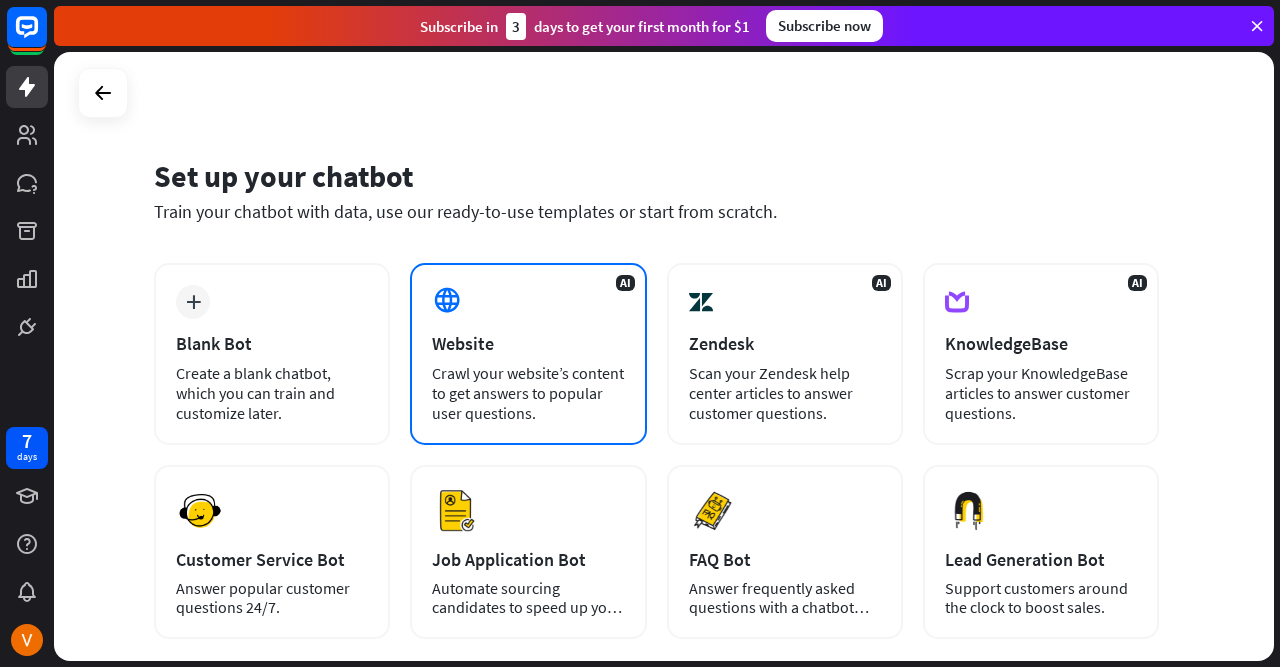 scroll, scrollTop: 0, scrollLeft: 0, axis: both 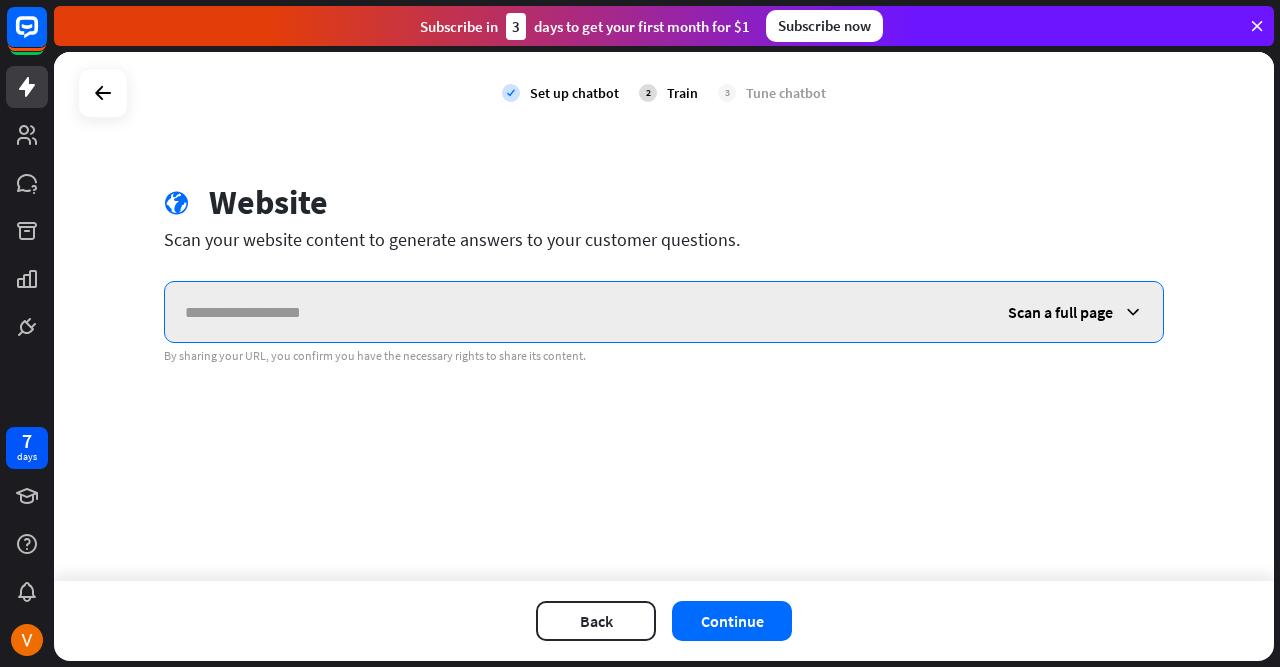 click at bounding box center [576, 312] 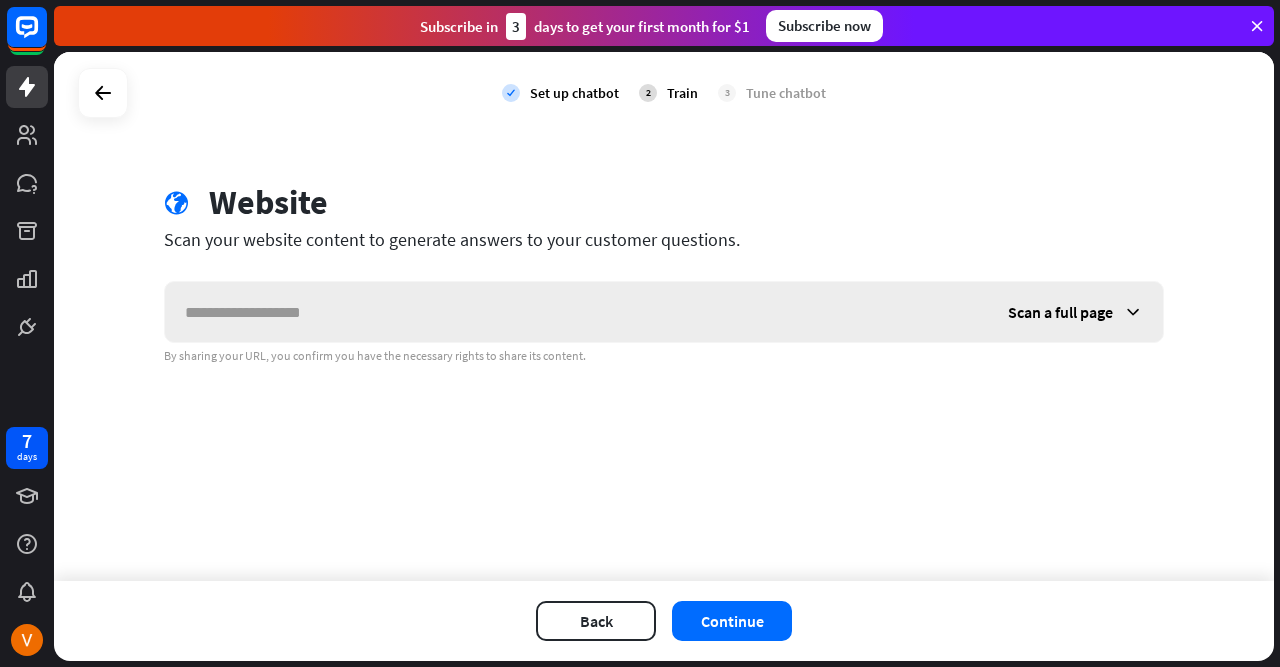 click on "Scan a full page" at bounding box center [1075, 312] 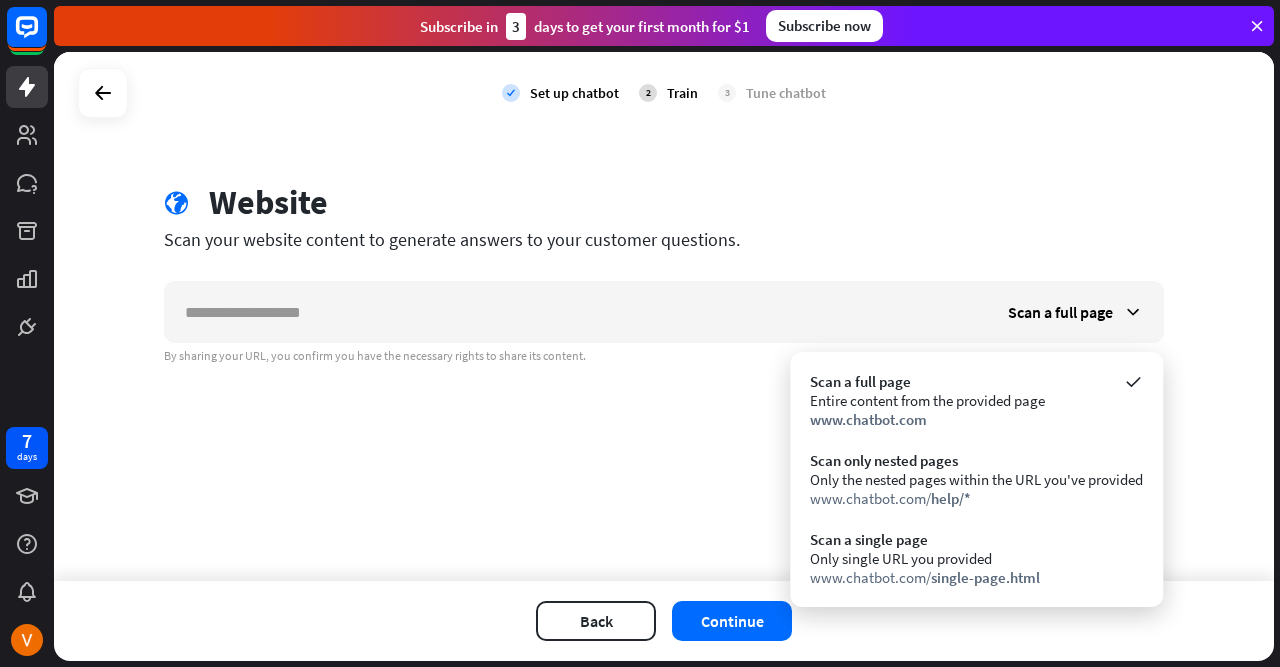 click on "check   Set up chatbot   2   Train   3   Tune chatbot   globe
Website
Scan your website content to generate answers to your customer
questions.
Scan a full page
By sharing your URL, you confirm you have the necessary rights to
share its content." at bounding box center [664, 316] 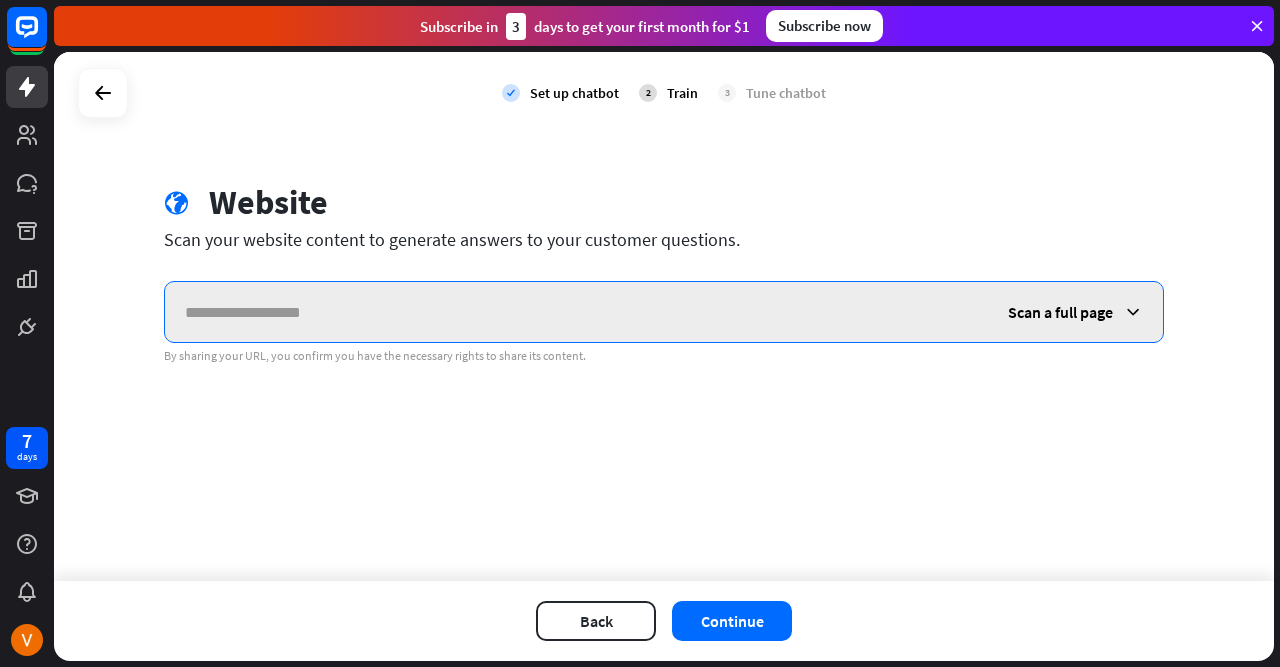 click at bounding box center (576, 312) 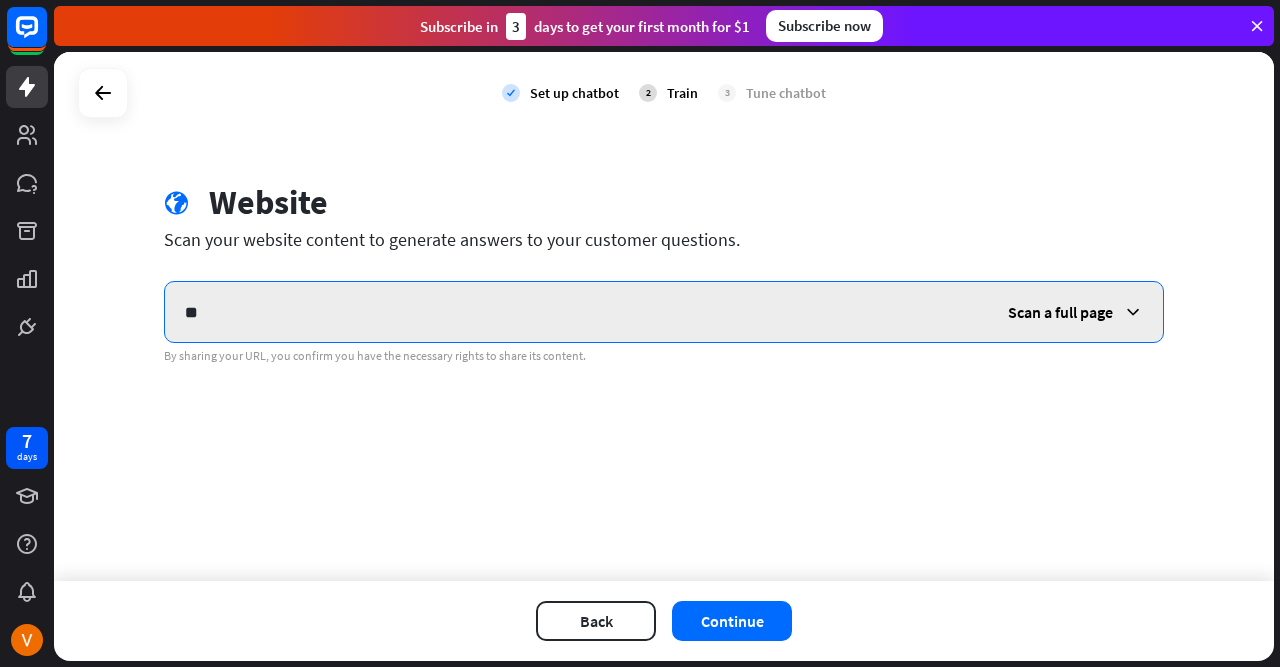 type on "*" 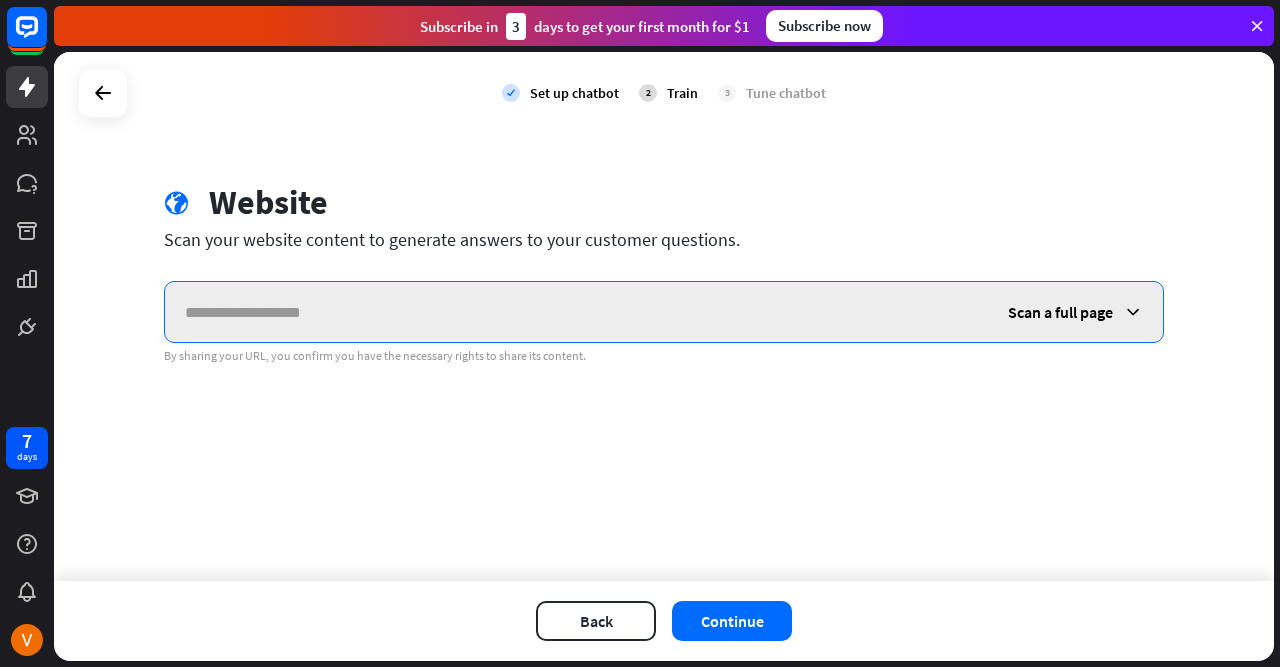 click at bounding box center [576, 312] 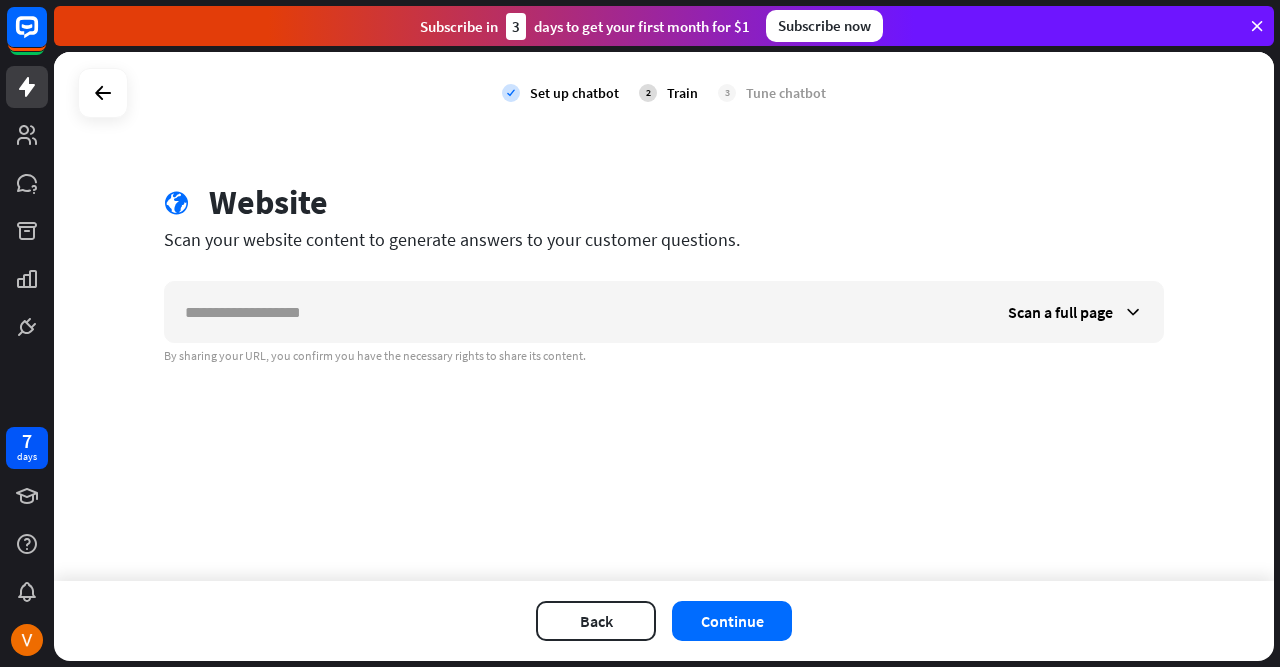 click on "check   Set up chatbot   2   Train   3   Tune chatbot" at bounding box center [664, 93] 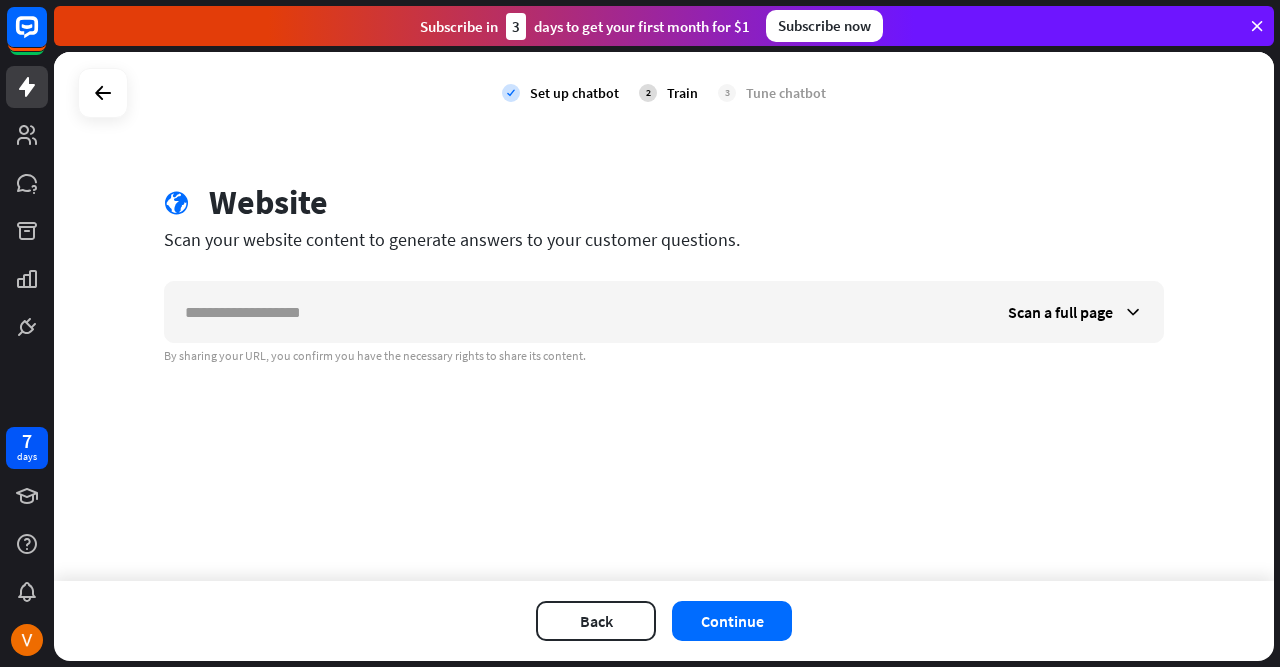 click on "check   Set up chatbot   2   Train   3   Tune chatbot   globe
Website
Scan your website content to generate answers to your customer
questions.
Scan a full page
By sharing your URL, you confirm you have the necessary rights to
share its content." at bounding box center [664, 316] 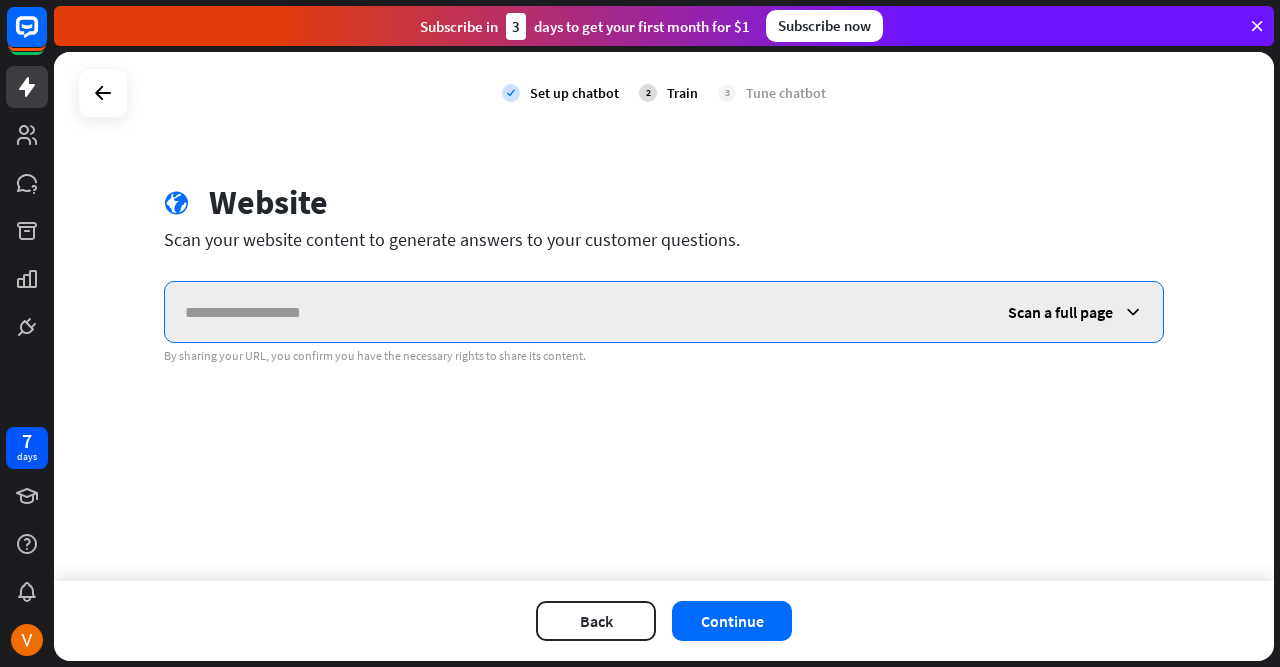 click at bounding box center (576, 312) 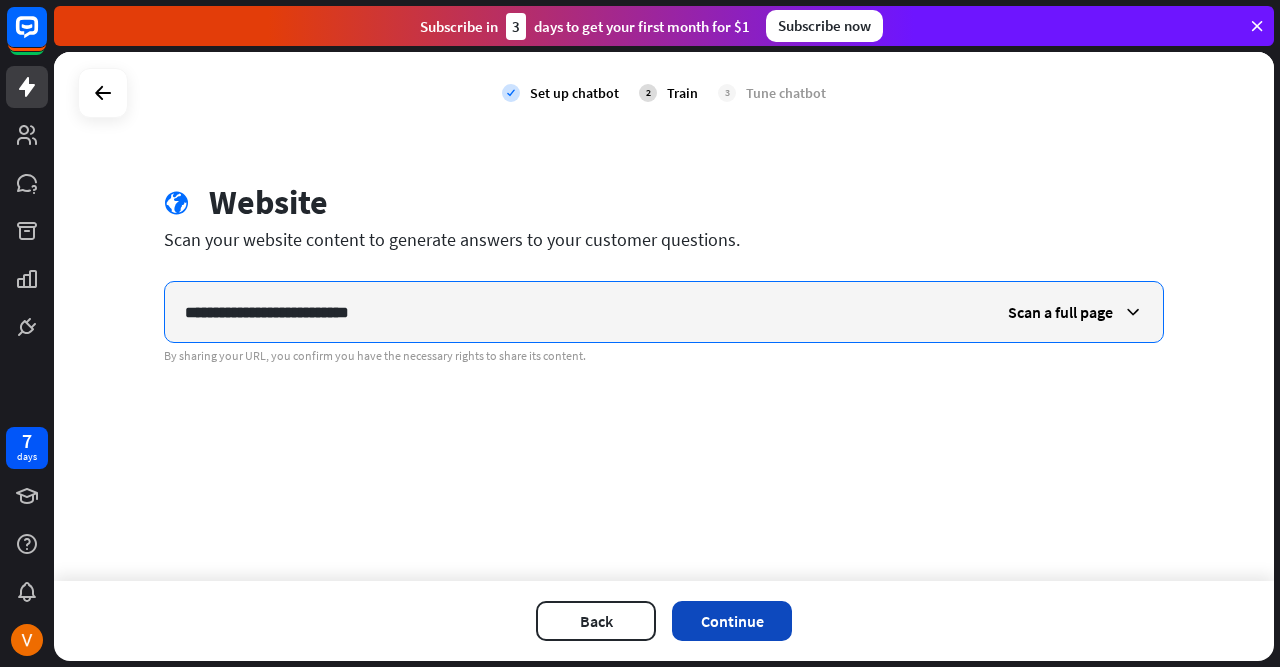 type on "**********" 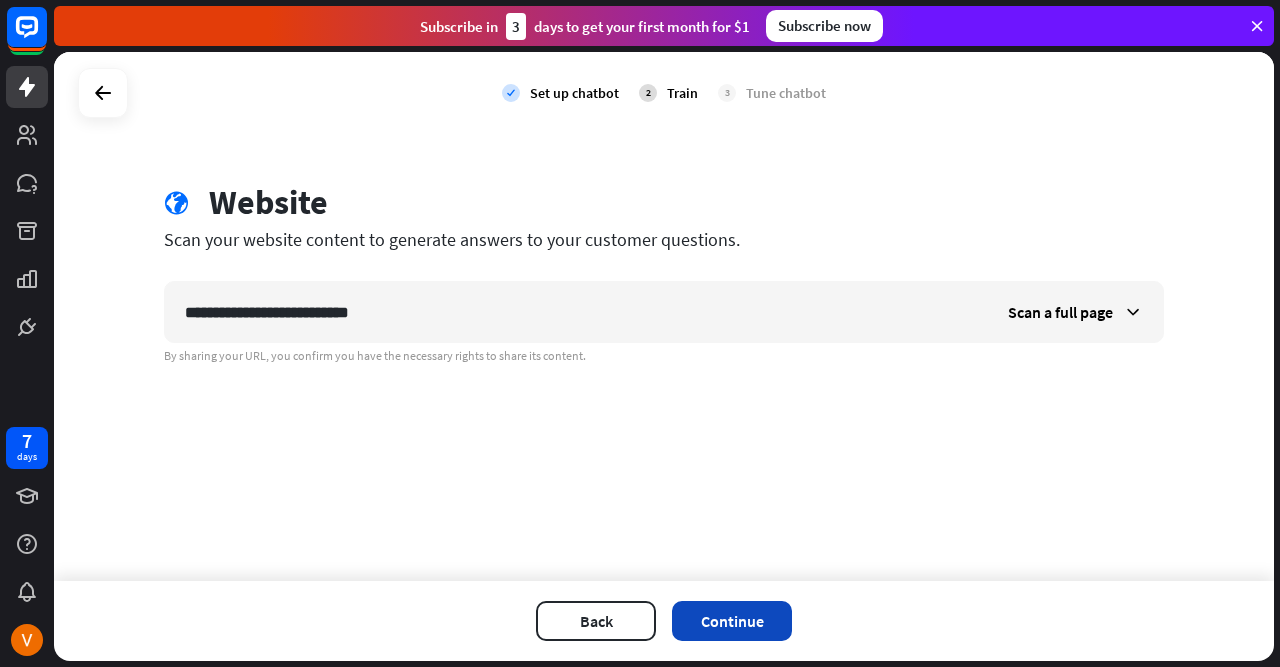click on "Continue" at bounding box center (732, 621) 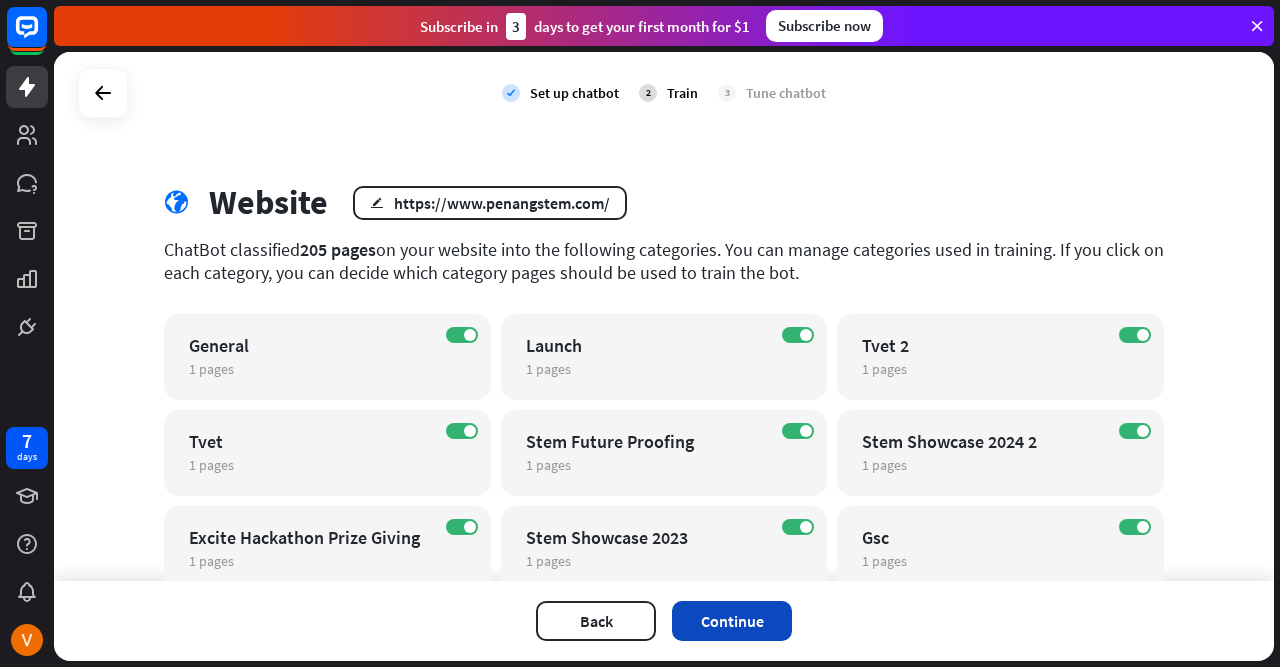 click on "Continue" at bounding box center (732, 621) 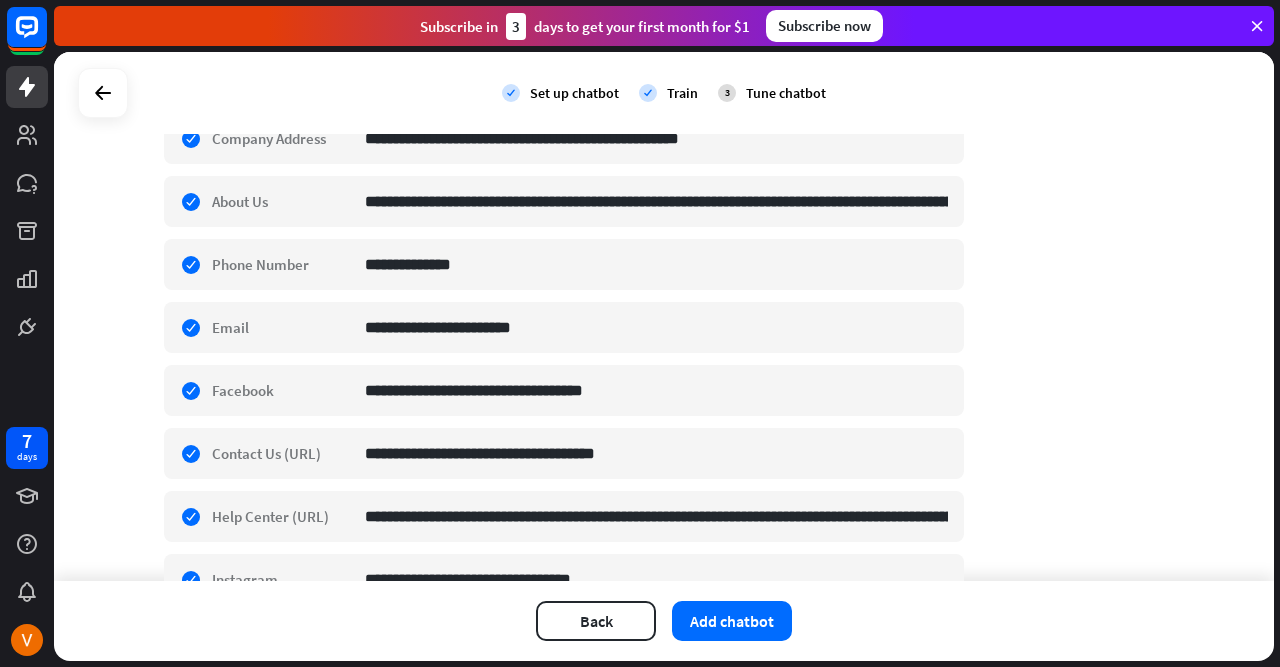 scroll, scrollTop: 739, scrollLeft: 0, axis: vertical 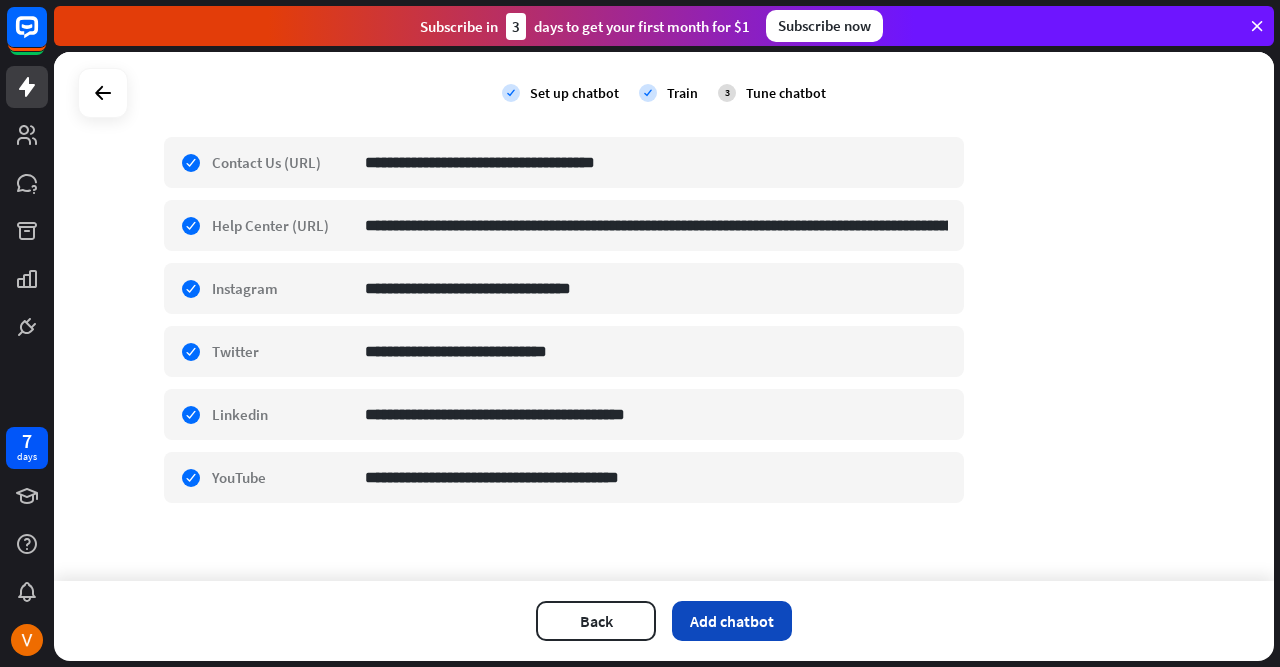 click on "Add chatbot" at bounding box center (732, 621) 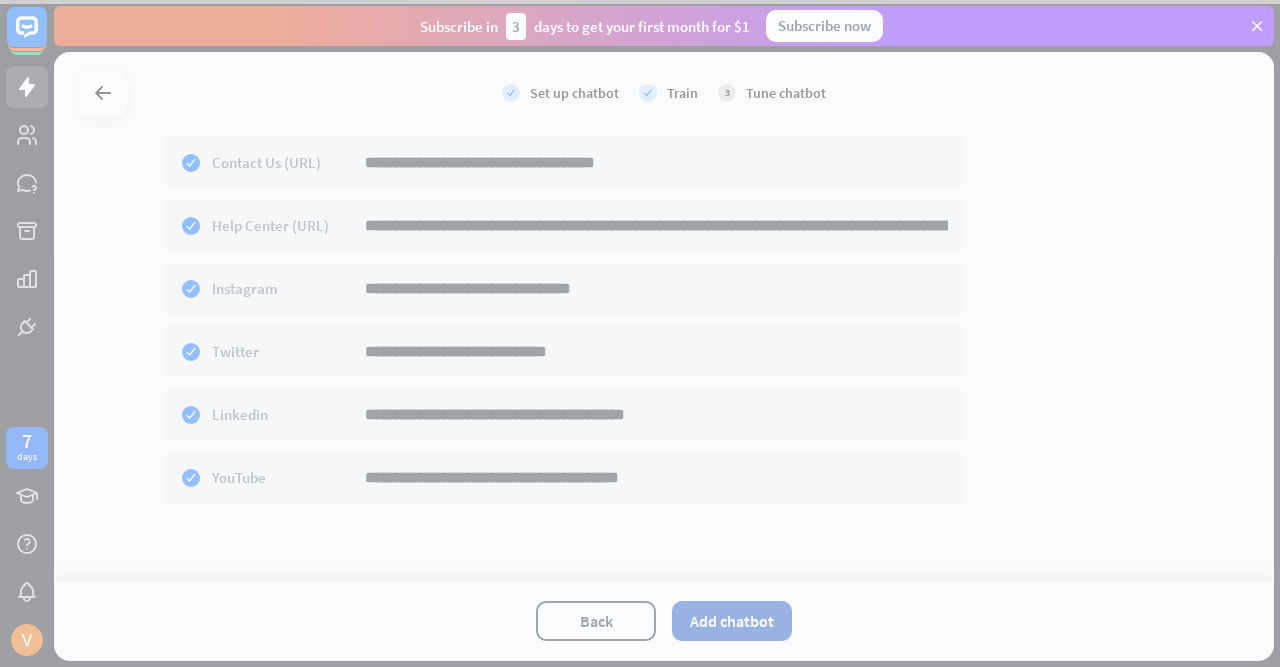 click at bounding box center (640, 333) 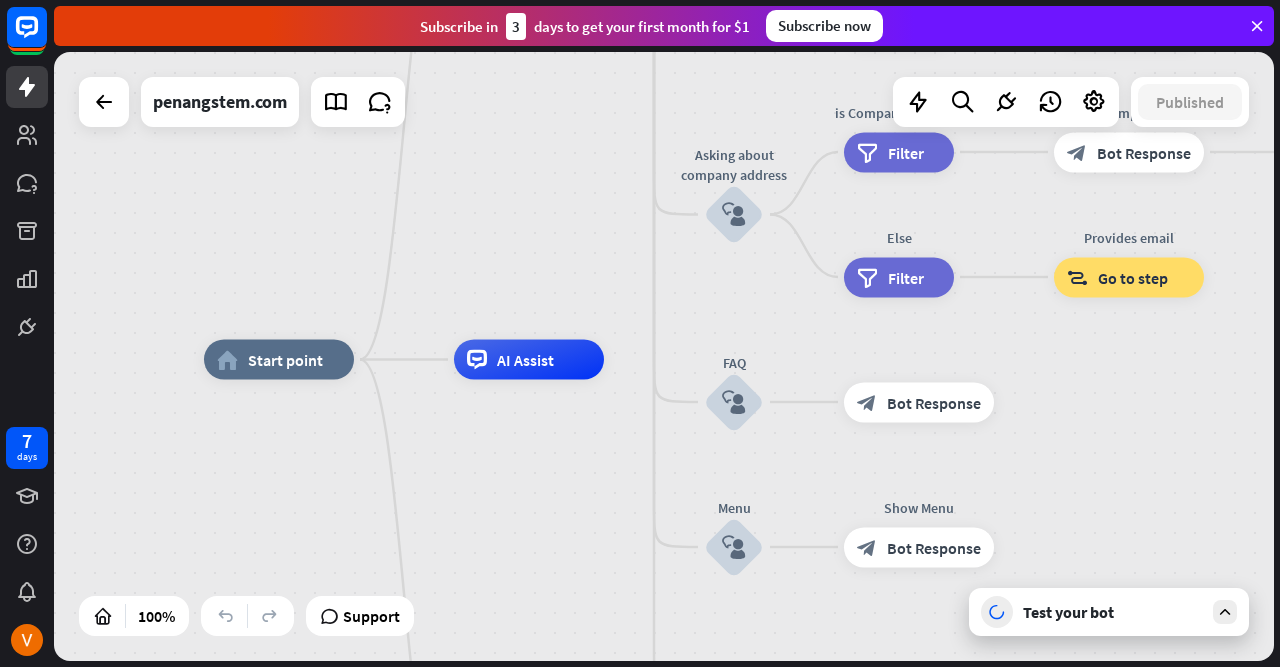 drag, startPoint x: 657, startPoint y: 444, endPoint x: 563, endPoint y: 447, distance: 94.04786 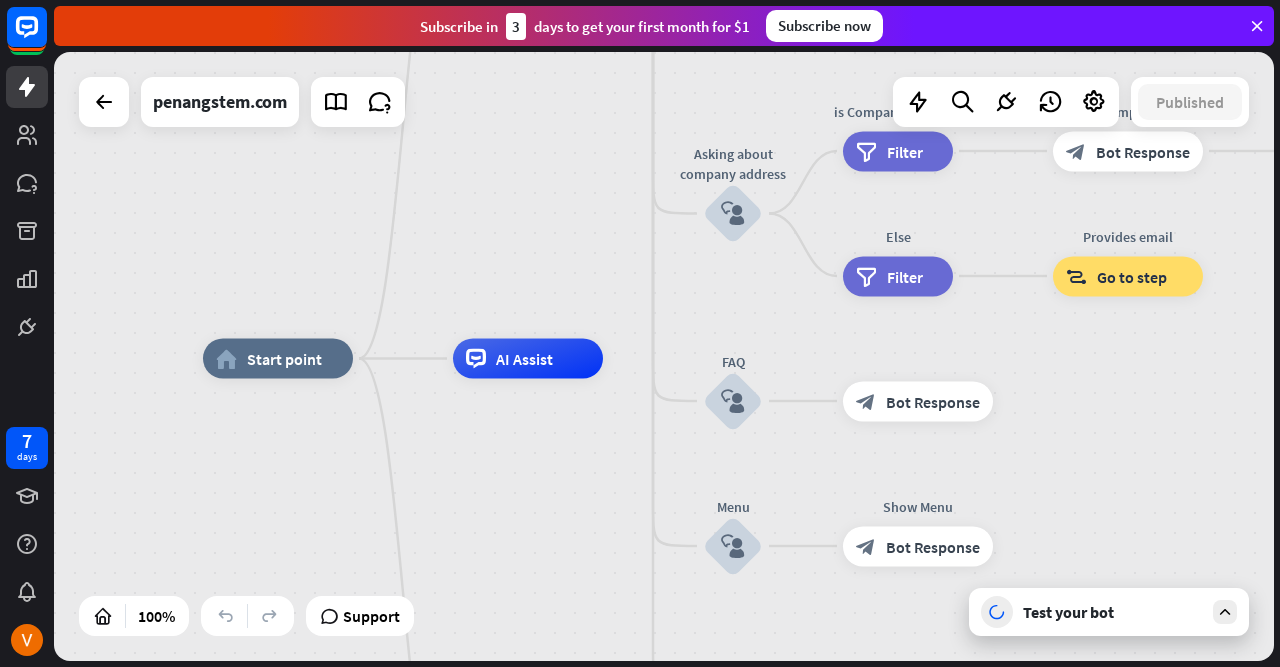 drag, startPoint x: 563, startPoint y: 447, endPoint x: 551, endPoint y: 405, distance: 43.68066 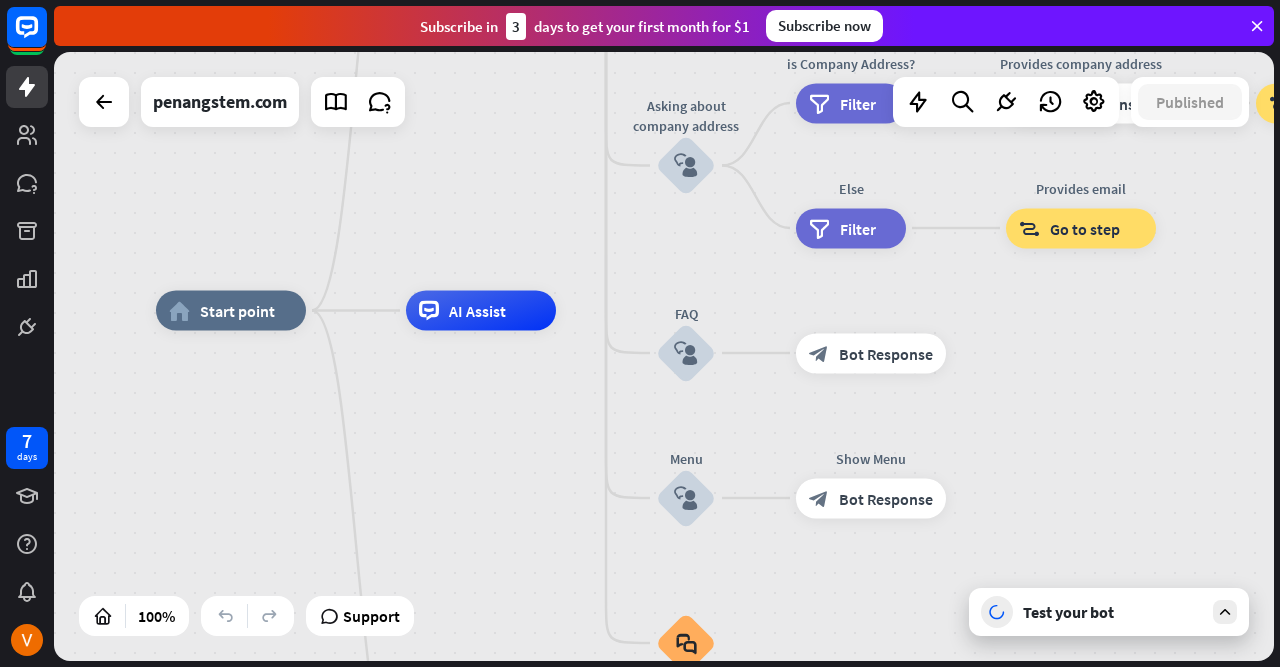 click on "AI Assist" at bounding box center [481, 311] 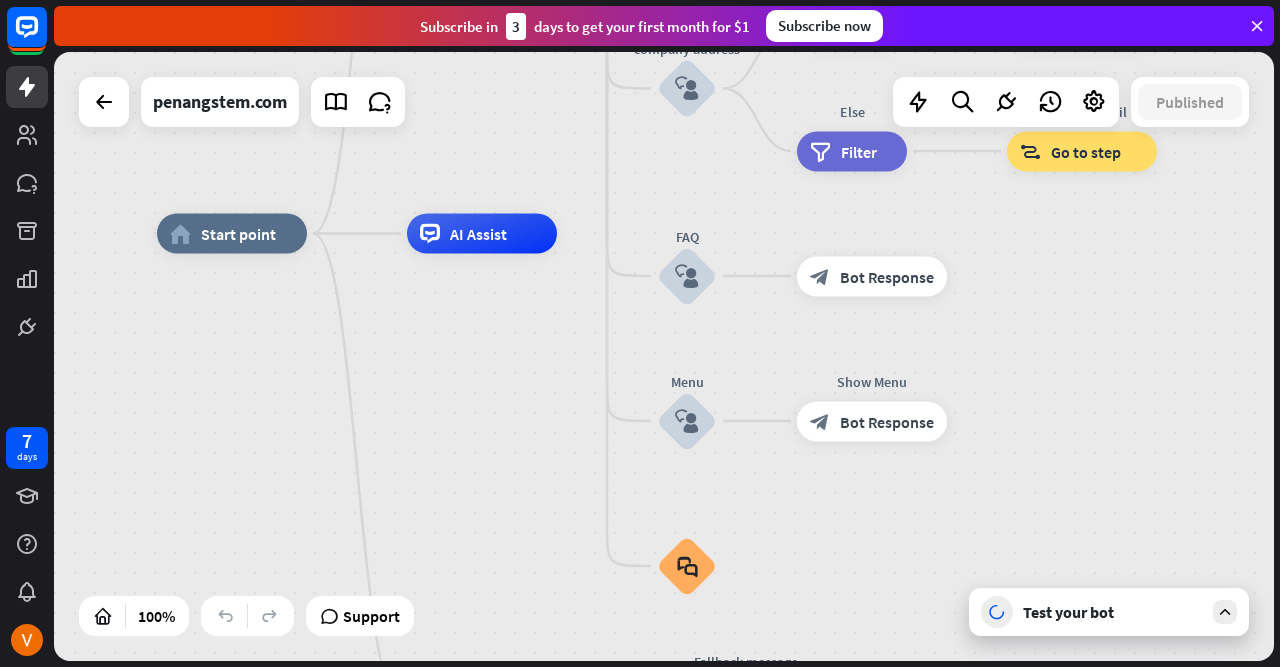 drag, startPoint x: 441, startPoint y: 408, endPoint x: 391, endPoint y: 323, distance: 98.61542 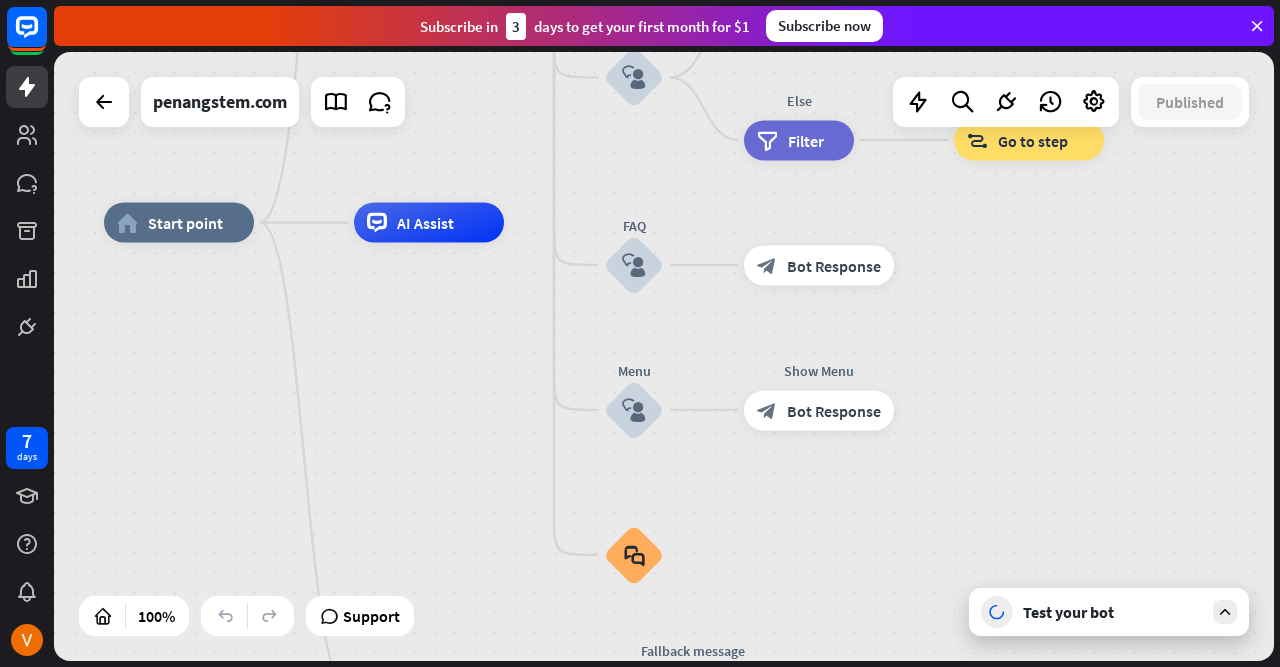drag, startPoint x: 391, startPoint y: 323, endPoint x: 402, endPoint y: 317, distance: 12.529964 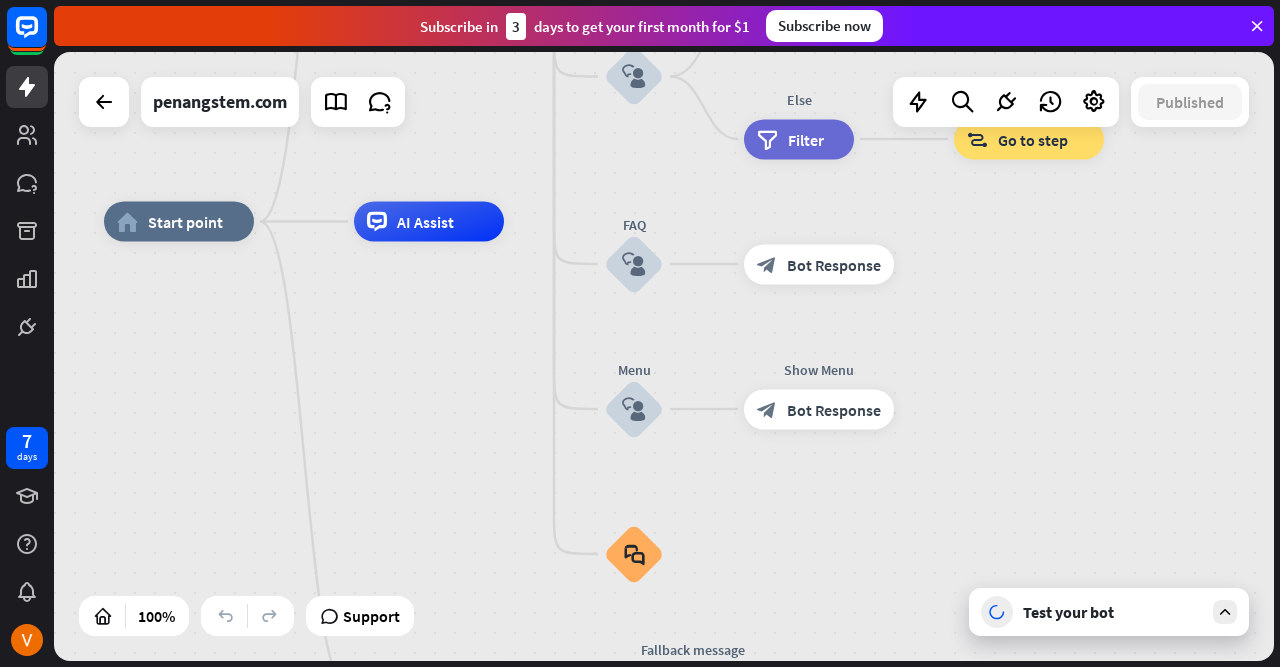click on "home_2   Start point                 Welcome message   block_bot_response   Bot Response                 About us   block_user_input                 Provide company information   block_bot_response   Bot Response                 Back to Menu   block_user_input                 Was it helpful?   block_bot_response   Bot Response                 Yes   block_user_input                 Thank you!   block_bot_response   Bot Response                 No   block_user_input                 Back to Menu   block_goto   Go to step                 Contact us   block_user_input                 Contact flow   builder_tree   Flow                 Asking about email   block_user_input                   block_goto   Go to step                 Asking about phone number   block_user_input                 Is phone number?   filter   Filter                 Provides phone number   block_bot_response   Bot Response                 Back to Menu   block_goto   Go to step                 Else   filter   Filter" at bounding box center [714, 526] 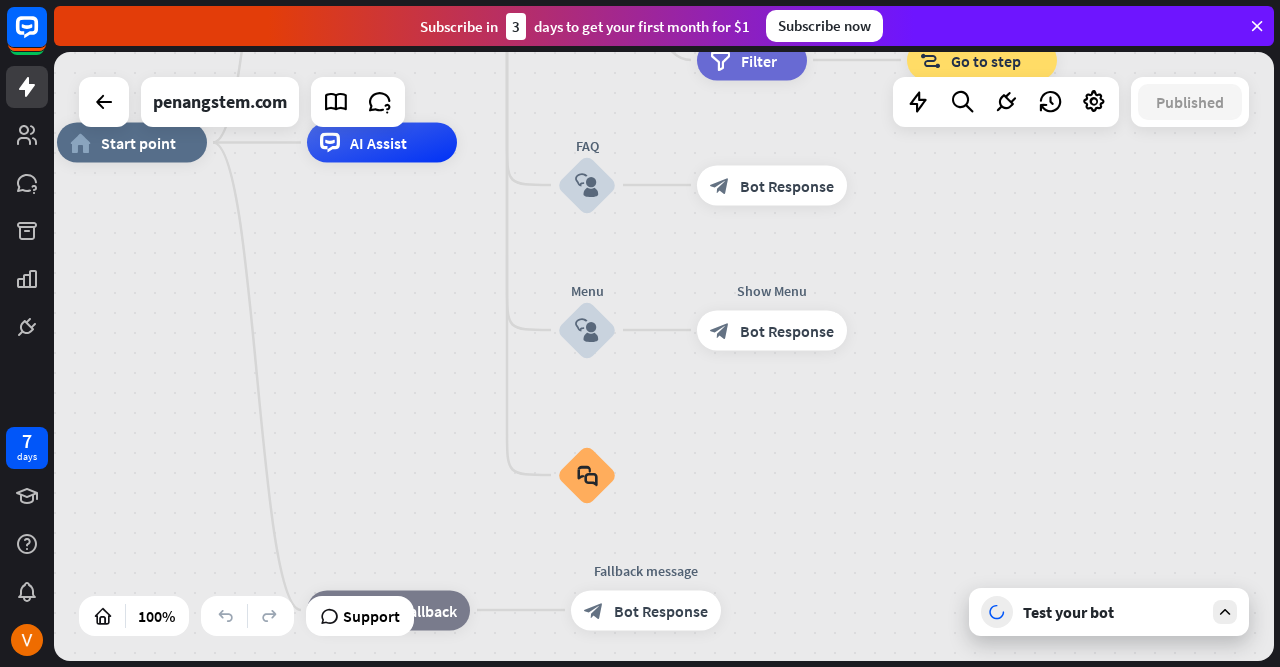 drag, startPoint x: 433, startPoint y: 368, endPoint x: 378, endPoint y: 271, distance: 111.50785 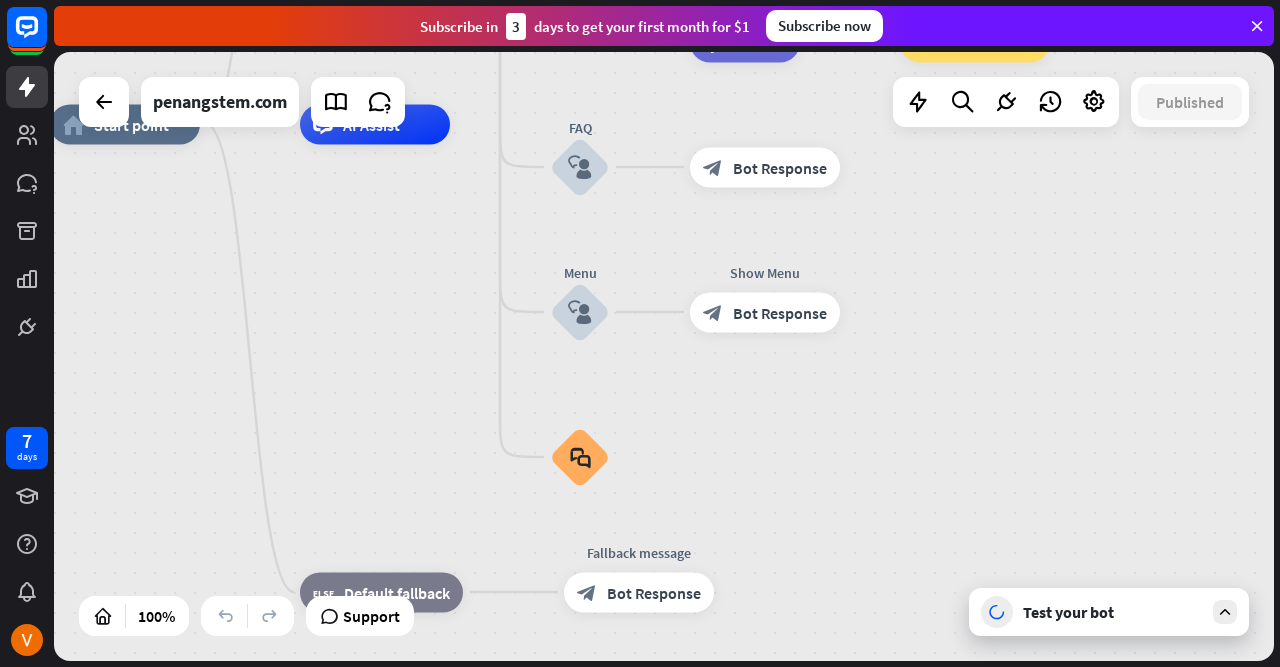 drag, startPoint x: 378, startPoint y: 271, endPoint x: 449, endPoint y: 557, distance: 294.68118 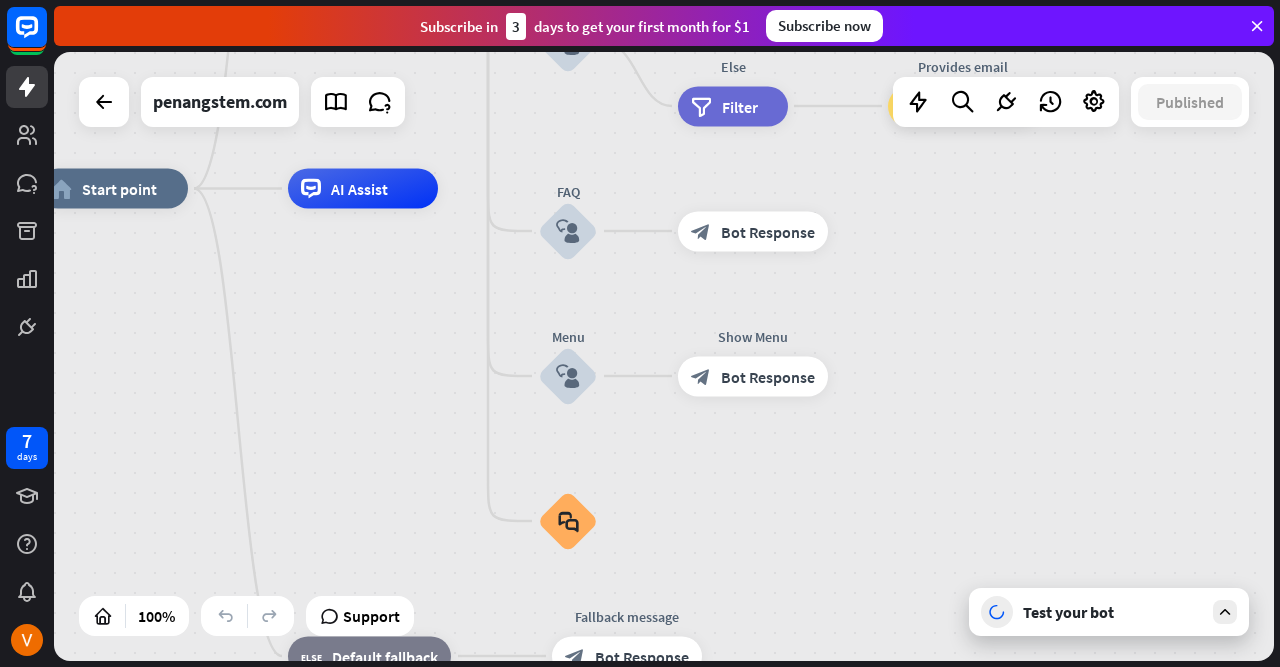 drag, startPoint x: 404, startPoint y: 485, endPoint x: 431, endPoint y: 335, distance: 152.41063 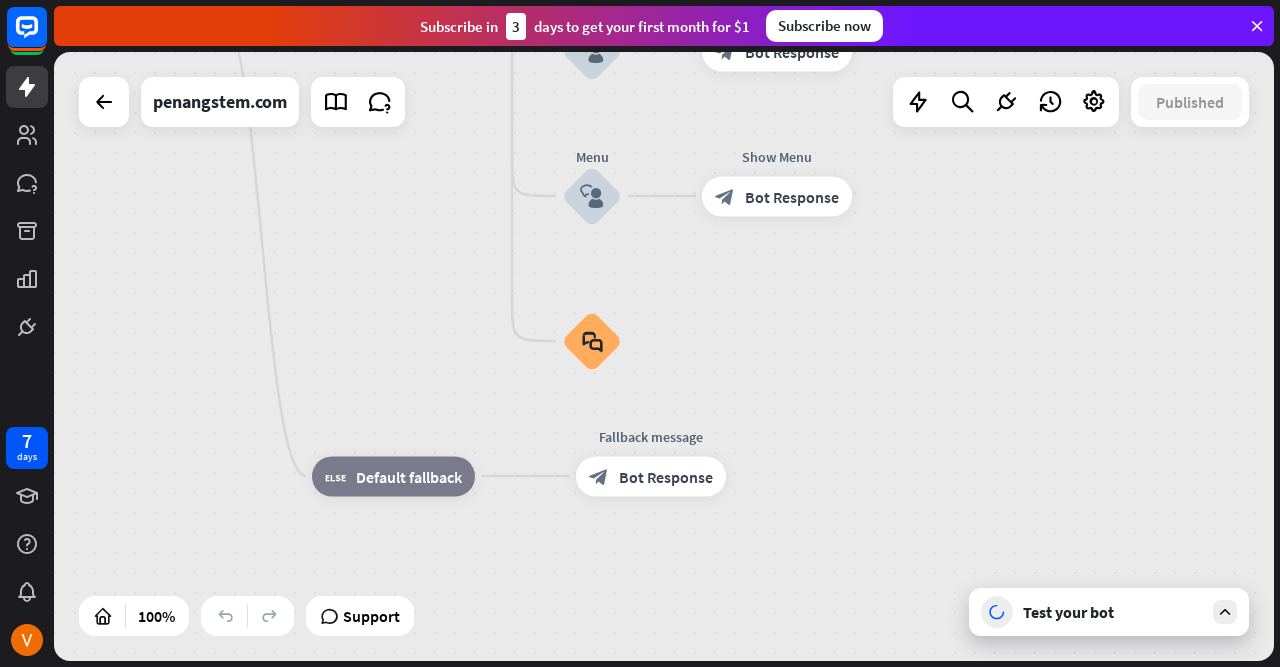 drag, startPoint x: 431, startPoint y: 335, endPoint x: 423, endPoint y: 254, distance: 81.394104 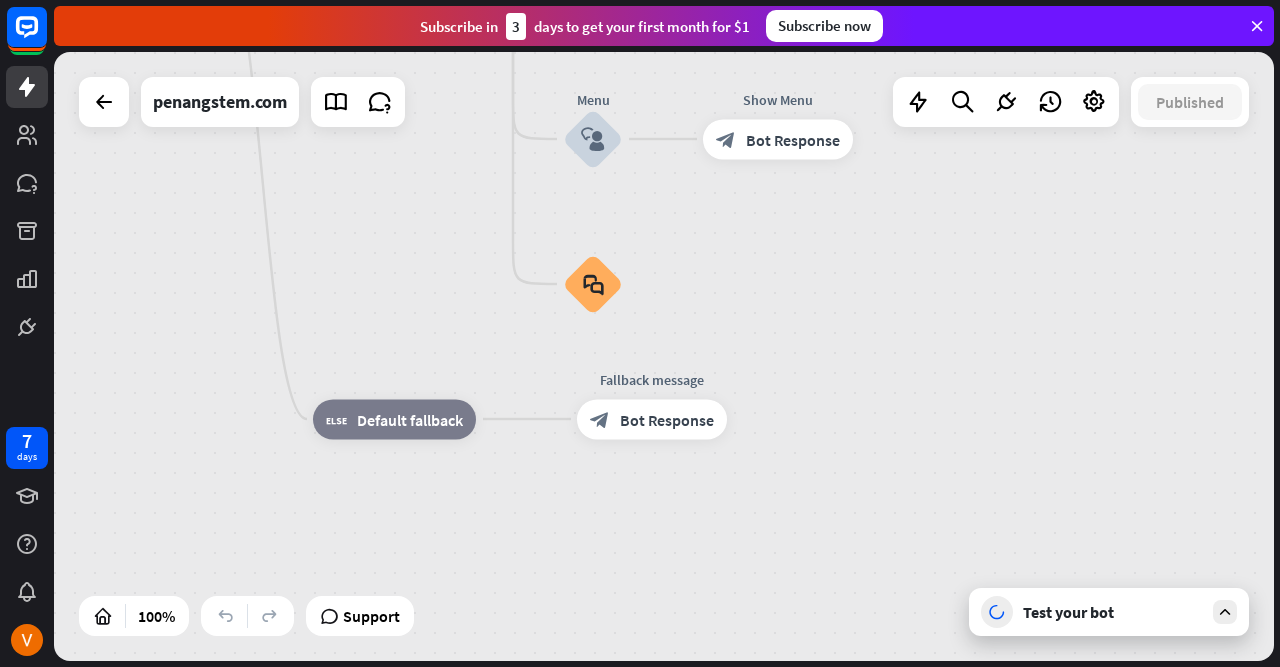 click on "Test your bot" at bounding box center (1113, 612) 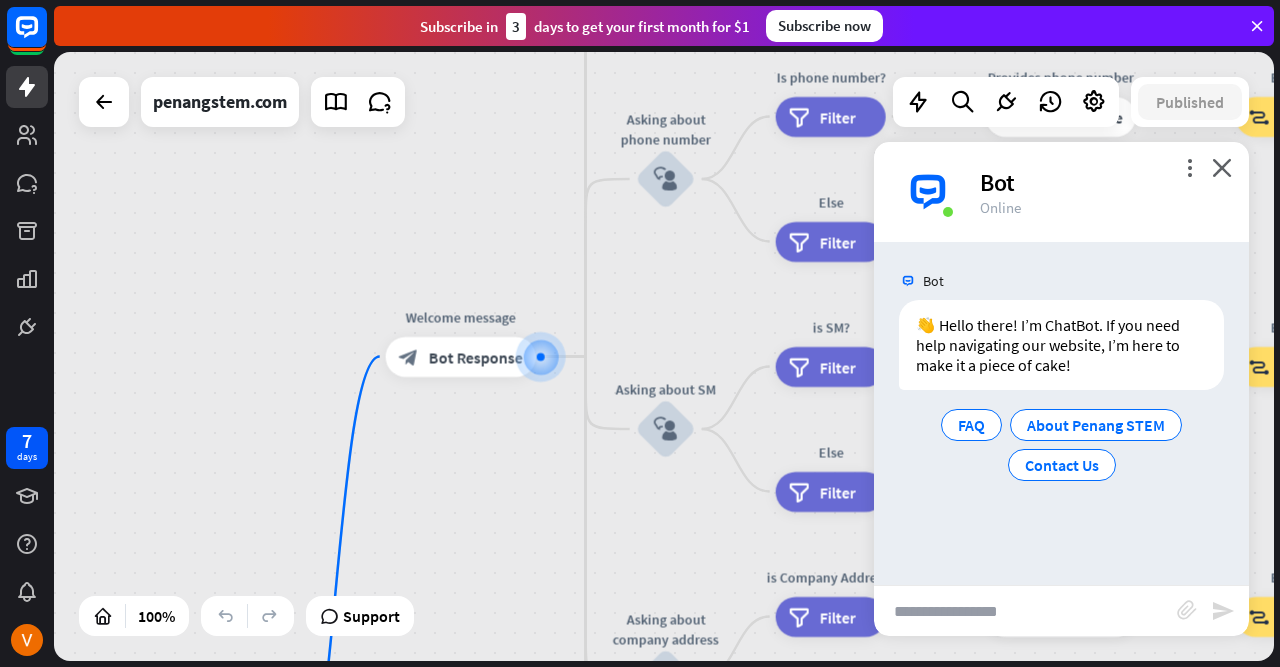 click at bounding box center [1025, 611] 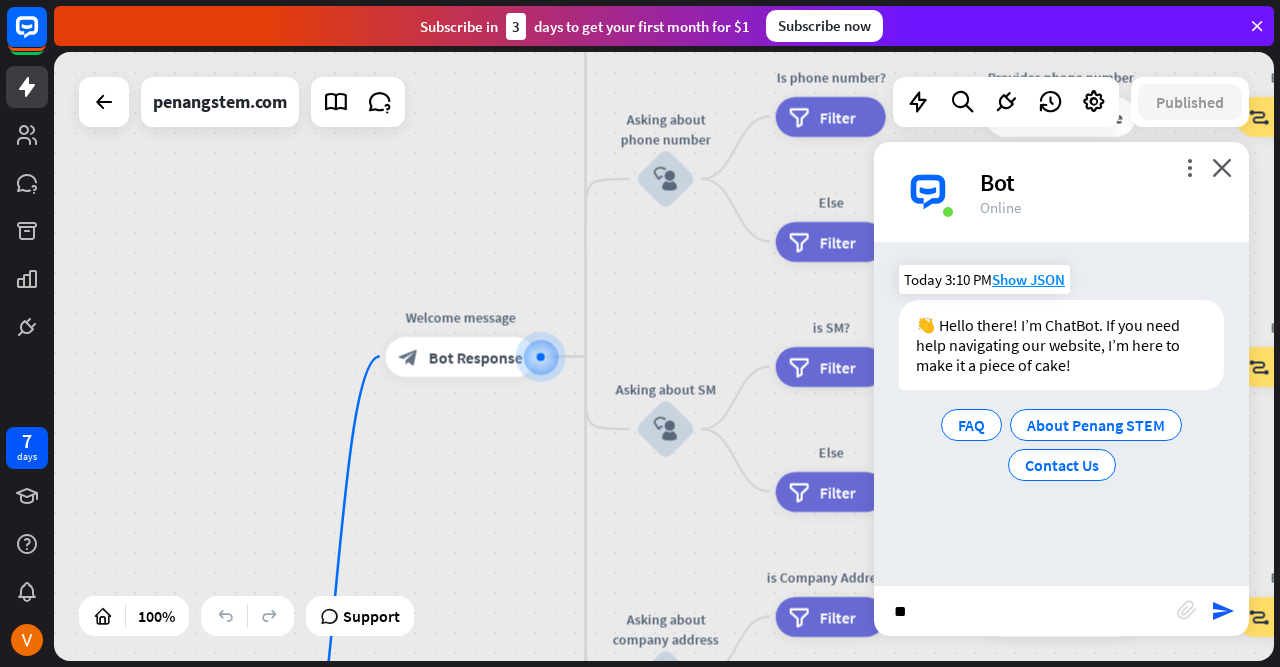 type on "*" 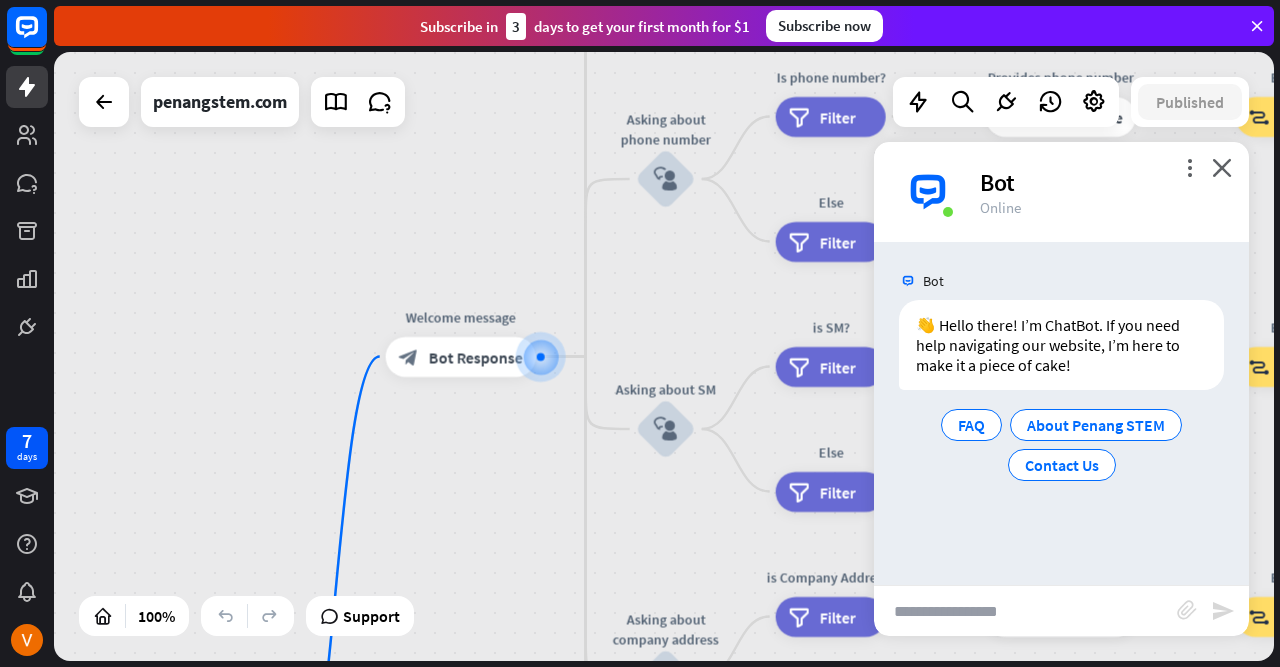 click at bounding box center (1025, 611) 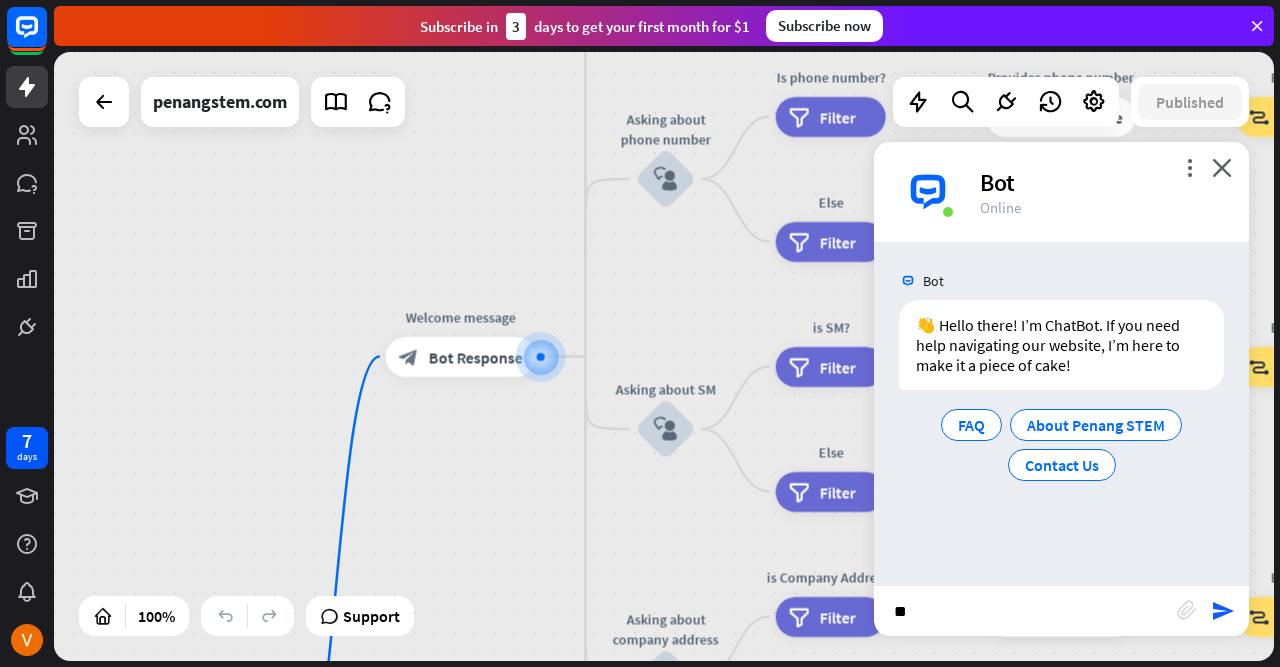 type on "*" 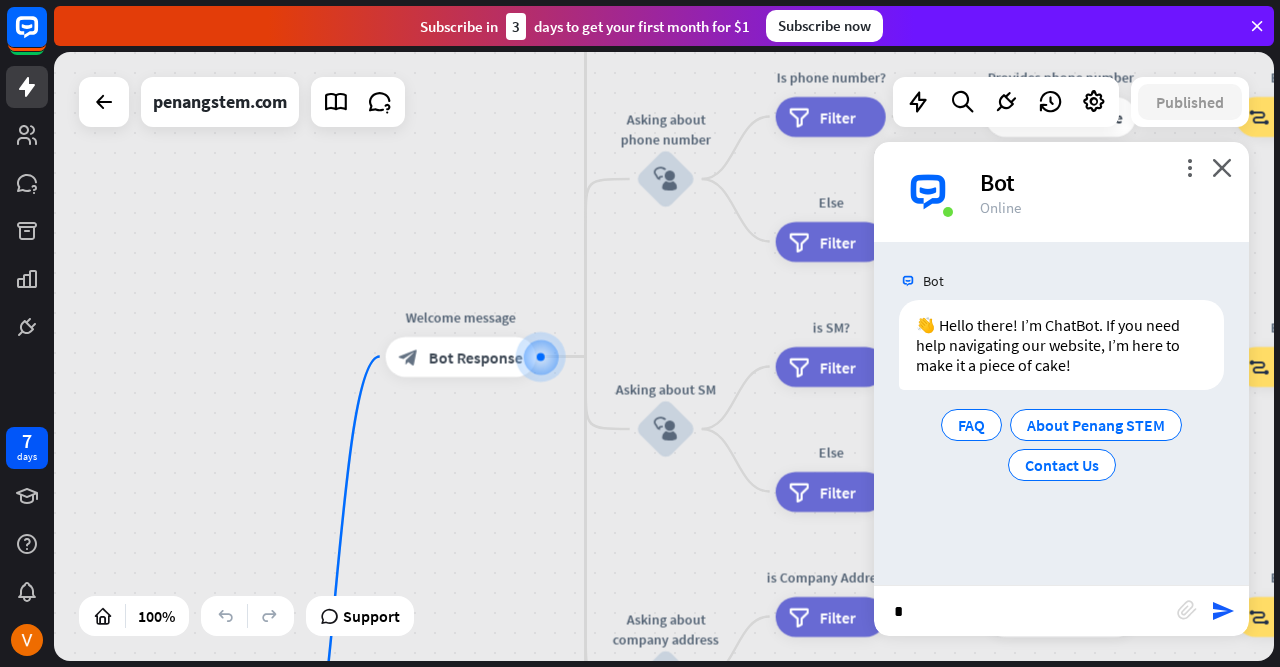 type on "**" 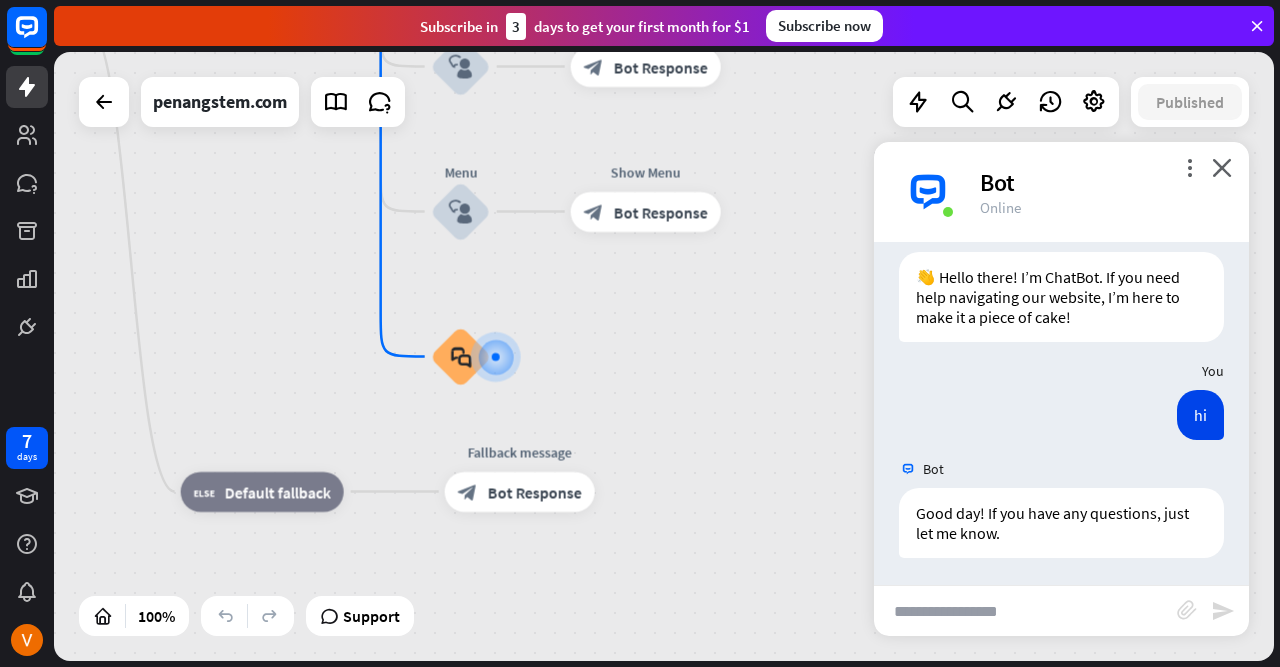 scroll, scrollTop: 50, scrollLeft: 0, axis: vertical 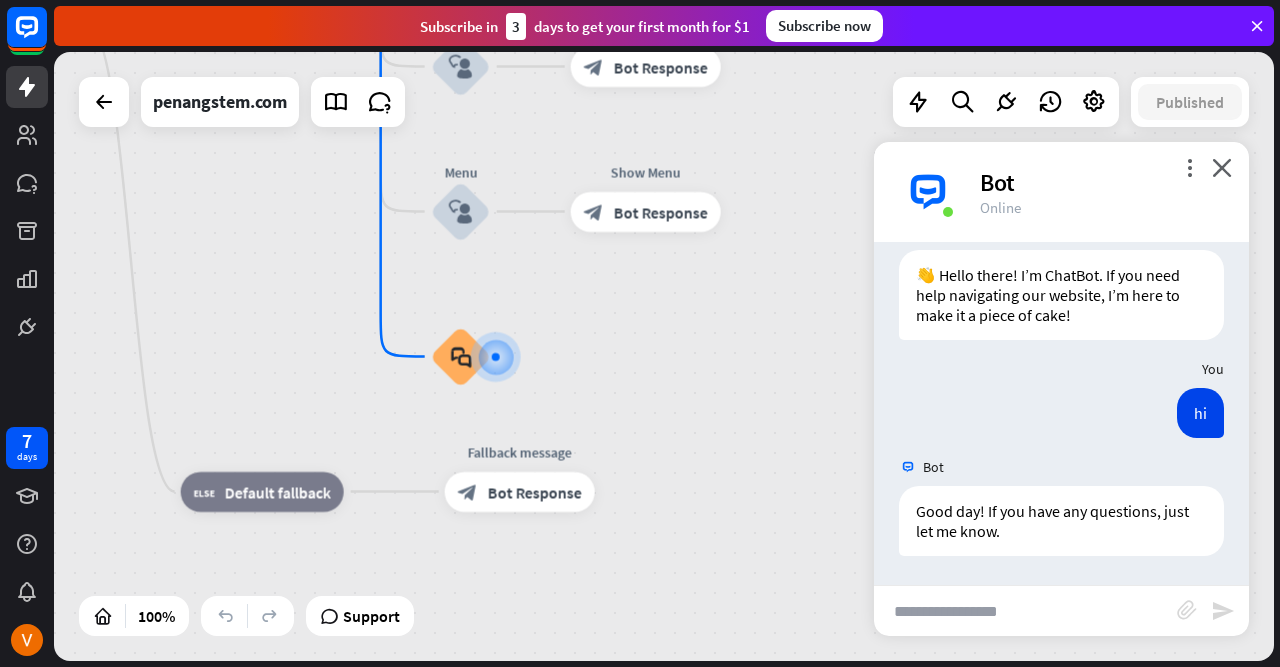 click on "home_2   Start point                 Welcome message   block_bot_response   Bot Response                 About us   block_user_input                 Provide company information   block_bot_response   Bot Response                 Back to Menu   block_user_input                 Was it helpful?   block_bot_response   Bot Response                 Yes   block_user_input                 Thank you!   block_bot_response   Bot Response                 No   block_user_input                 Back to Menu   block_goto   Go to step                 Contact us   block_user_input                 Contact flow   builder_tree   Flow                 Asking about email   block_user_input                   block_goto   Go to step                 Asking about phone number   block_user_input                 Is phone number?   filter   Filter                 Provides phone number   block_bot_response   Bot Response                 Back to Menu   block_goto   Go to step                 Else   filter   Filter" at bounding box center (541, 328) 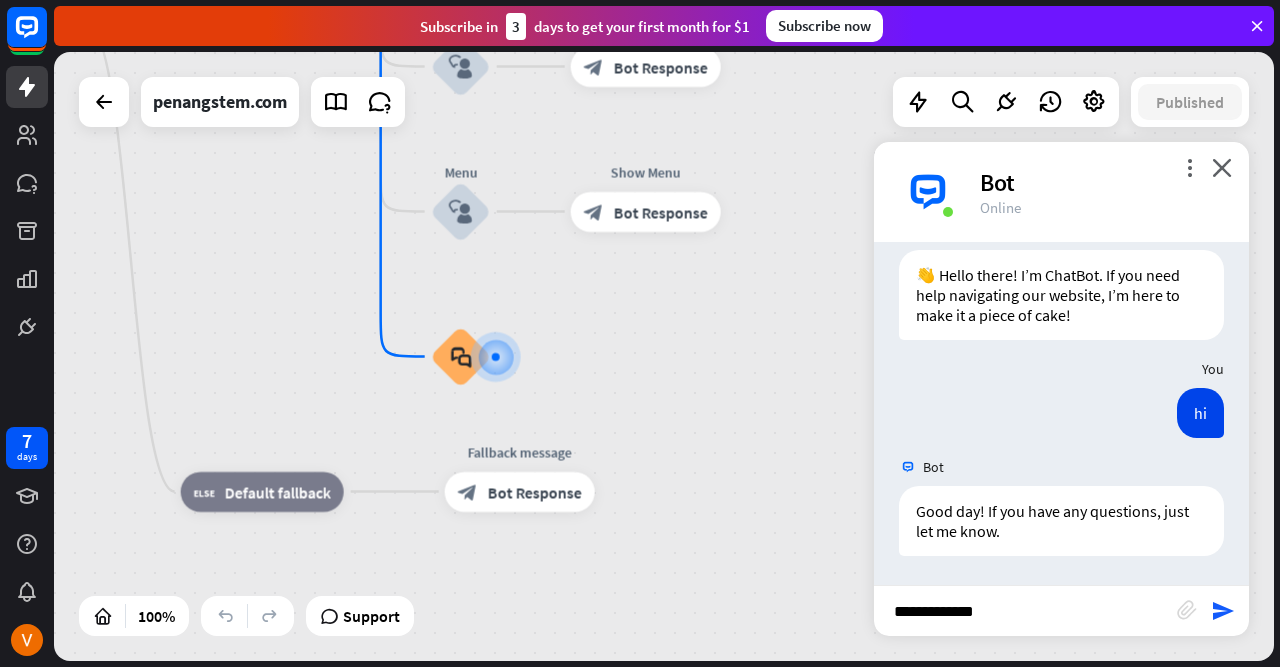 type on "**********" 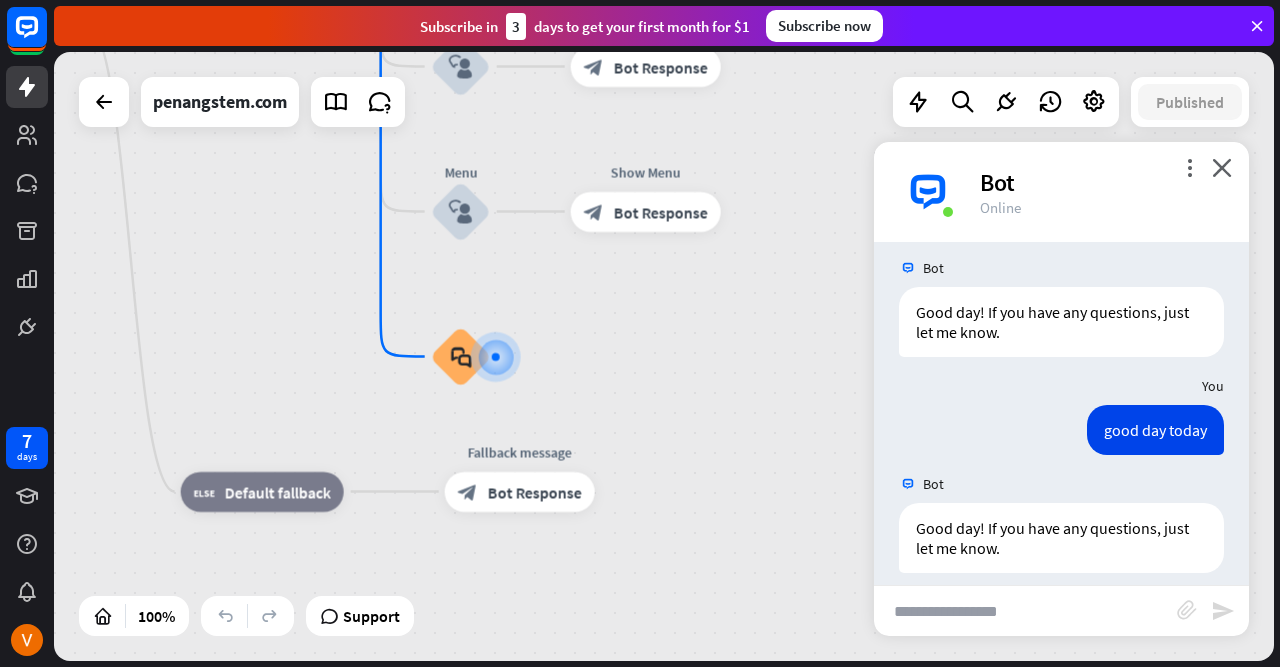 scroll, scrollTop: 266, scrollLeft: 0, axis: vertical 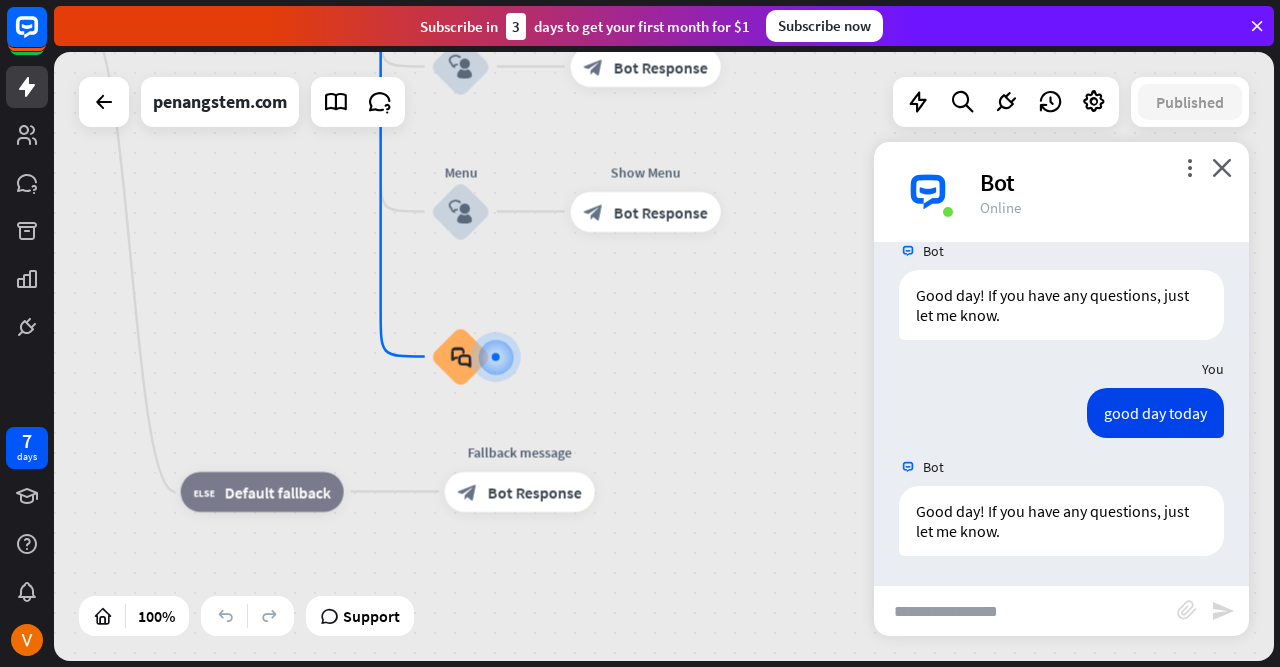 click at bounding box center (1025, 611) 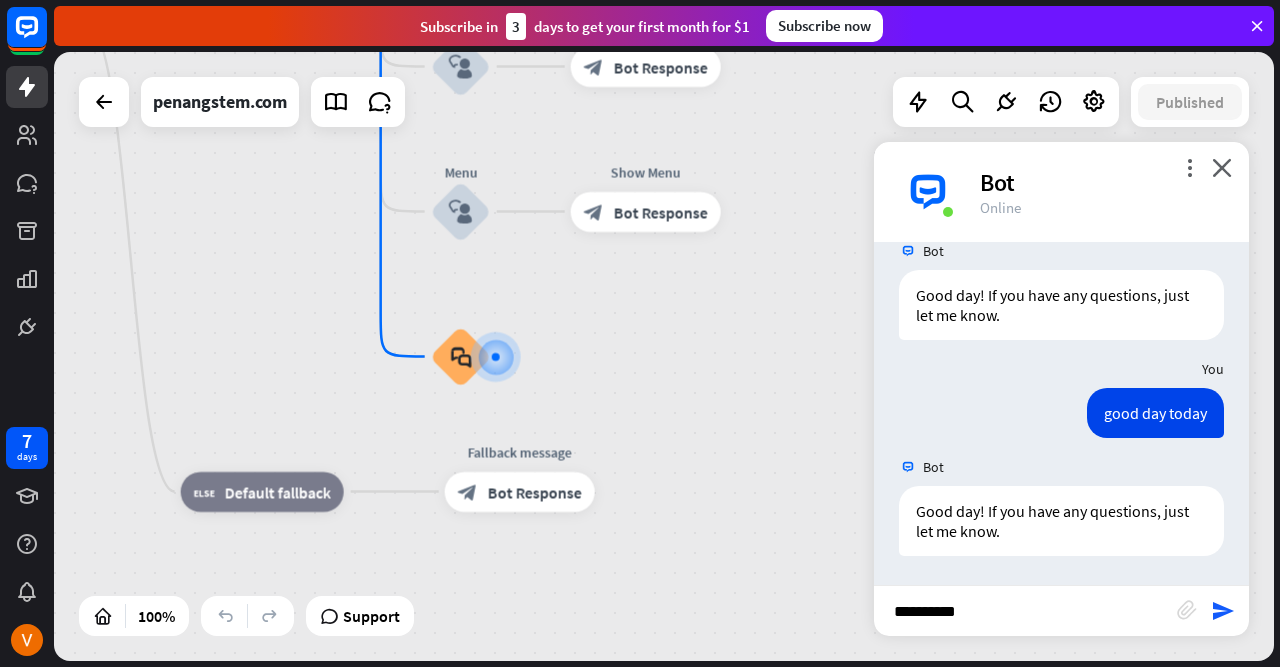 type on "**********" 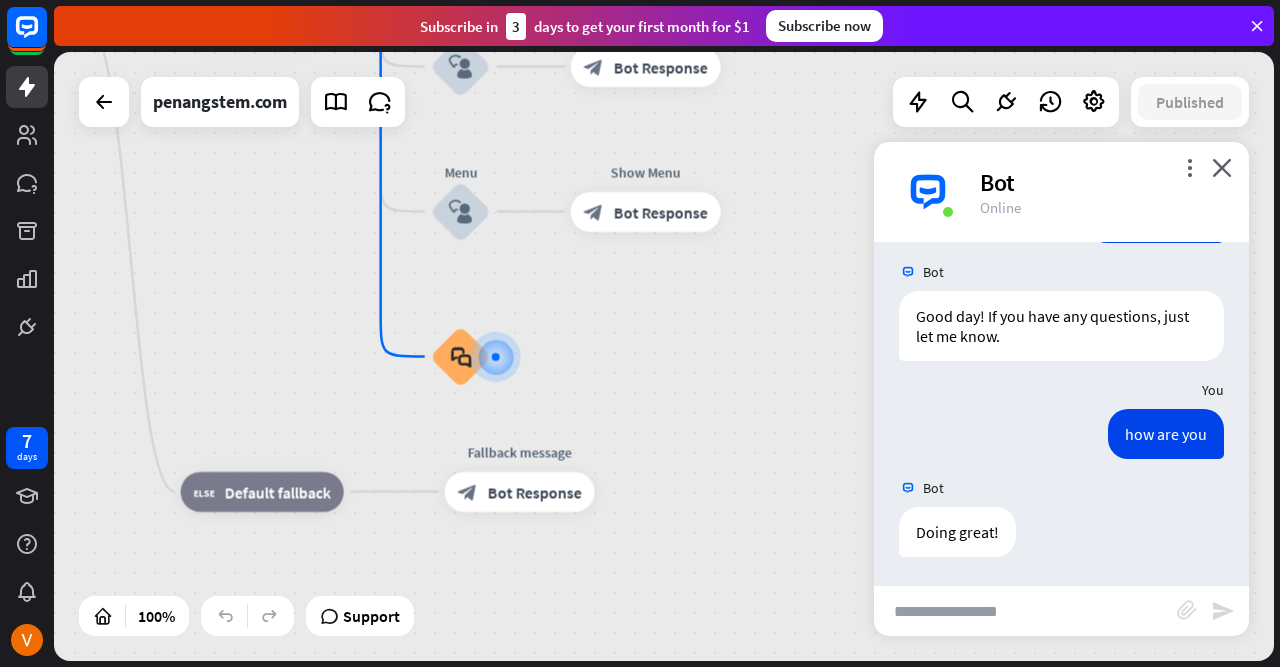 scroll, scrollTop: 462, scrollLeft: 0, axis: vertical 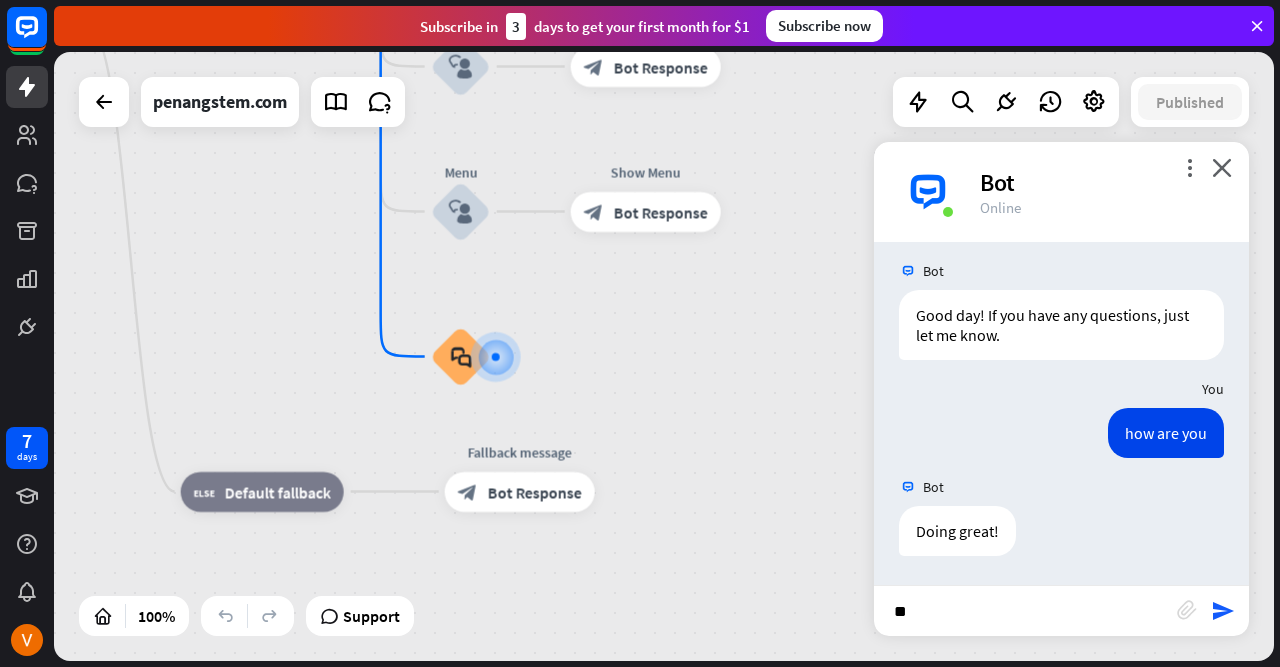 type on "*" 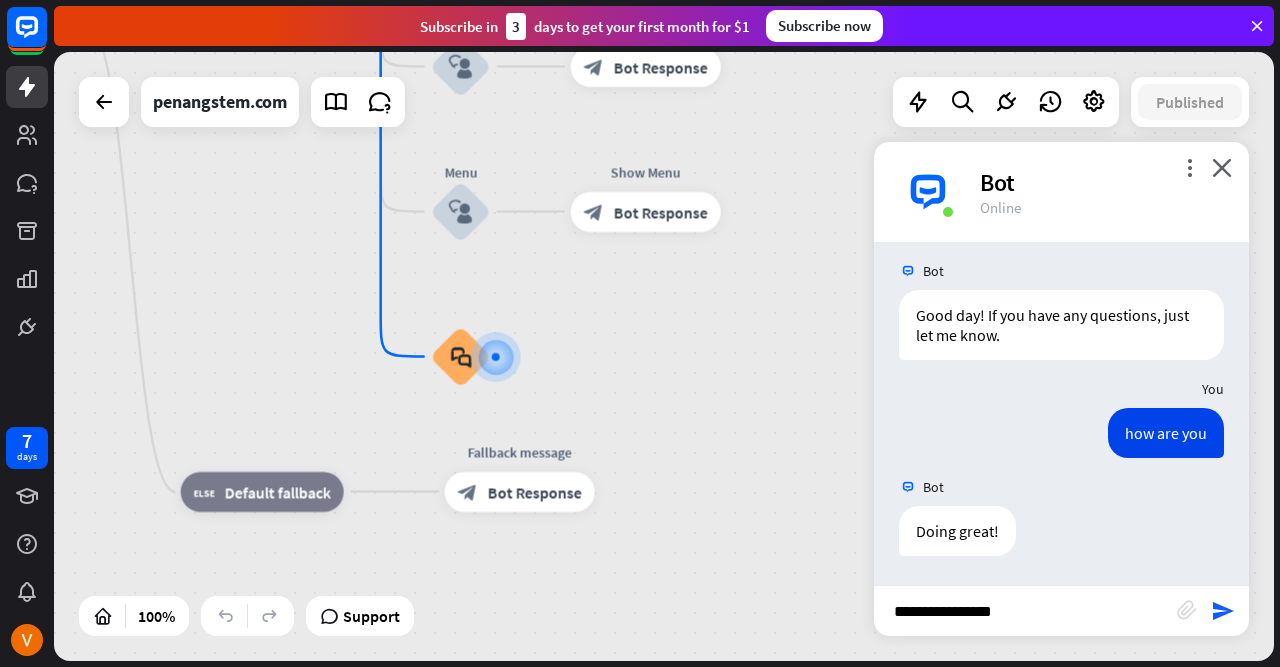 type on "**********" 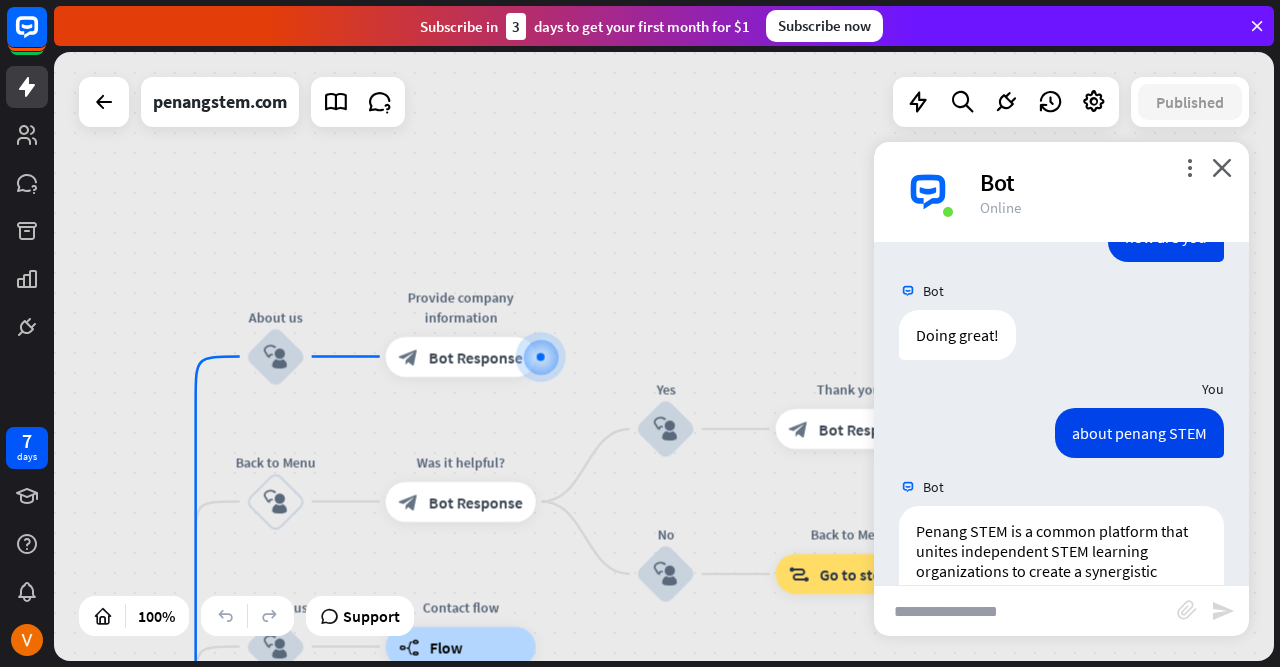 scroll, scrollTop: 833, scrollLeft: 0, axis: vertical 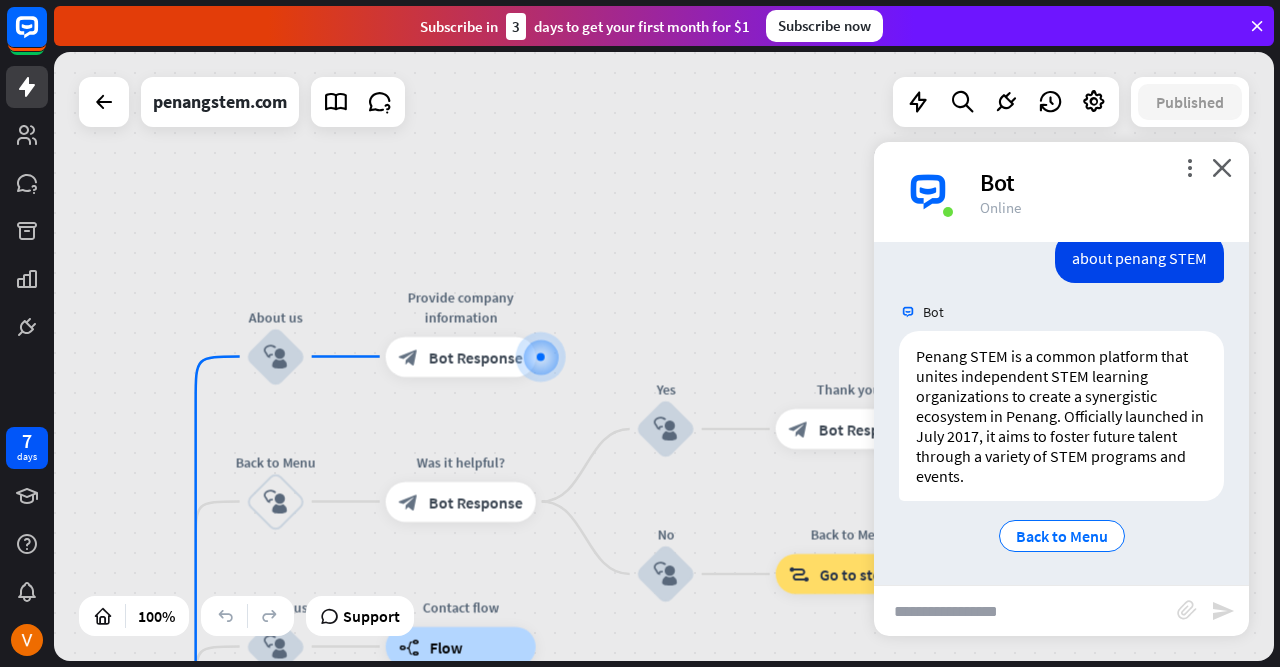 click at bounding box center [1025, 611] 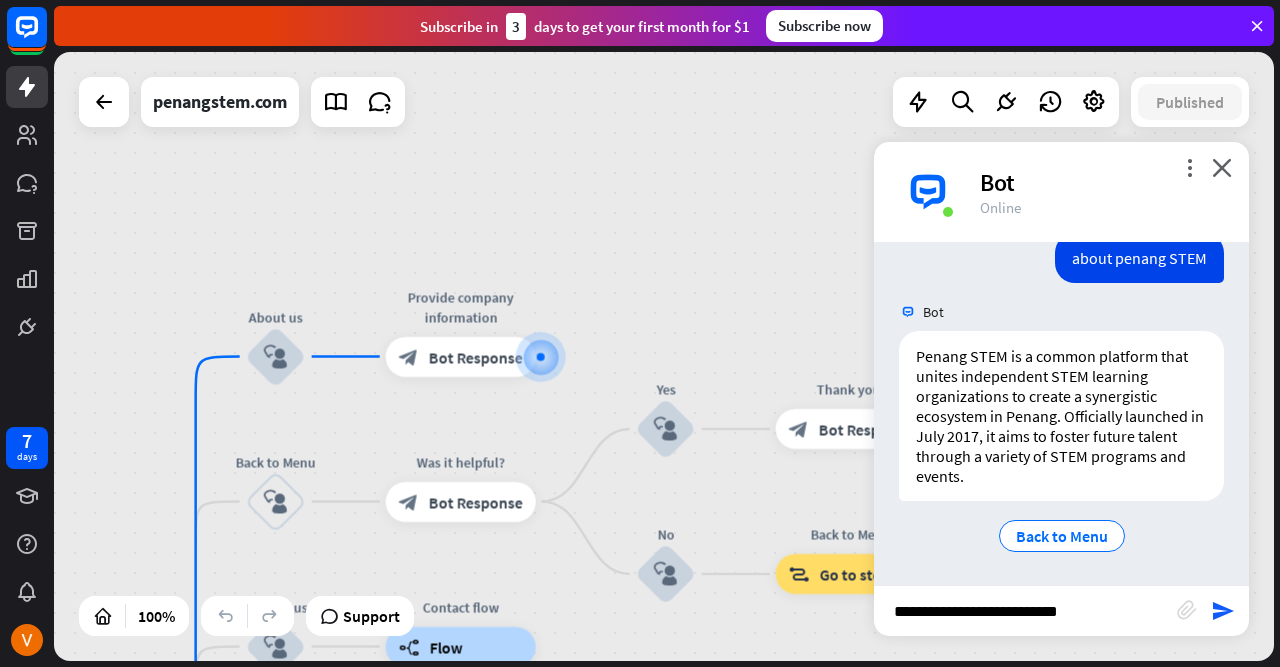 type on "**********" 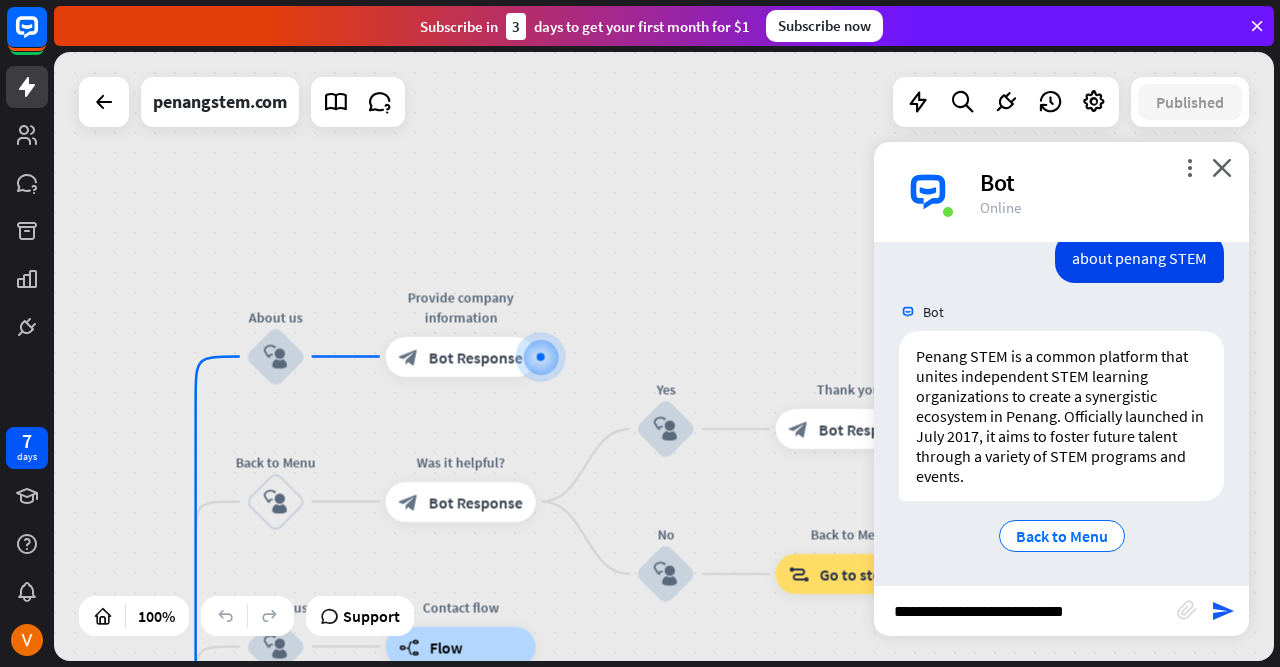 type 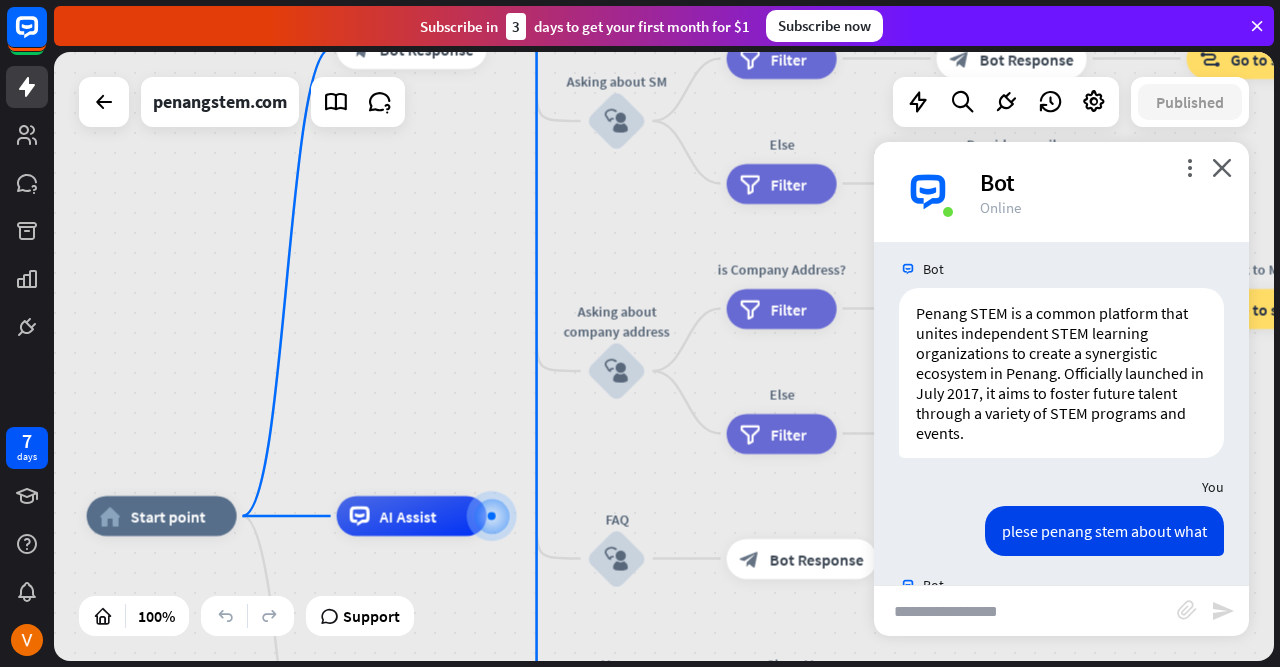 scroll, scrollTop: 1751, scrollLeft: 0, axis: vertical 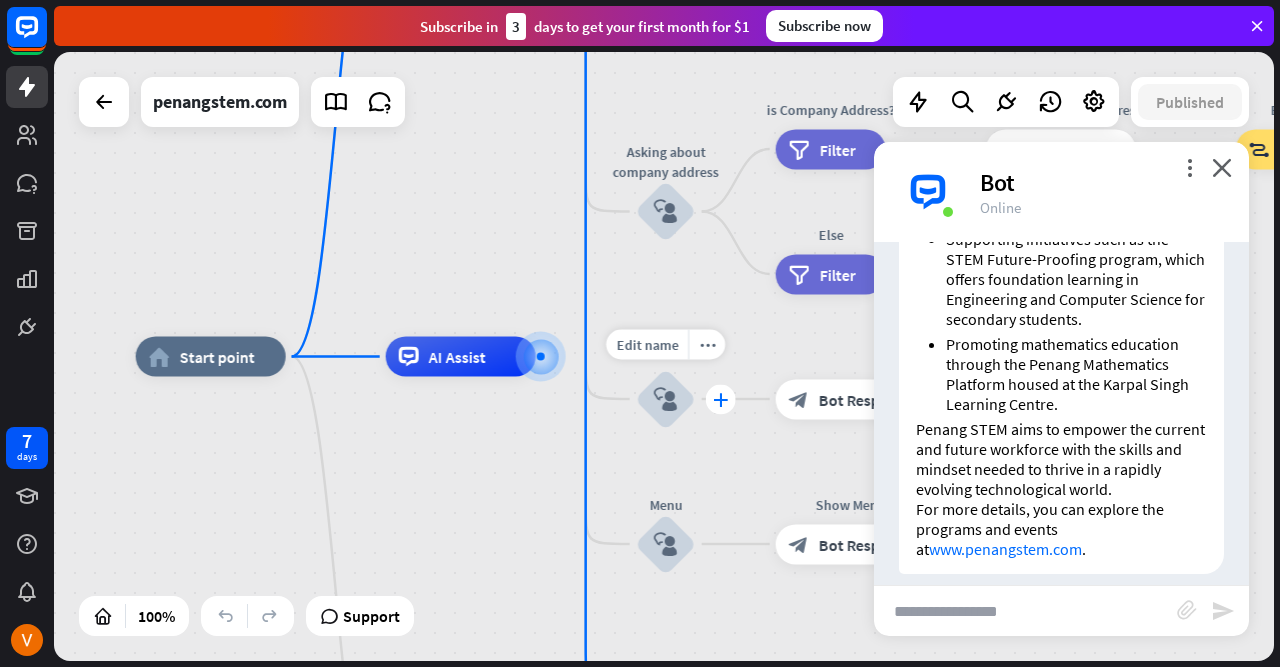 click on "plus" at bounding box center (720, 399) 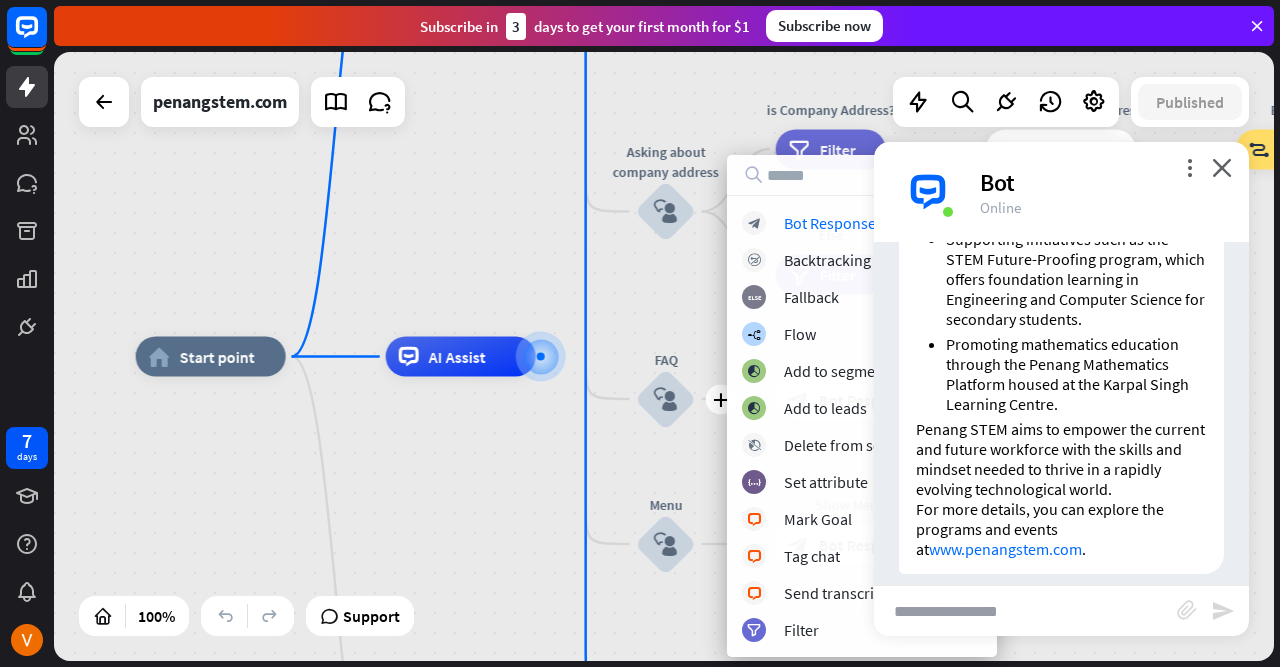 click on "home_2   Start point                 Welcome message   block_bot_response   Bot Response                 About us   block_user_input                 Provide company information   block_bot_response   Bot Response                 Back to Menu   block_user_input                 Was it helpful?   block_bot_response   Bot Response                 Yes   block_user_input                 Thank you!   block_bot_response   Bot Response                 No   block_user_input                 Back to Menu   block_goto   Go to step                 Contact us   block_user_input                 Contact flow   builder_tree   Flow                 Asking about email   block_user_input                   block_goto   Go to step                 Asking about phone number   block_user_input                 Is phone number?   filter   Filter                 Provides phone number   block_bot_response   Bot Response                 Back to Menu   block_goto   Go to step                 Else   filter   Filter" at bounding box center (664, 356) 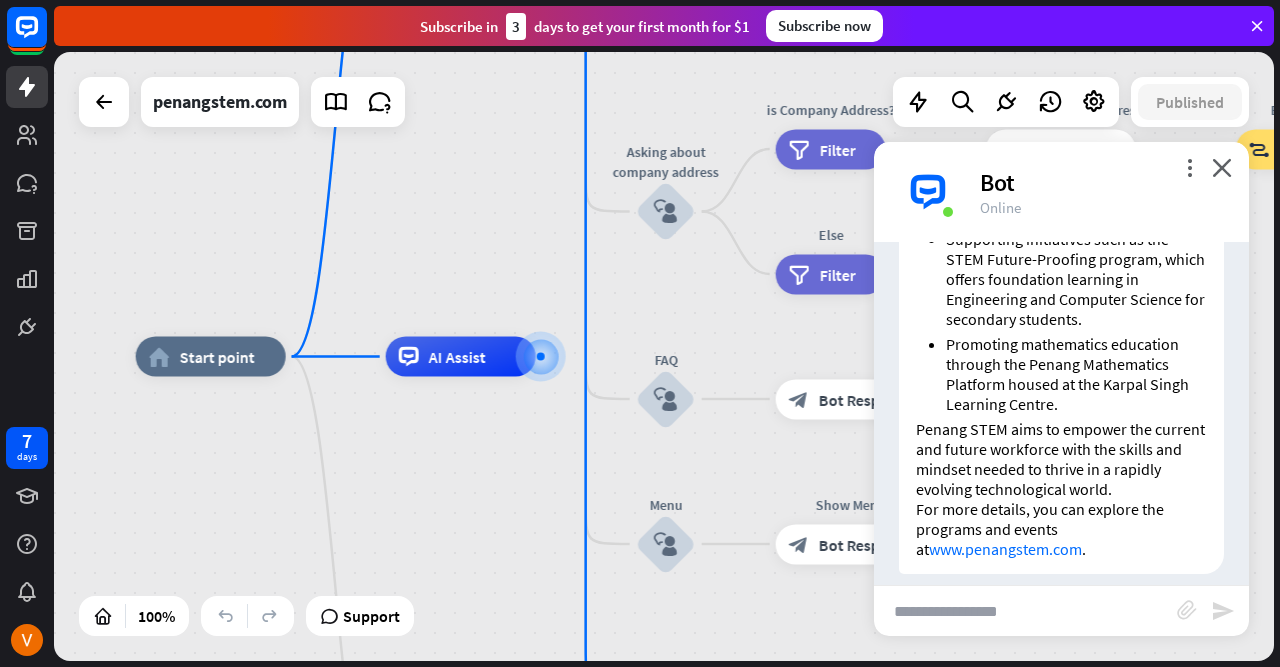 click on "home_2   Start point                 Welcome message   block_bot_response   Bot Response                 About us   block_user_input                 Provide company information   block_bot_response   Bot Response                 Back to Menu   block_user_input                 Was it helpful?   block_bot_response   Bot Response                 Yes   block_user_input                 Thank you!   block_bot_response   Bot Response                 No   block_user_input                 Back to Menu   block_goto   Go to step                 Contact us   block_user_input                 Contact flow   builder_tree   Flow                 Asking about email   block_user_input                   block_goto   Go to step                 Asking about phone number   block_user_input                 Is phone number?   filter   Filter                 Provides phone number   block_bot_response   Bot Response                 Back to Menu   block_goto   Go to step                 Else   filter   Filter" at bounding box center (664, 356) 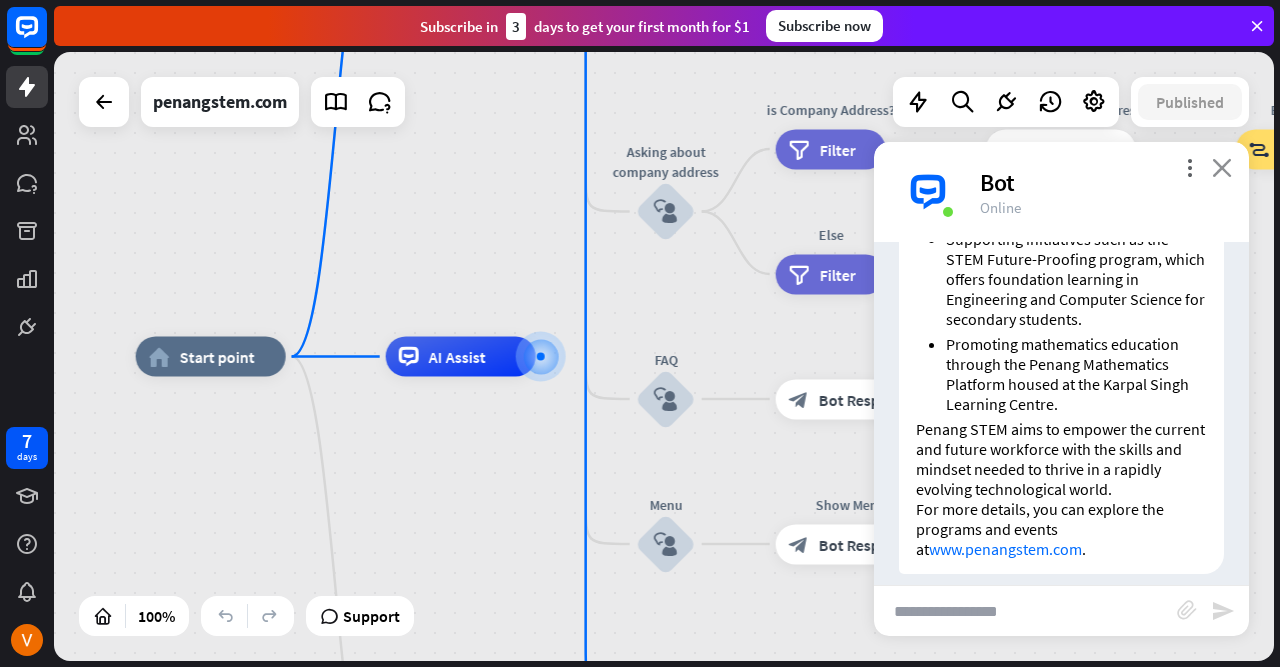 click on "close" at bounding box center [1222, 167] 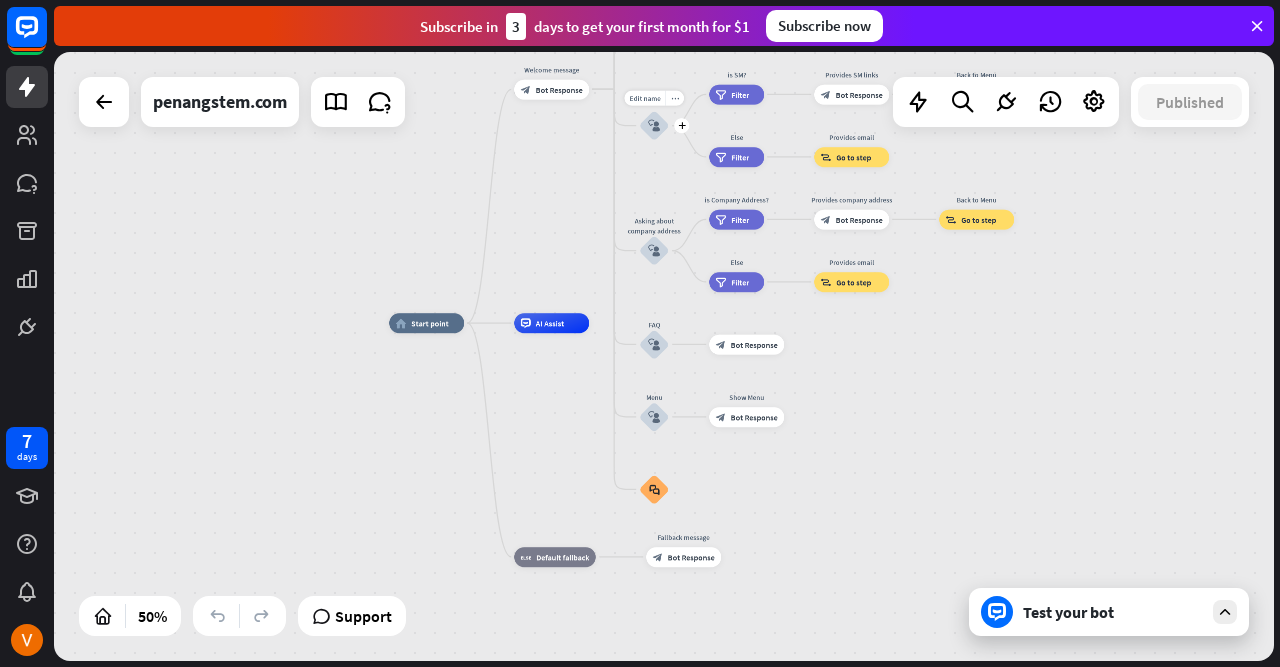 click on "block_user_input" at bounding box center (654, 126) 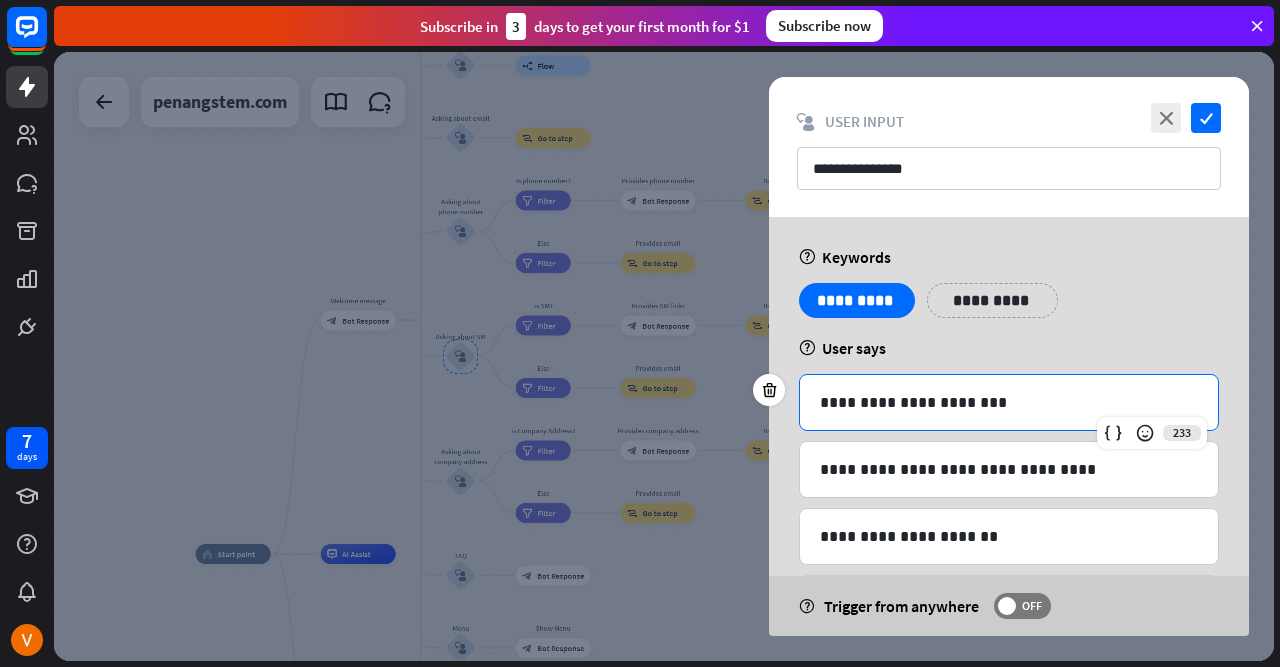 click on "**********" at bounding box center [1009, 402] 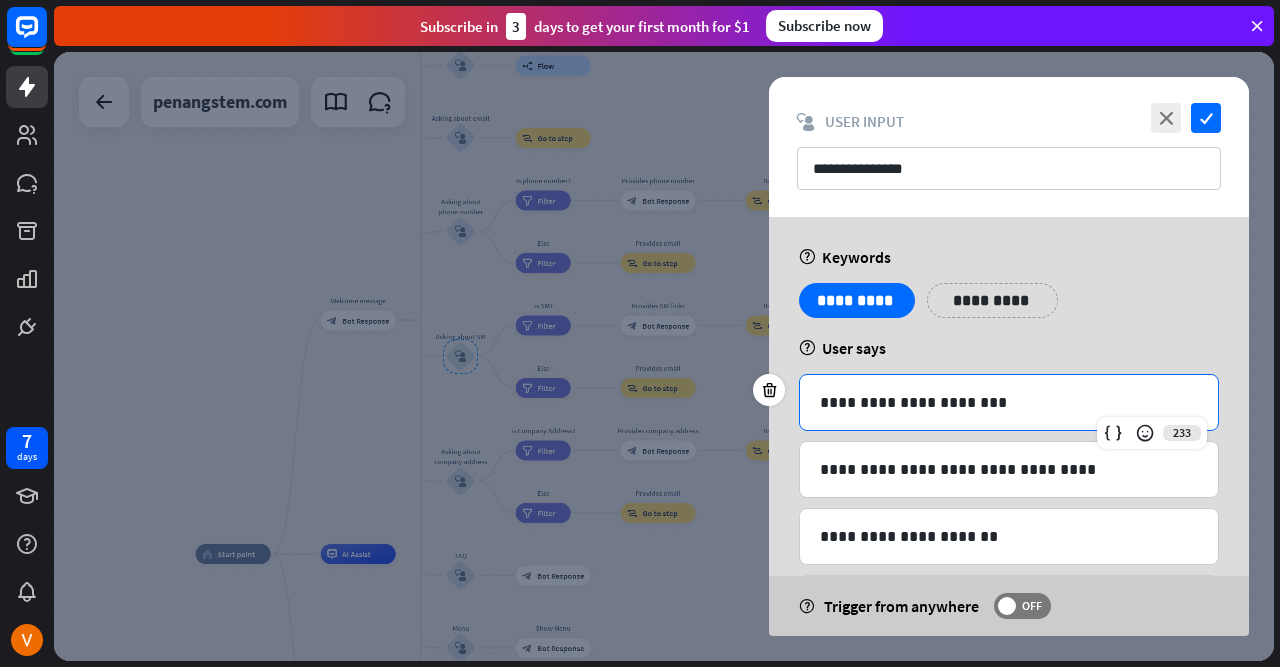 type 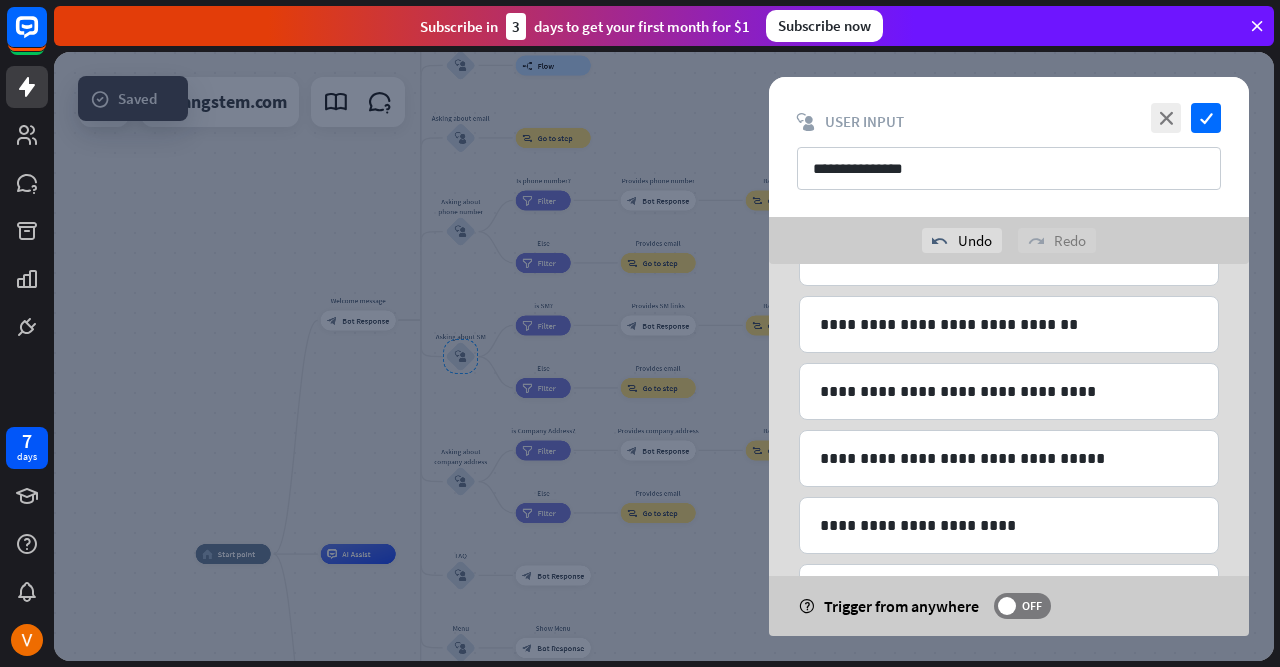 scroll, scrollTop: 603, scrollLeft: 0, axis: vertical 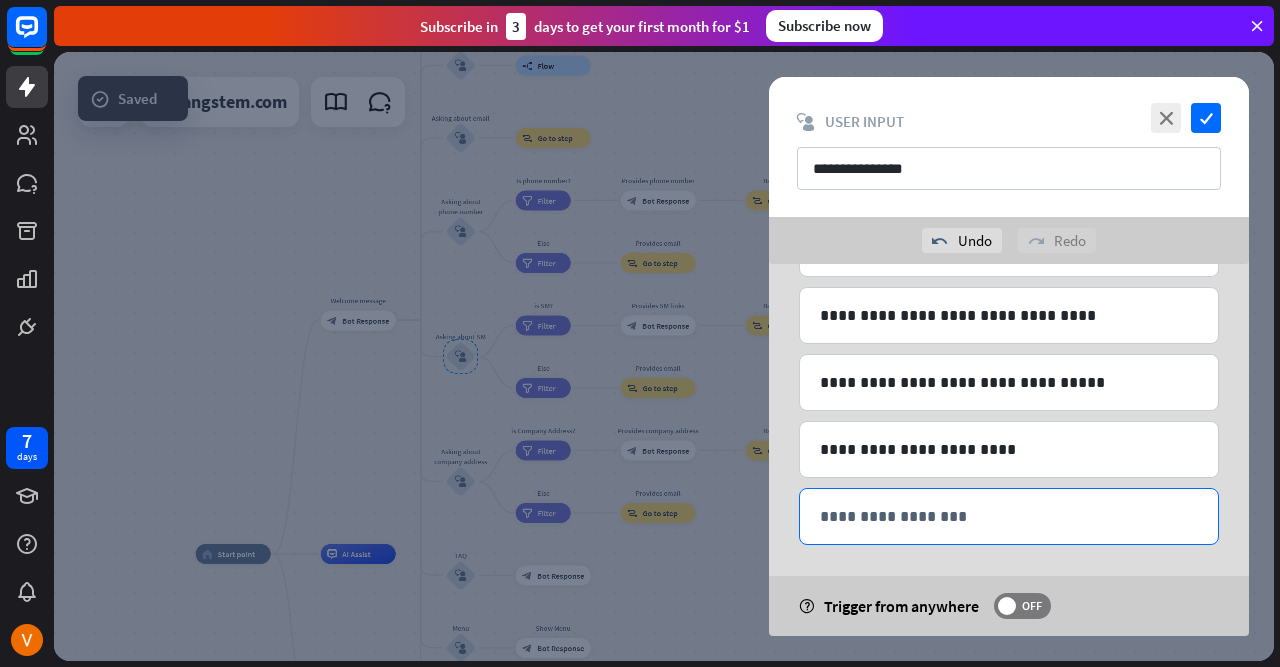 click on "**********" at bounding box center (1009, 516) 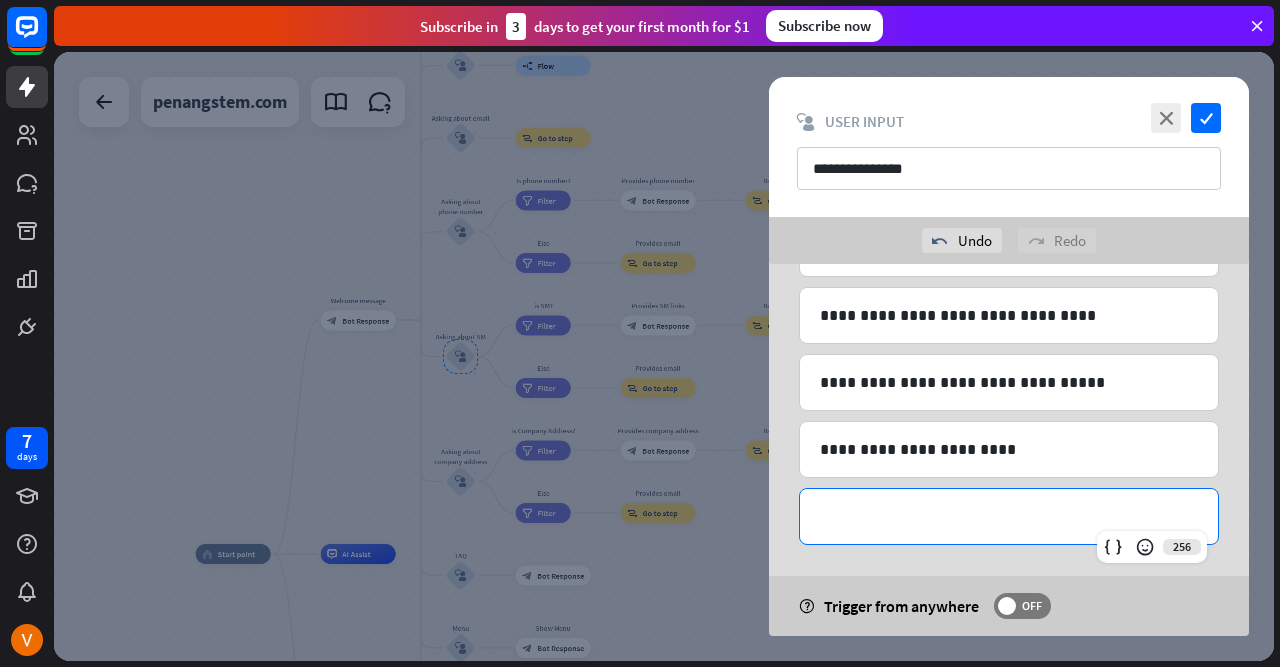 type 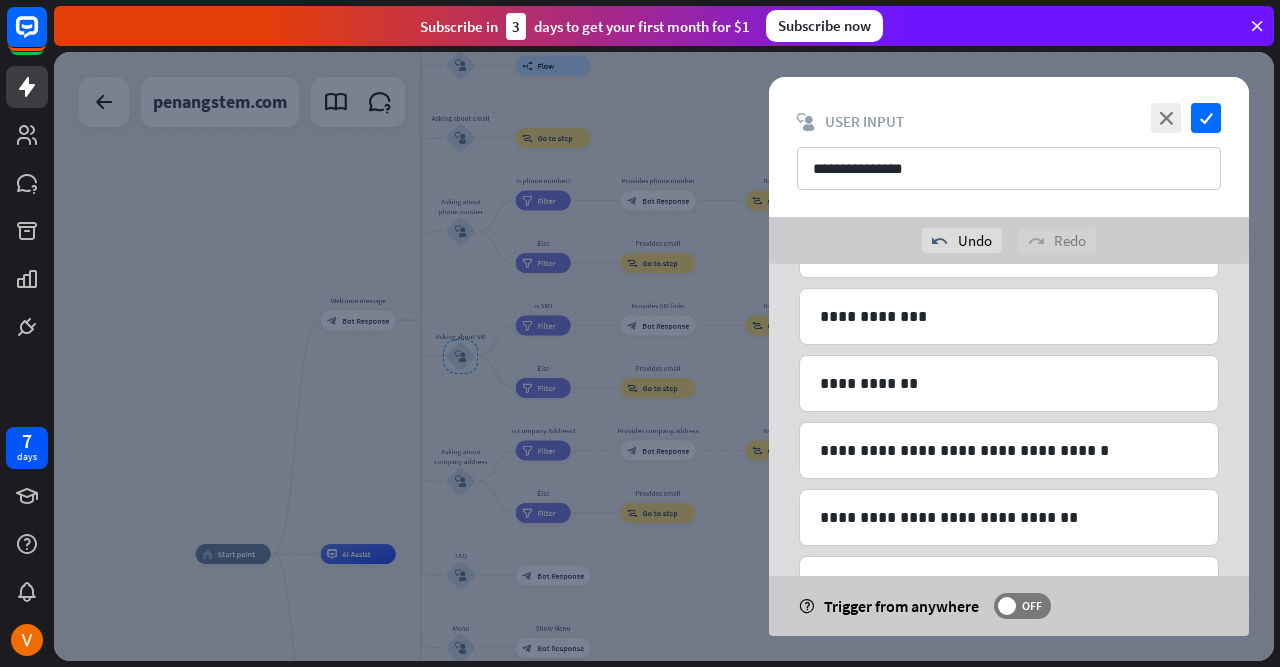scroll, scrollTop: 490, scrollLeft: 0, axis: vertical 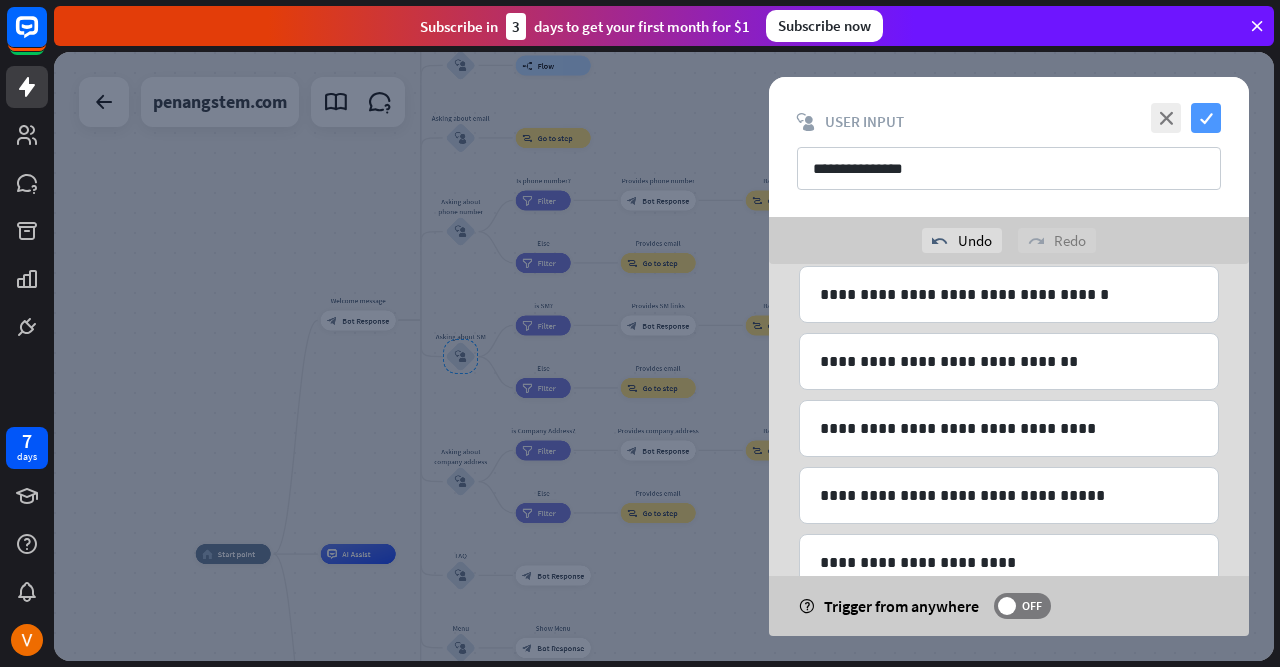 click on "check" at bounding box center [1206, 118] 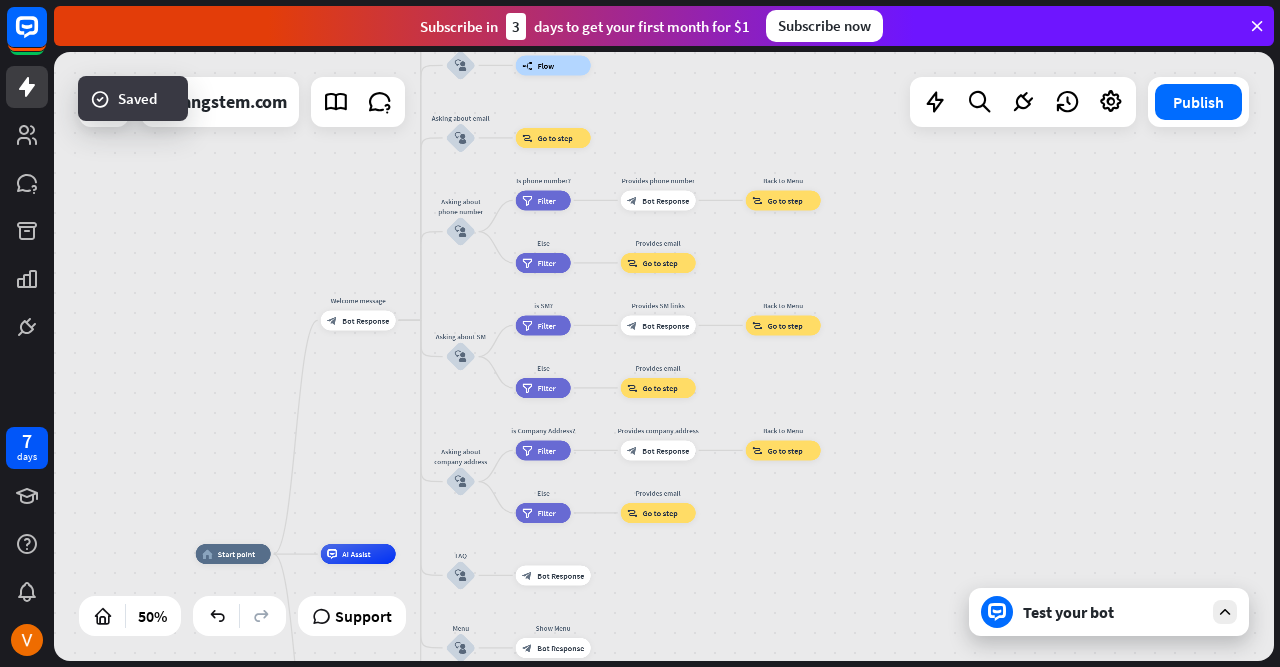 click on "Test your bot" at bounding box center (1113, 612) 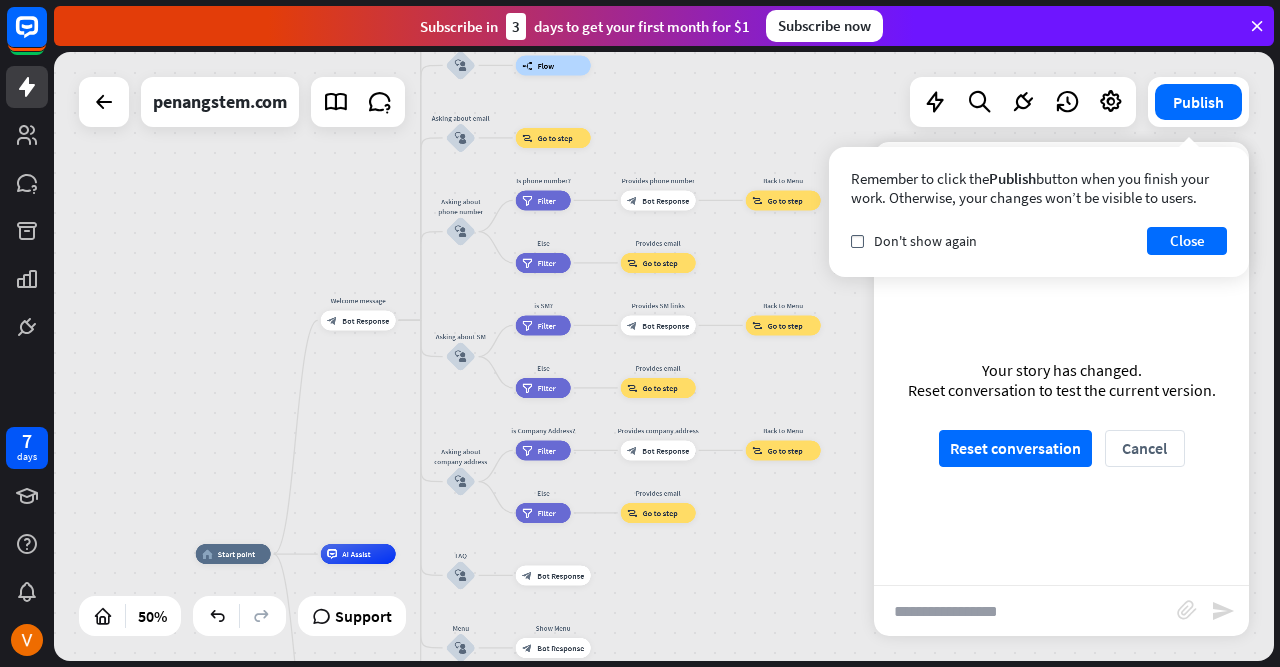 click on "home_2   Start point                 Welcome message   block_bot_response   Bot Response                 About us   block_user_input                 Provide company information   block_bot_response   Bot Response                 Back to Menu   block_user_input                 Was it helpful?   block_bot_response   Bot Response                 Yes   block_user_input                 Thank you!   block_bot_response   Bot Response                 No   block_user_input                 Back to Menu   block_goto   Go to step                 Contact us   block_user_input                 Contact flow   builder_tree   Flow                 Asking about email   block_user_input                   block_goto   Go to step                 Asking about phone number   block_user_input                 Is phone number?   filter   Filter                 Provides phone number   block_bot_response   Bot Response                 Back to Menu   block_goto   Go to step                 Else   filter   Filter" at bounding box center [664, 356] 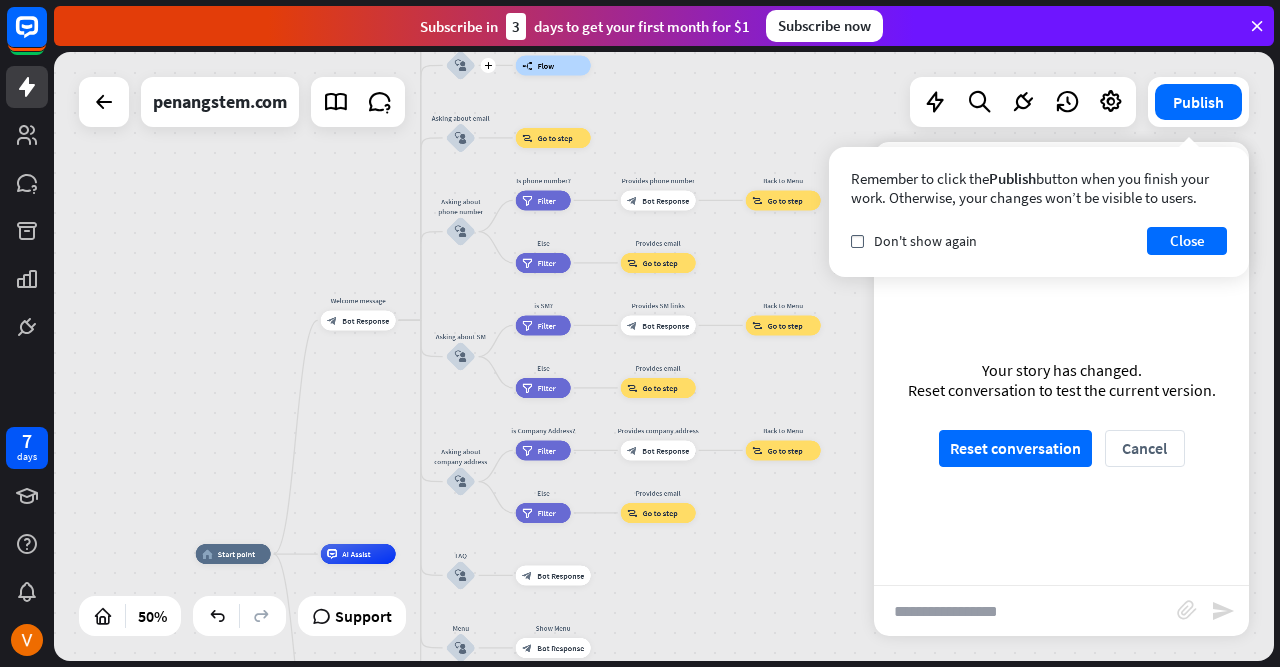 click on "block_user_input" at bounding box center [461, 65] 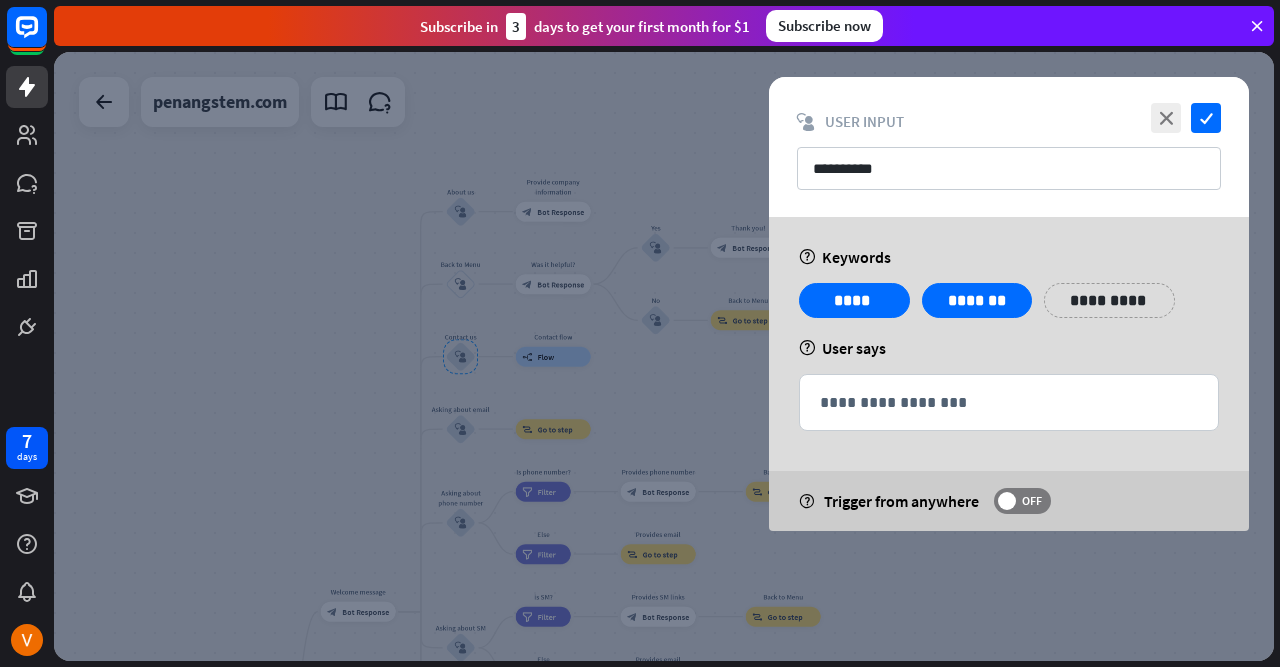 click at bounding box center (664, 356) 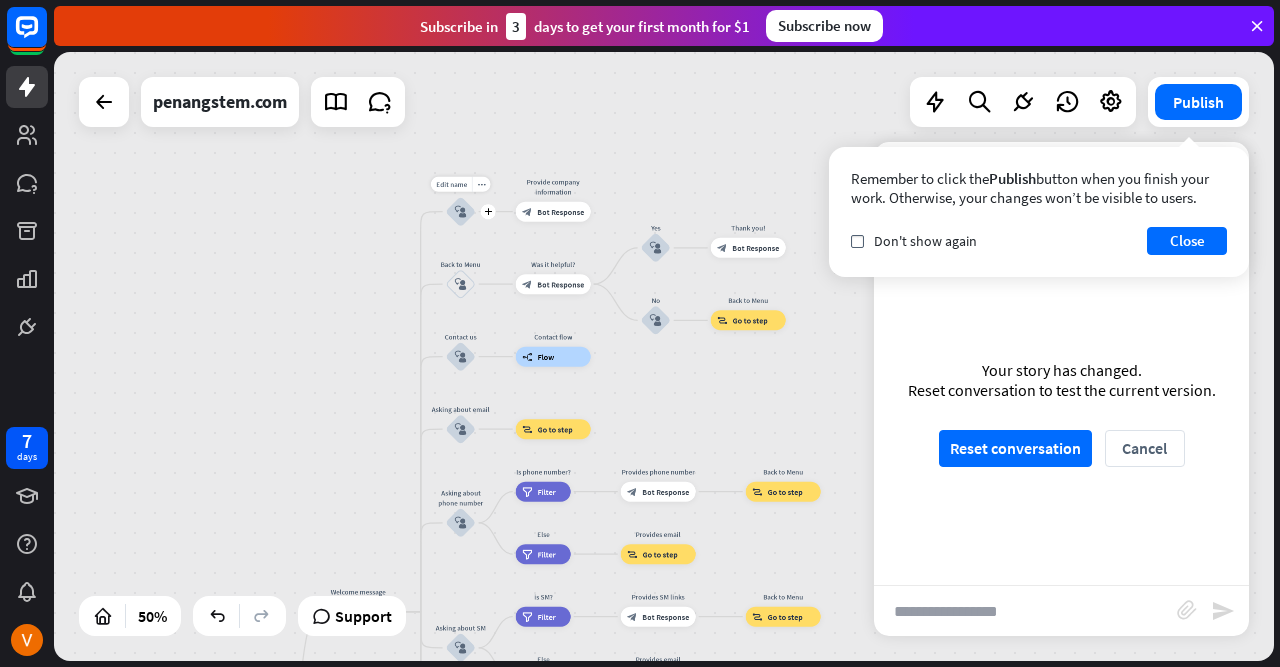 click on "block_user_input" at bounding box center [461, 212] 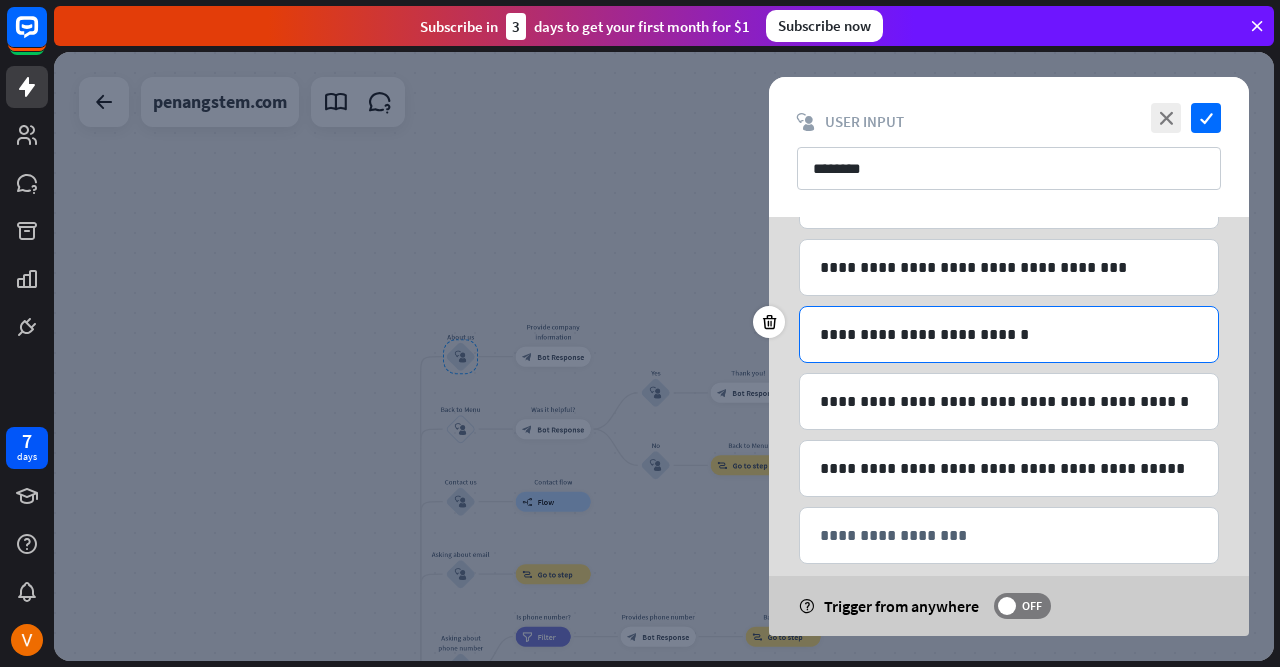 scroll, scrollTop: 357, scrollLeft: 0, axis: vertical 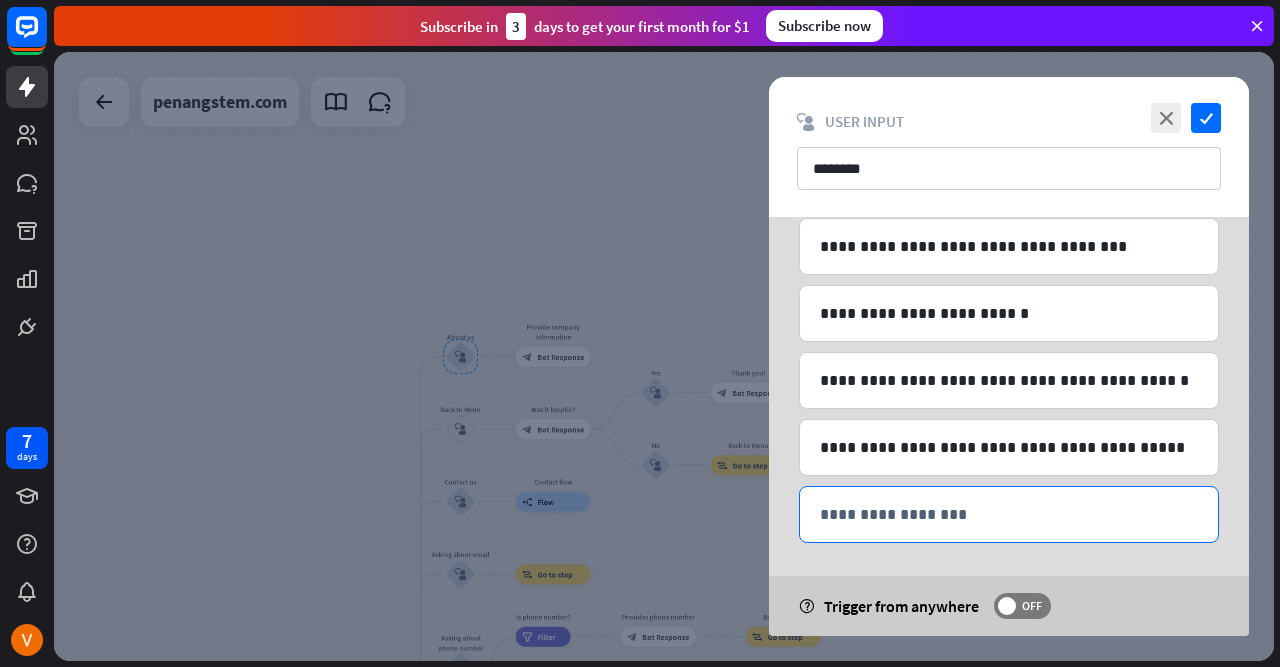click on "**********" at bounding box center [1009, 514] 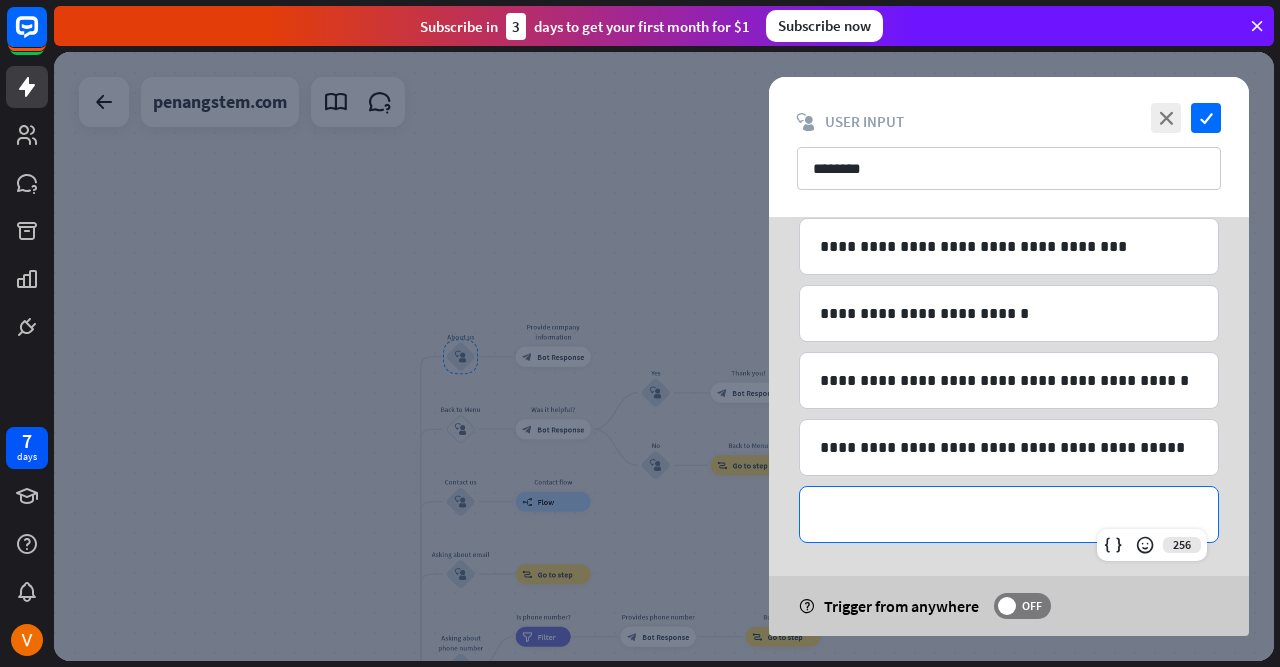 type 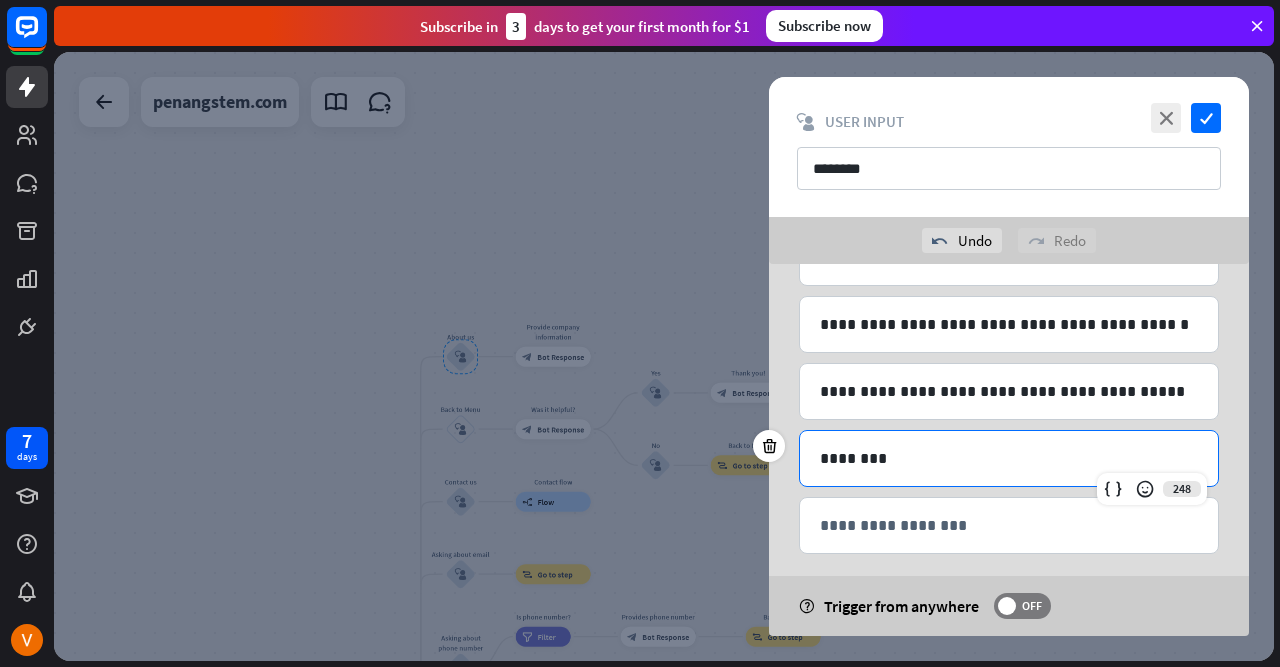 scroll, scrollTop: 471, scrollLeft: 0, axis: vertical 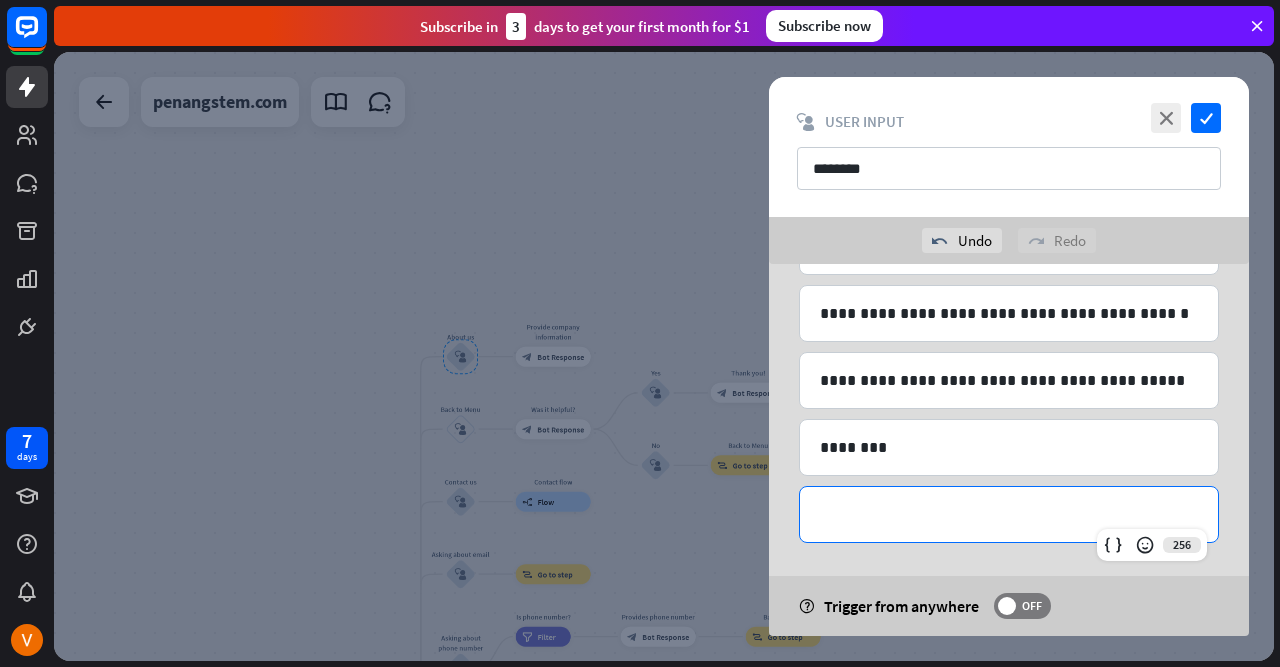 click on "**********" at bounding box center (1009, 514) 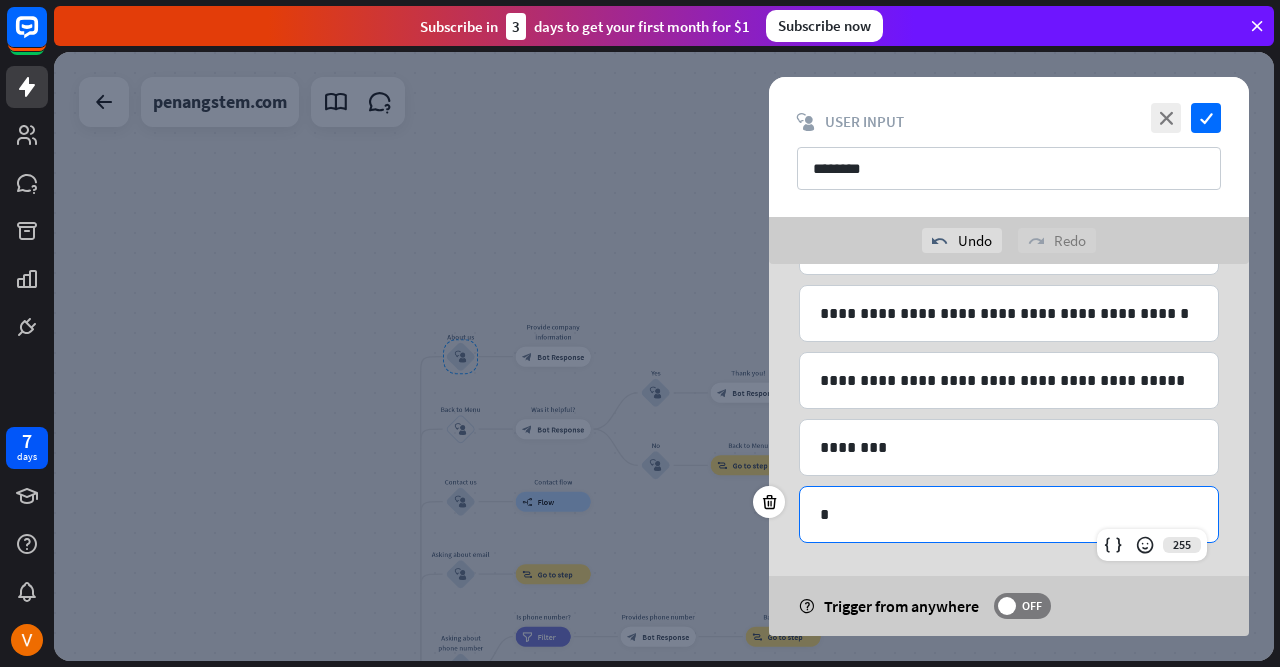 type 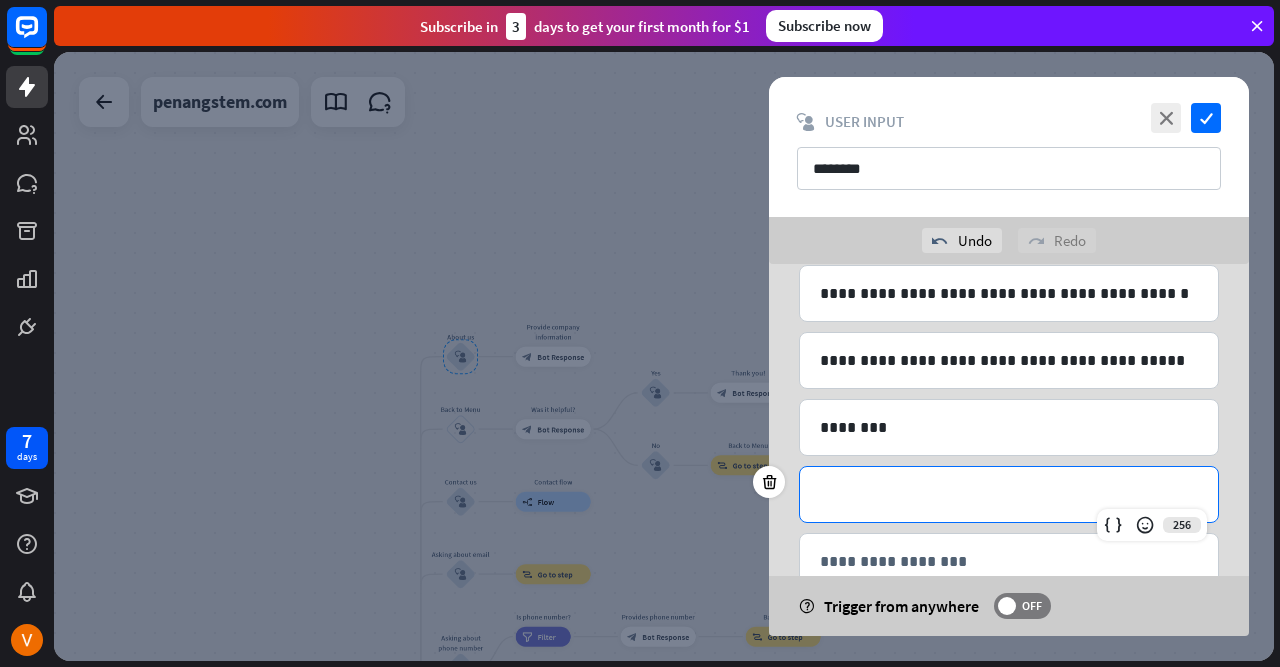 scroll, scrollTop: 537, scrollLeft: 0, axis: vertical 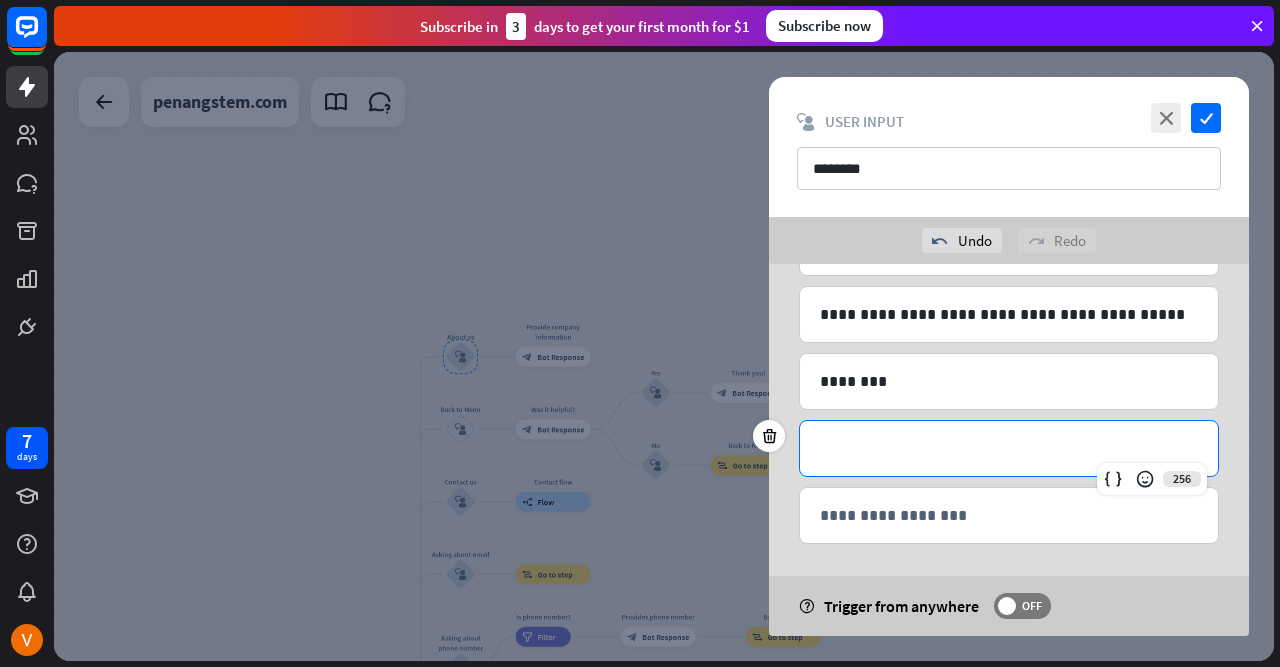 click on "**********" at bounding box center [1009, 448] 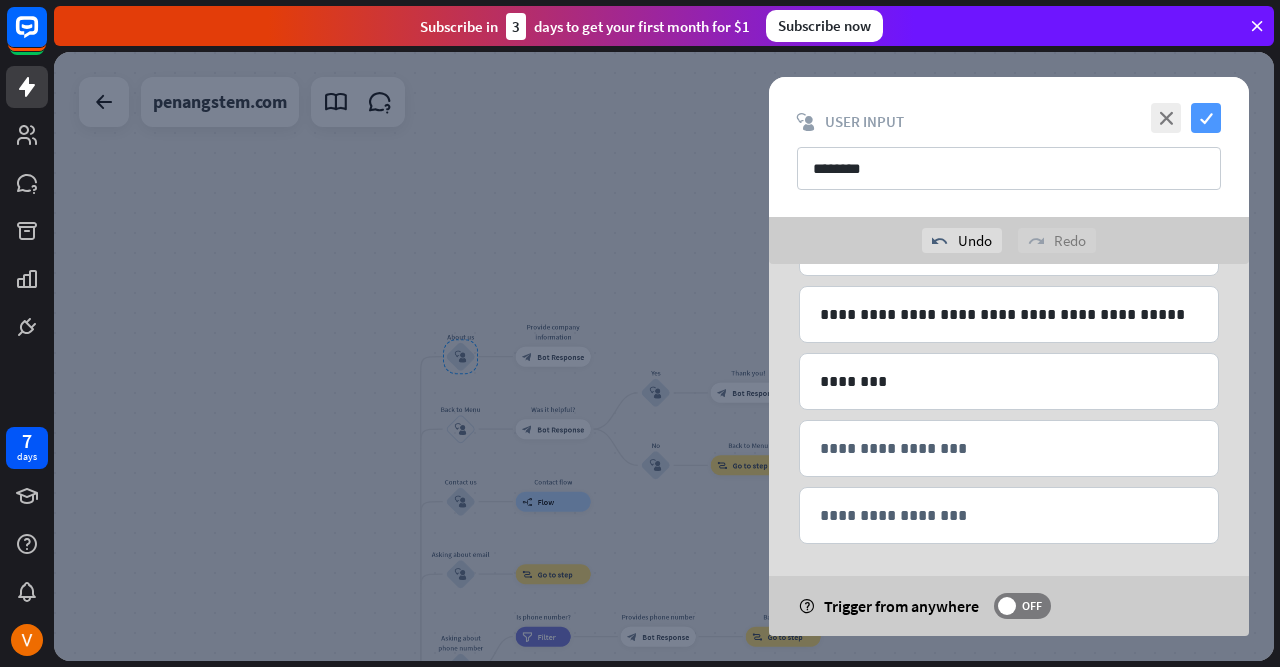 click on "check" at bounding box center (1206, 118) 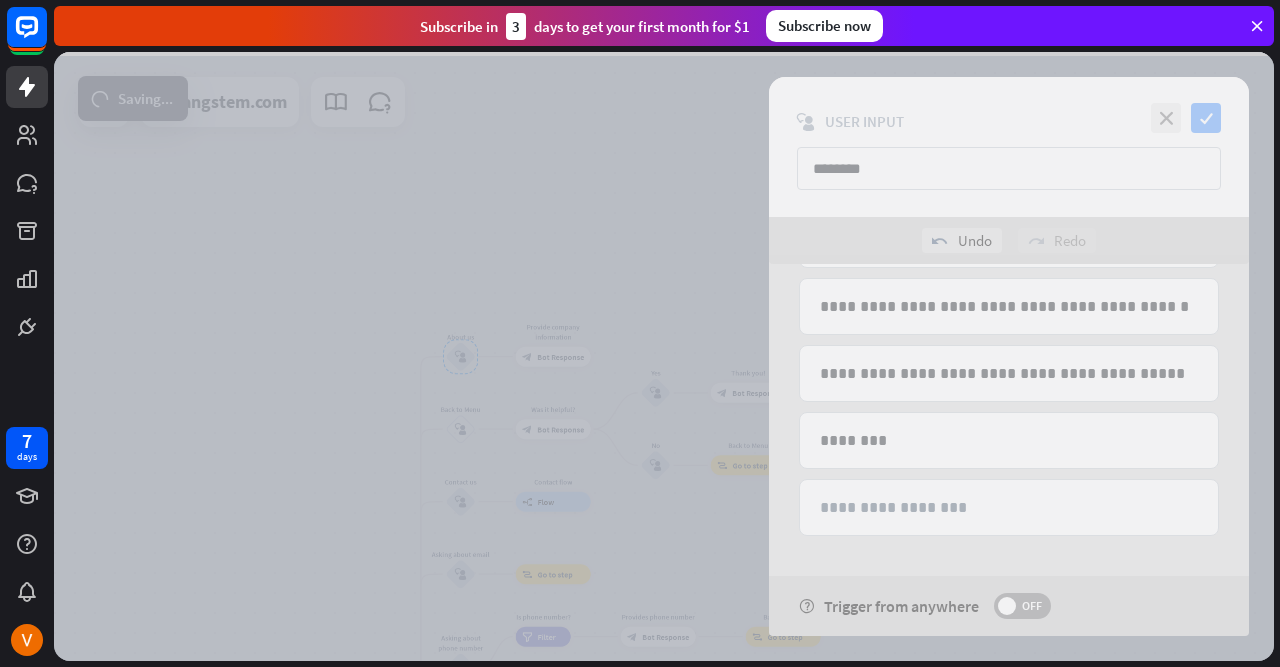 scroll, scrollTop: 471, scrollLeft: 0, axis: vertical 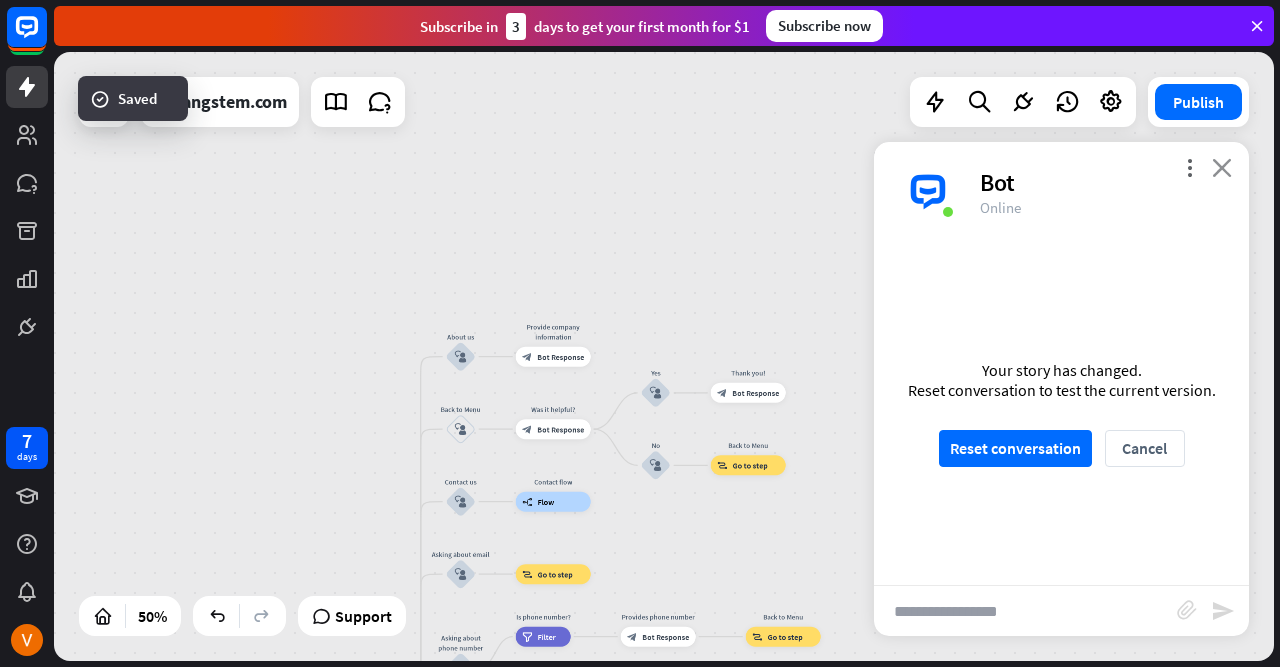 click on "close" at bounding box center [1222, 167] 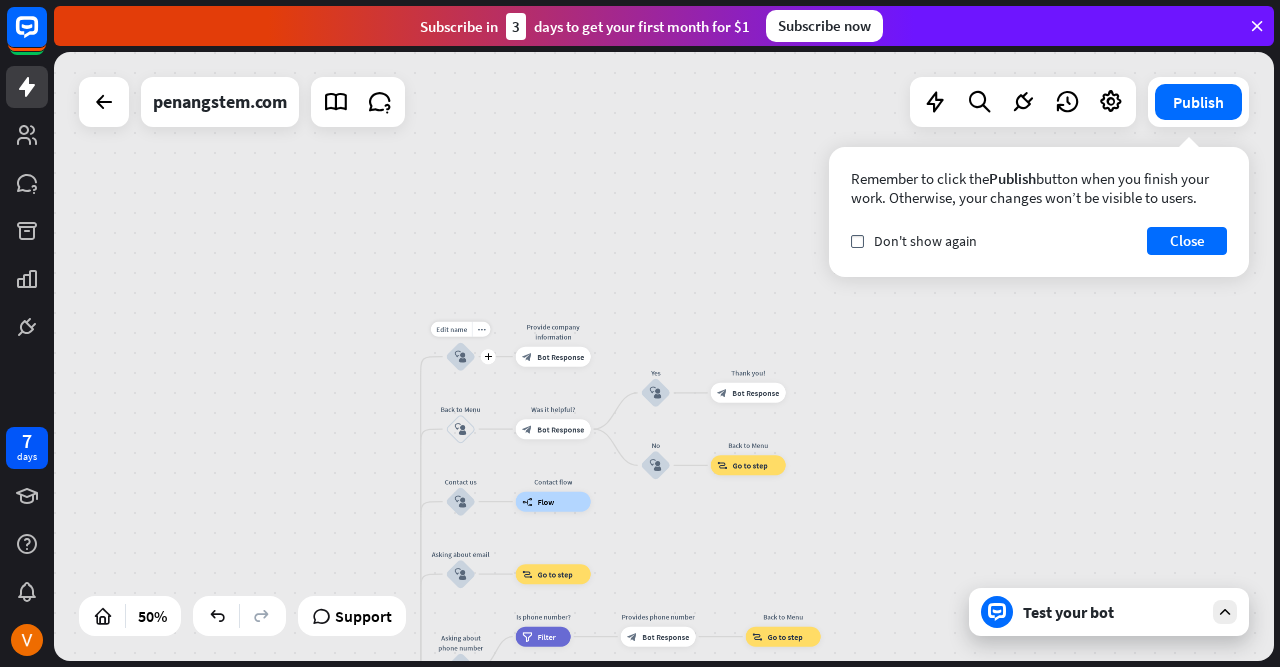 click on "block_user_input" at bounding box center [461, 357] 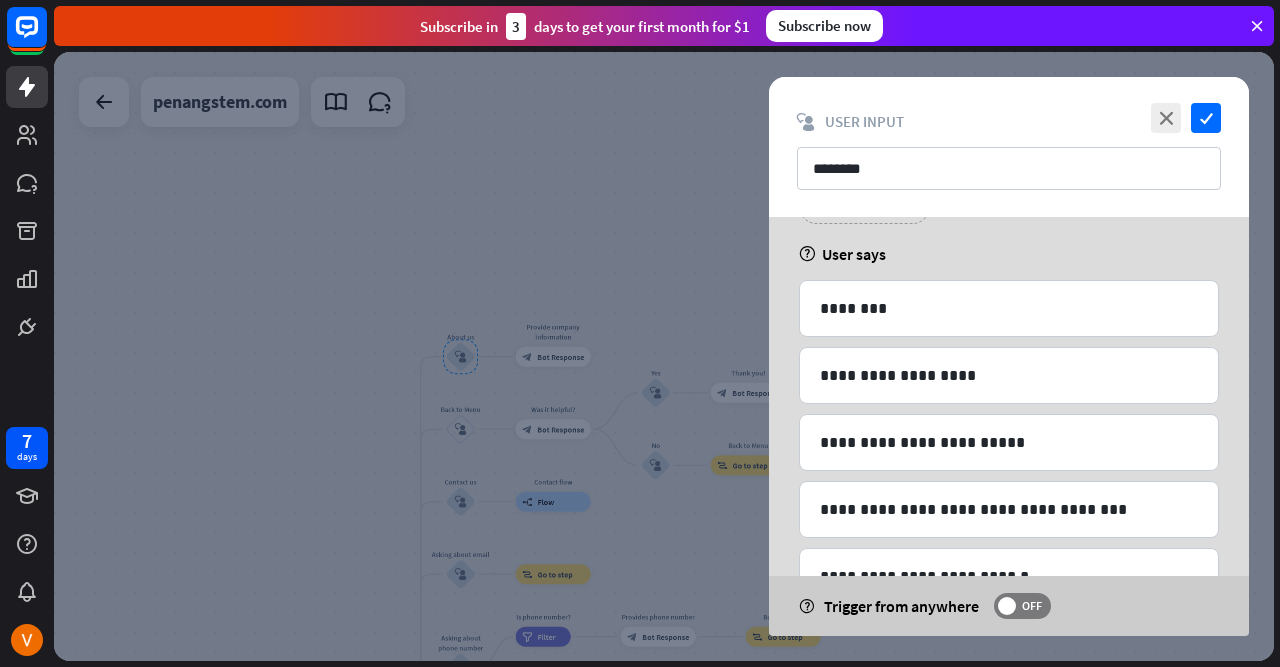 scroll, scrollTop: 424, scrollLeft: 0, axis: vertical 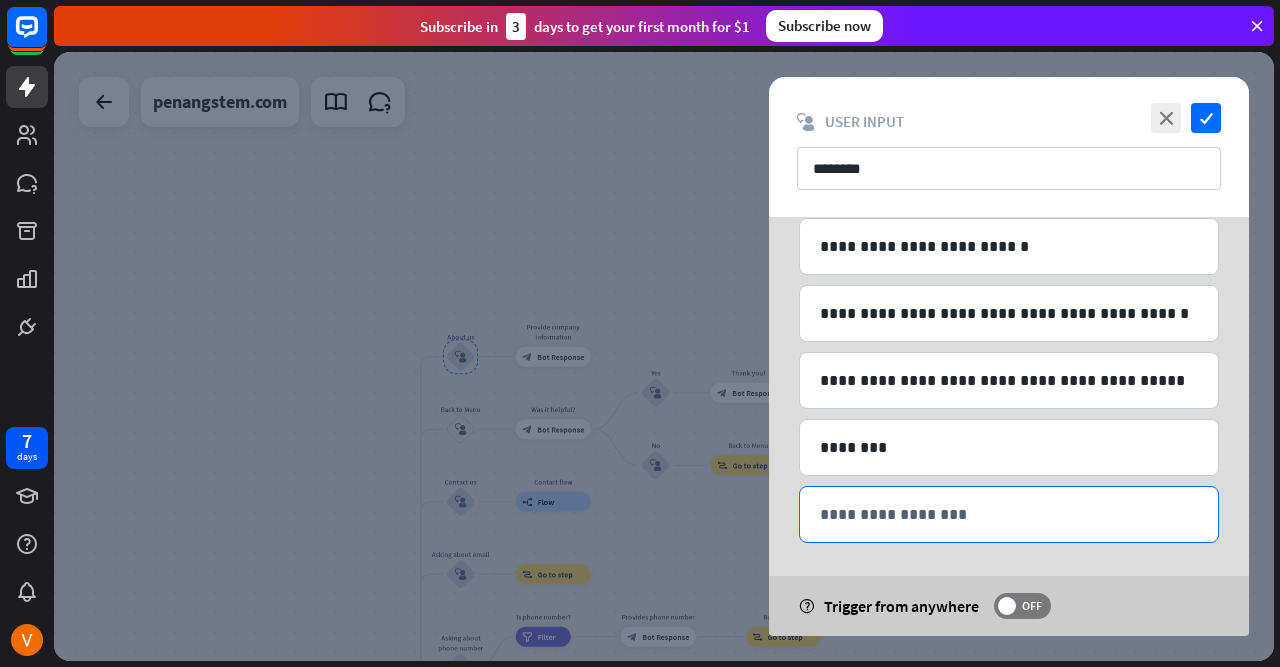 drag, startPoint x: 912, startPoint y: 508, endPoint x: 912, endPoint y: 497, distance: 11 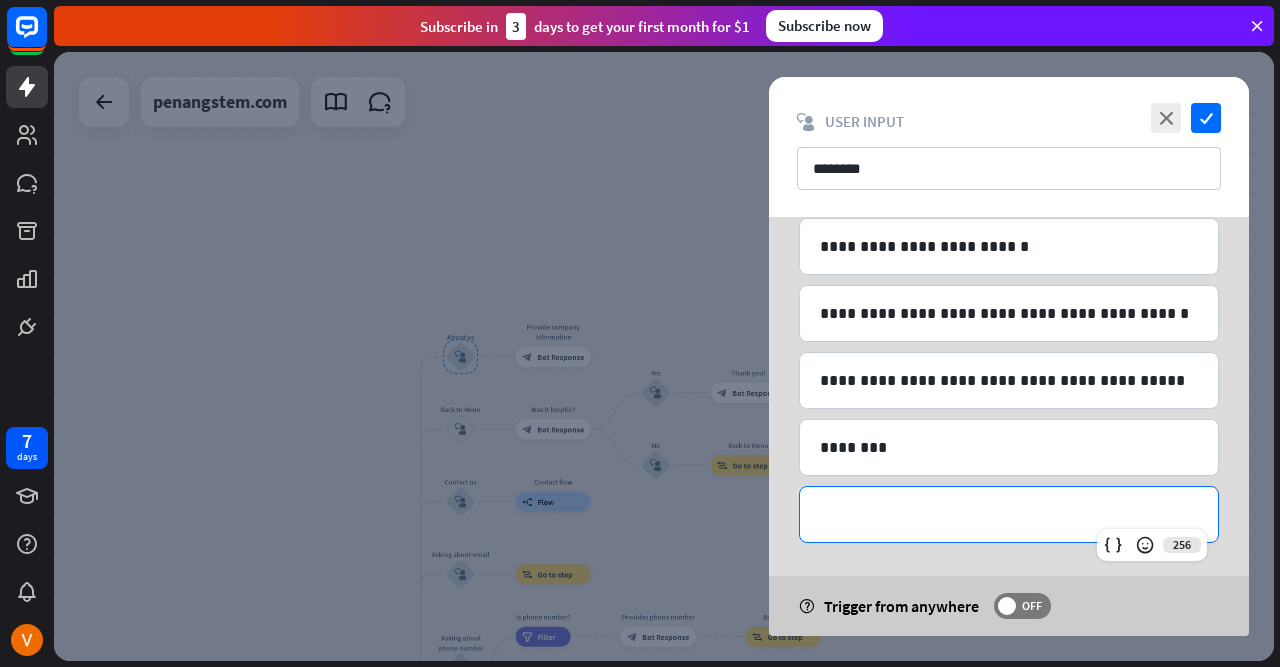 click at bounding box center (664, 356) 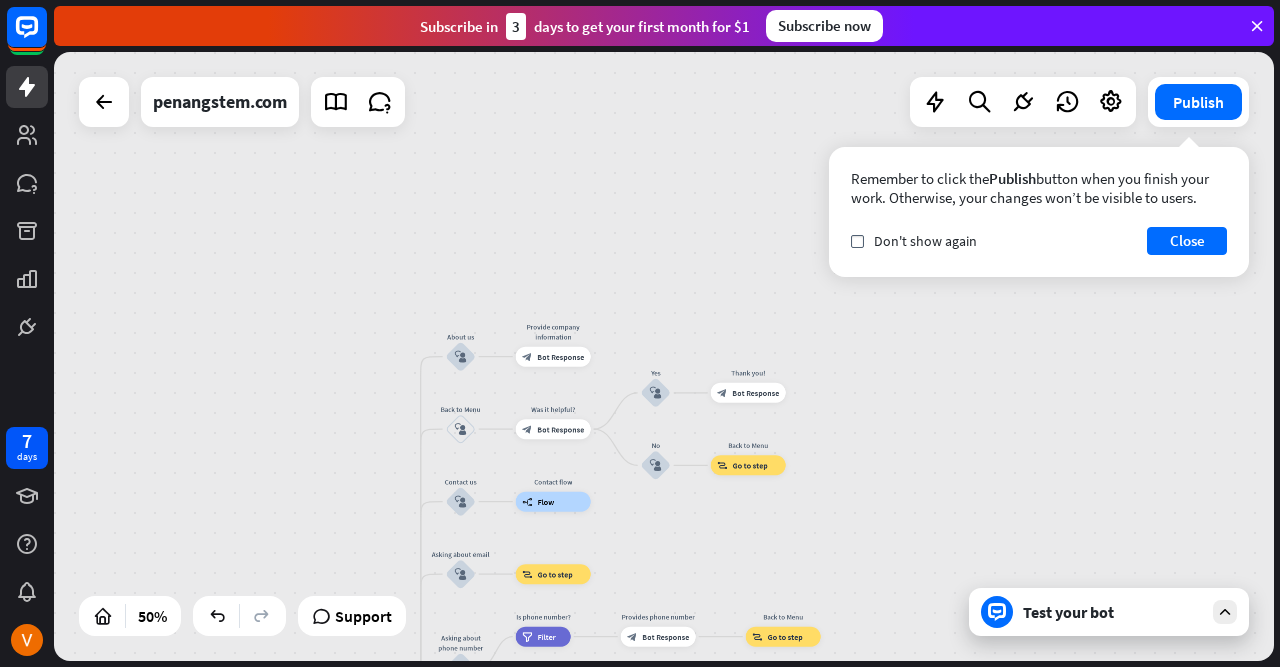 click on "Test your bot" at bounding box center (1109, 612) 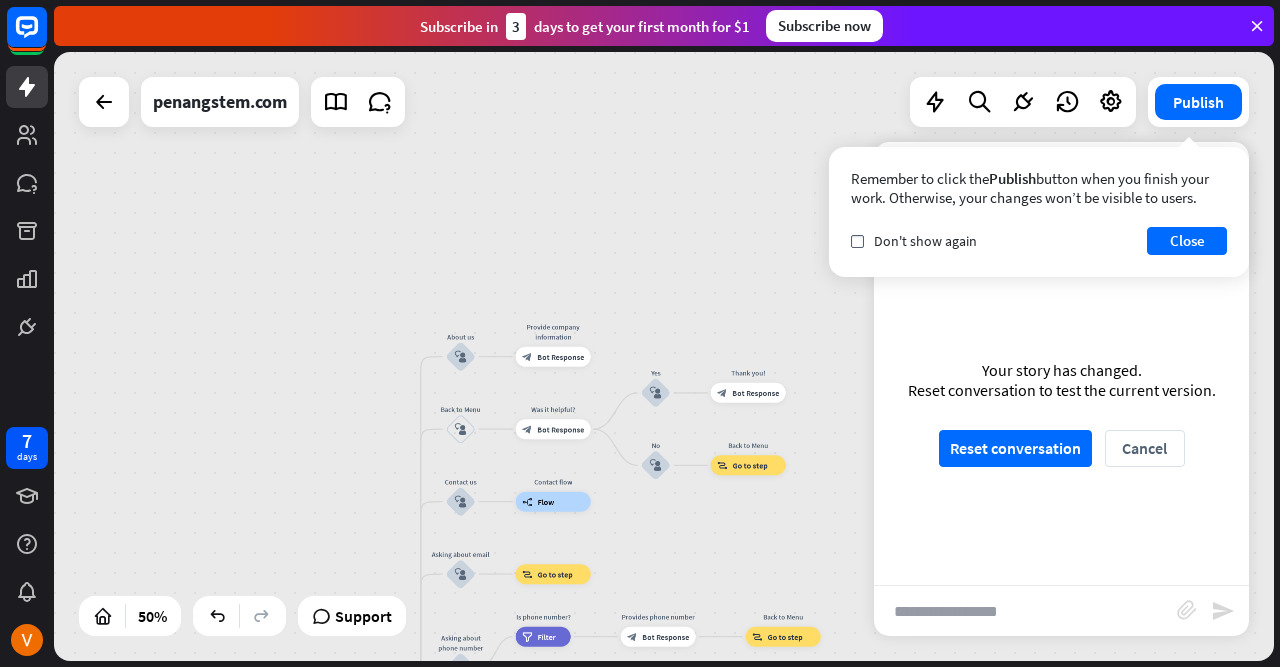 click at bounding box center [1025, 611] 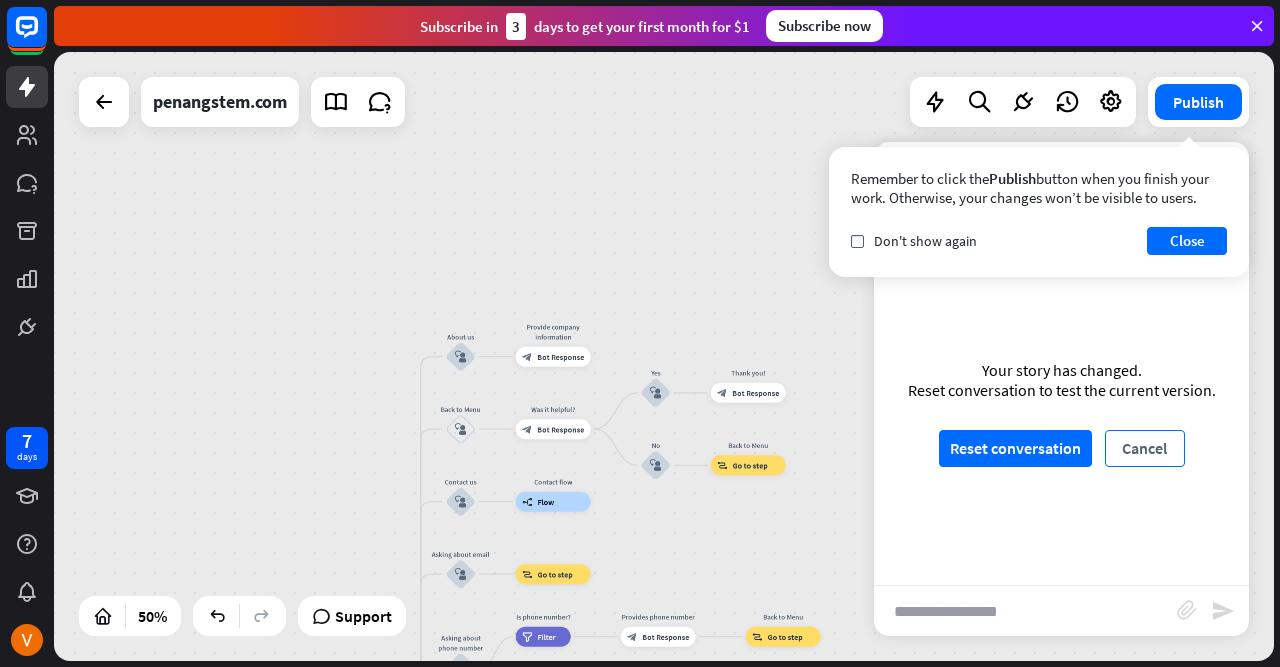 click on "Cancel" at bounding box center (1145, 448) 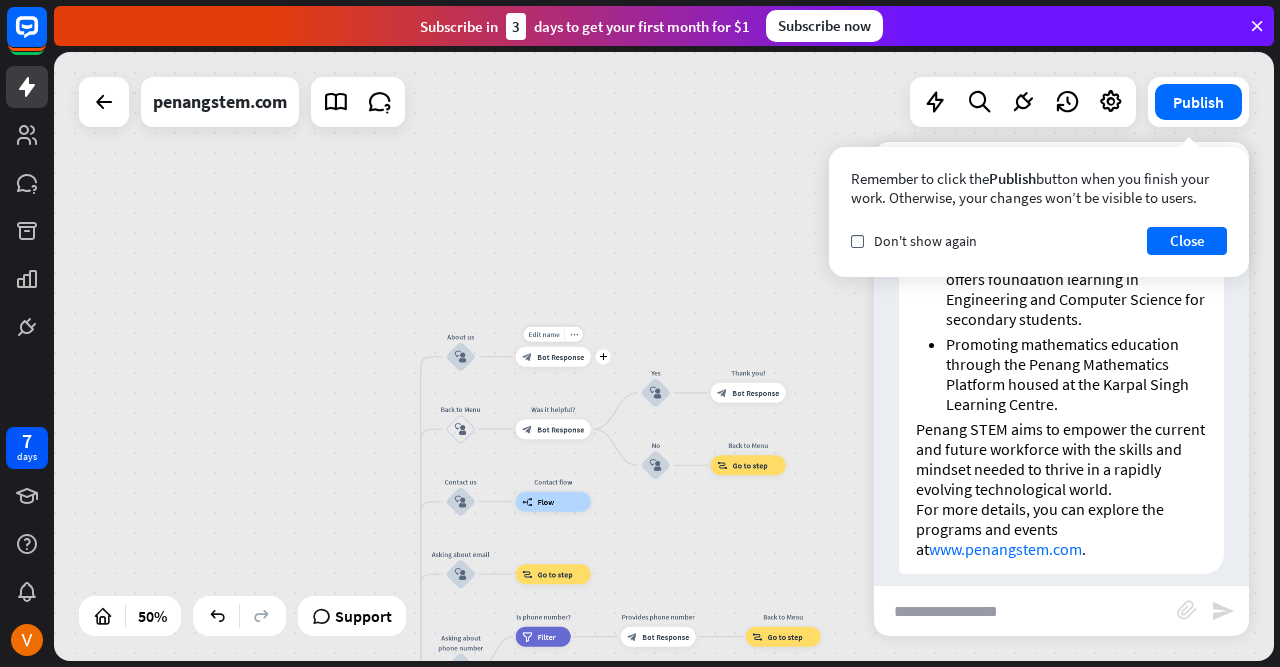click on "Edit name   more_horiz         plus   Provide company information   block_bot_response   Bot Response" at bounding box center [553, 357] 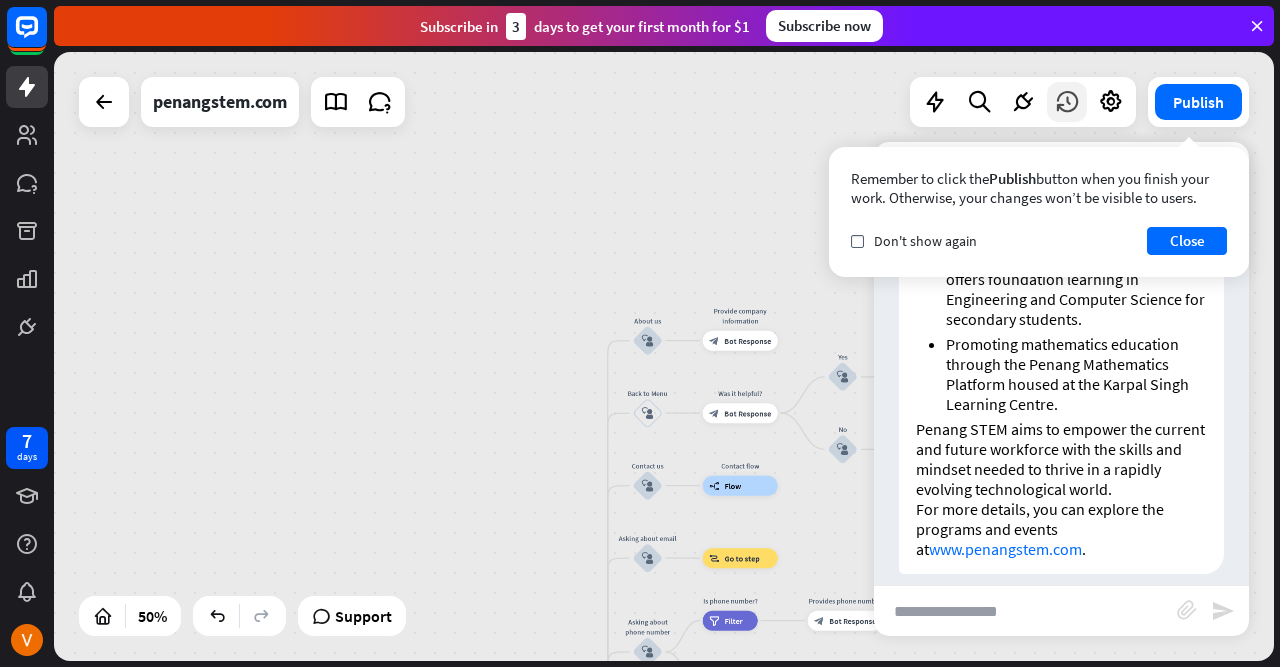 drag, startPoint x: 705, startPoint y: 235, endPoint x: 1080, endPoint y: 117, distance: 393.1272 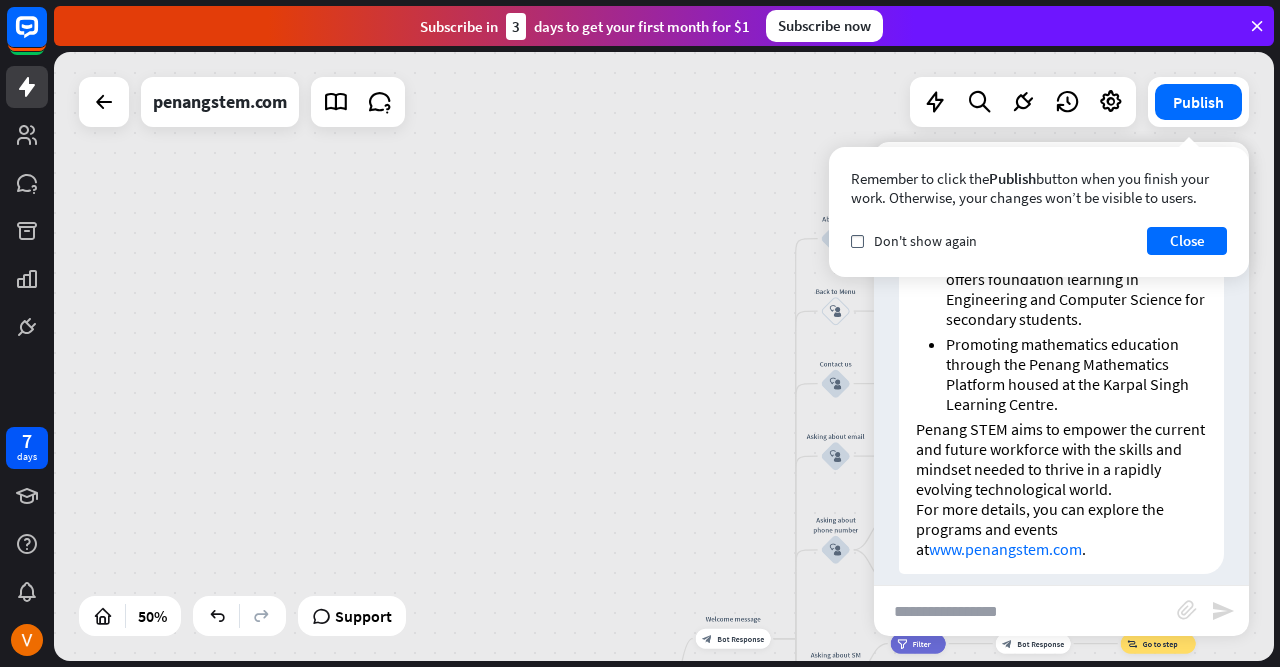 drag, startPoint x: 824, startPoint y: 303, endPoint x: 714, endPoint y: 305, distance: 110.01818 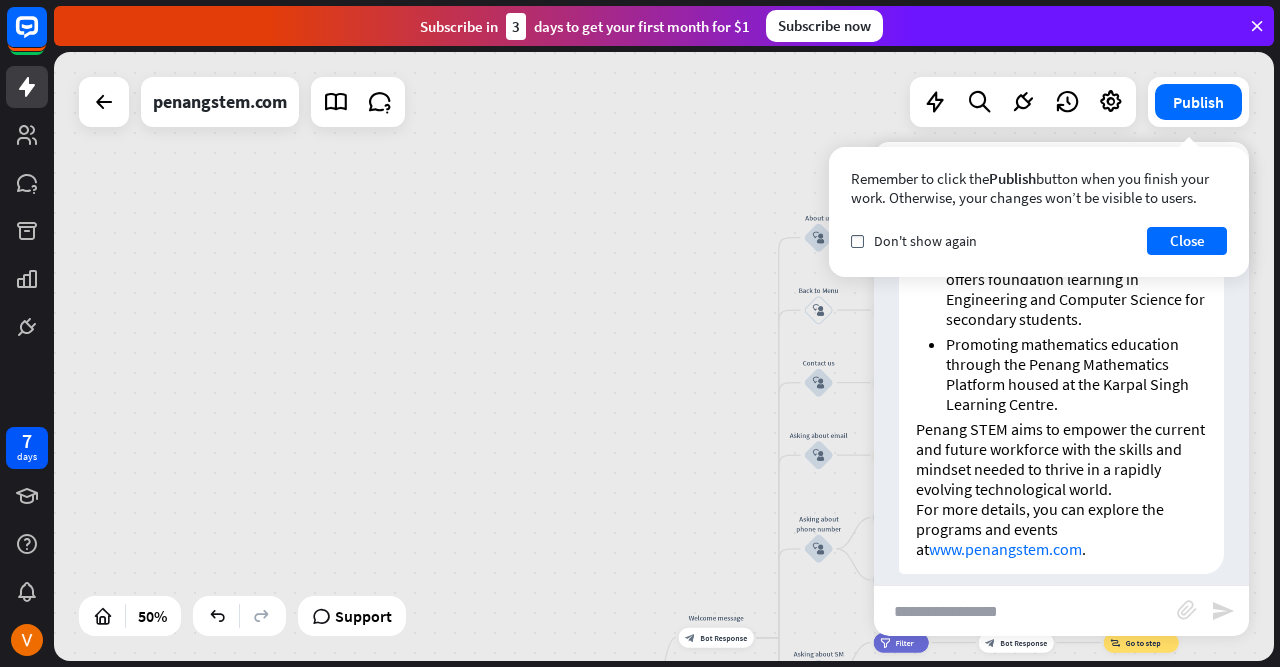 drag, startPoint x: 659, startPoint y: 261, endPoint x: 637, endPoint y: 262, distance: 22.022715 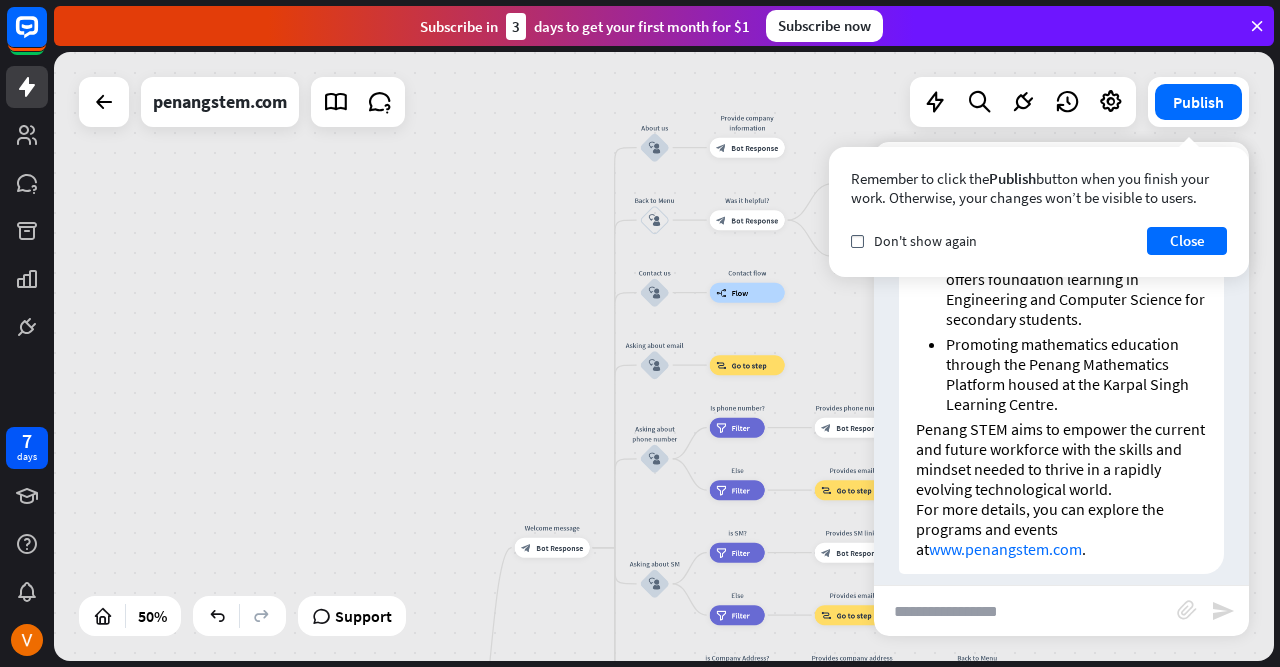 drag, startPoint x: 637, startPoint y: 262, endPoint x: 493, endPoint y: 177, distance: 167.21542 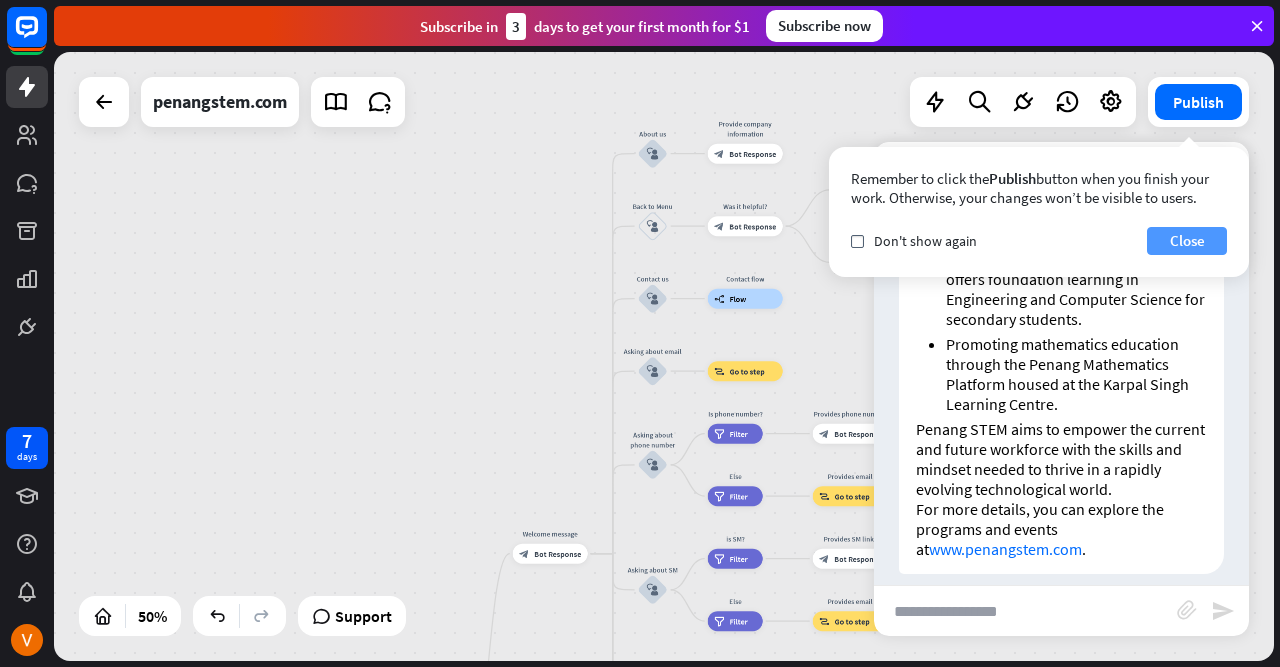 click on "Close" at bounding box center (1187, 241) 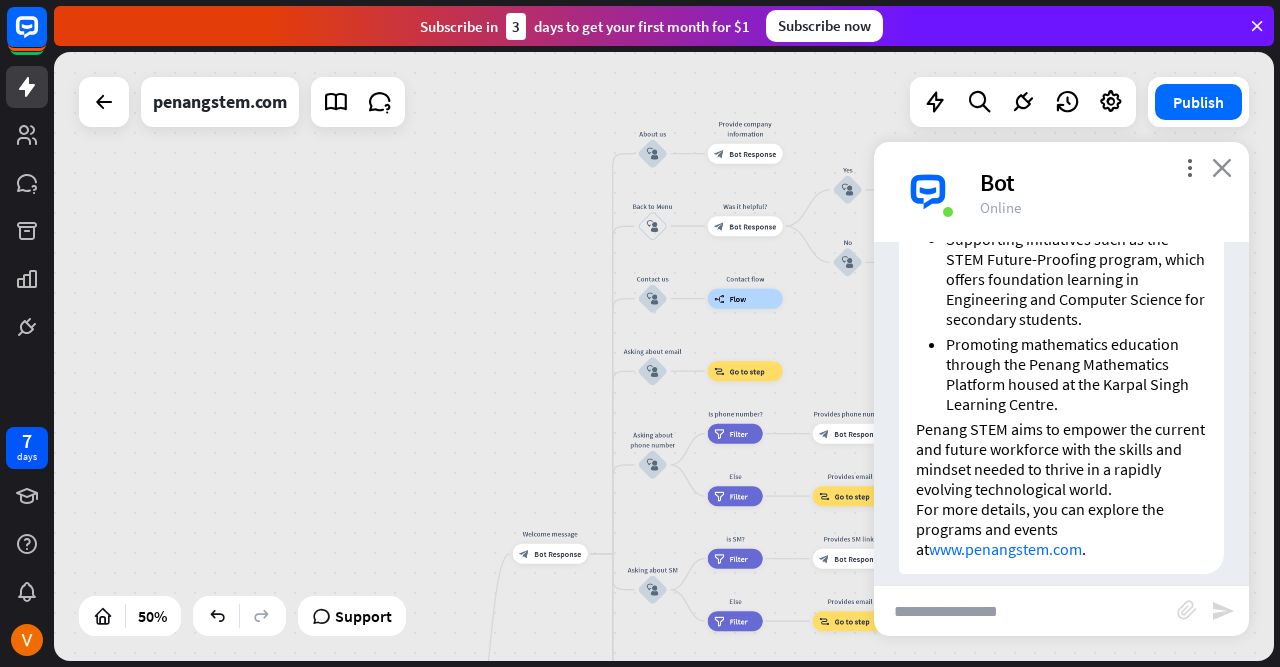 click on "close" at bounding box center [1222, 167] 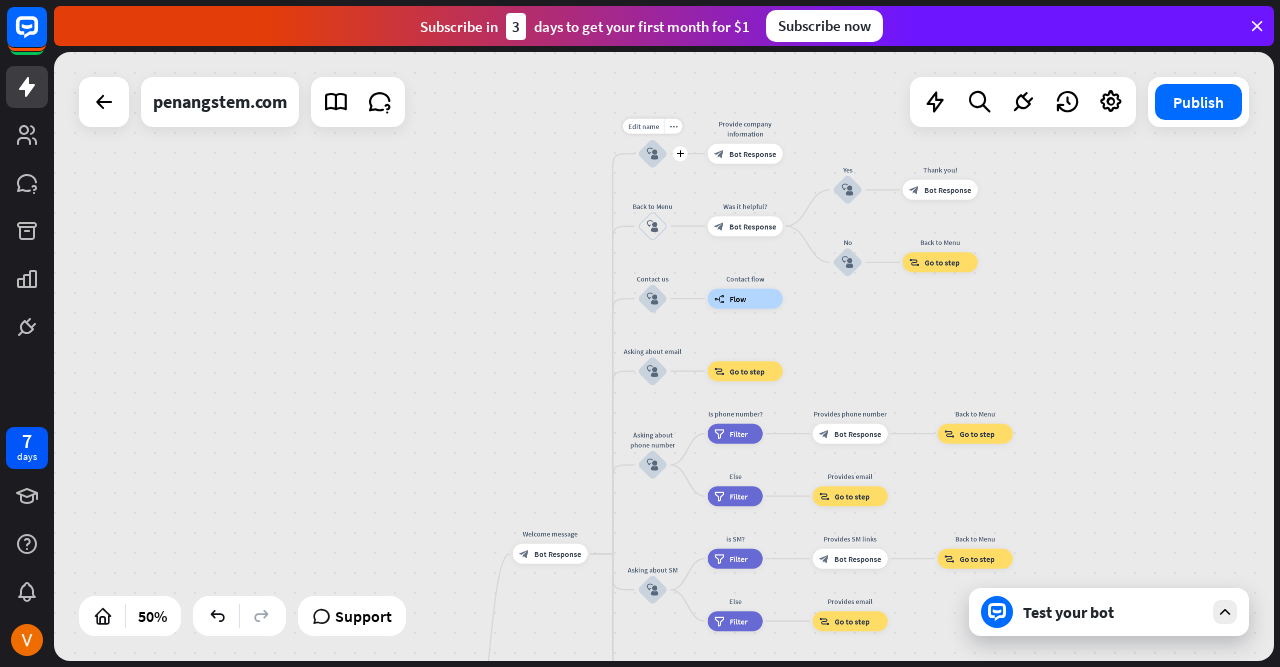 click on "block_user_input" at bounding box center (653, 154) 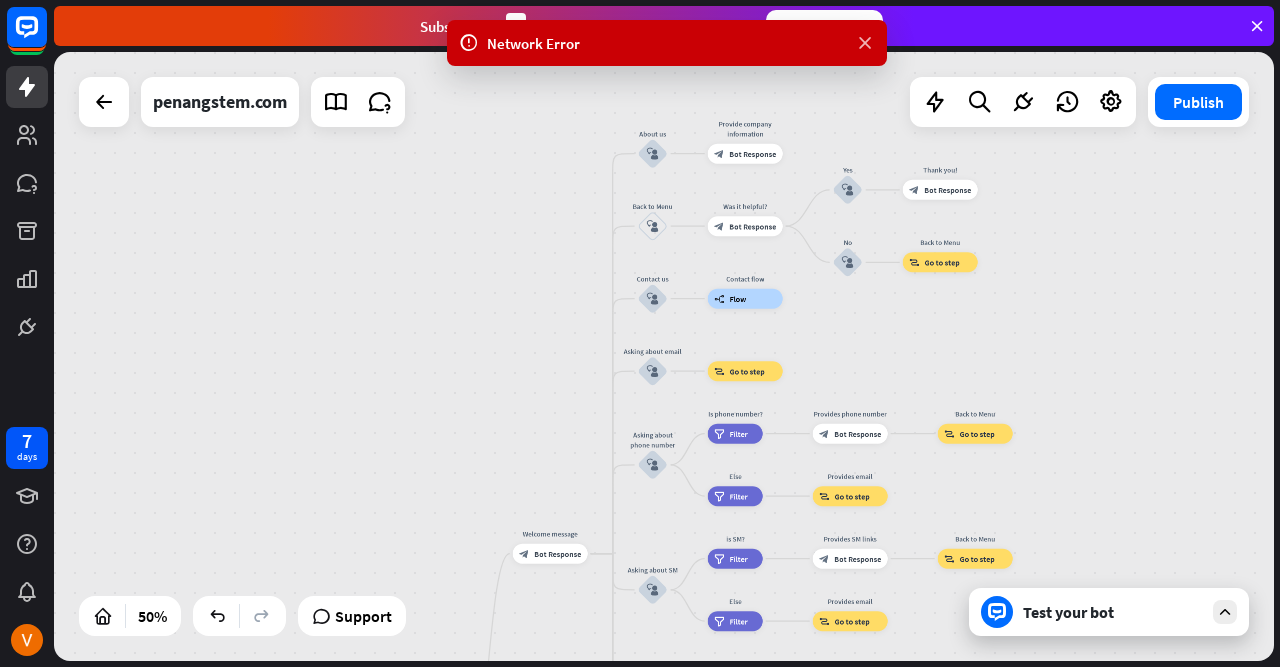 click at bounding box center (865, 43) 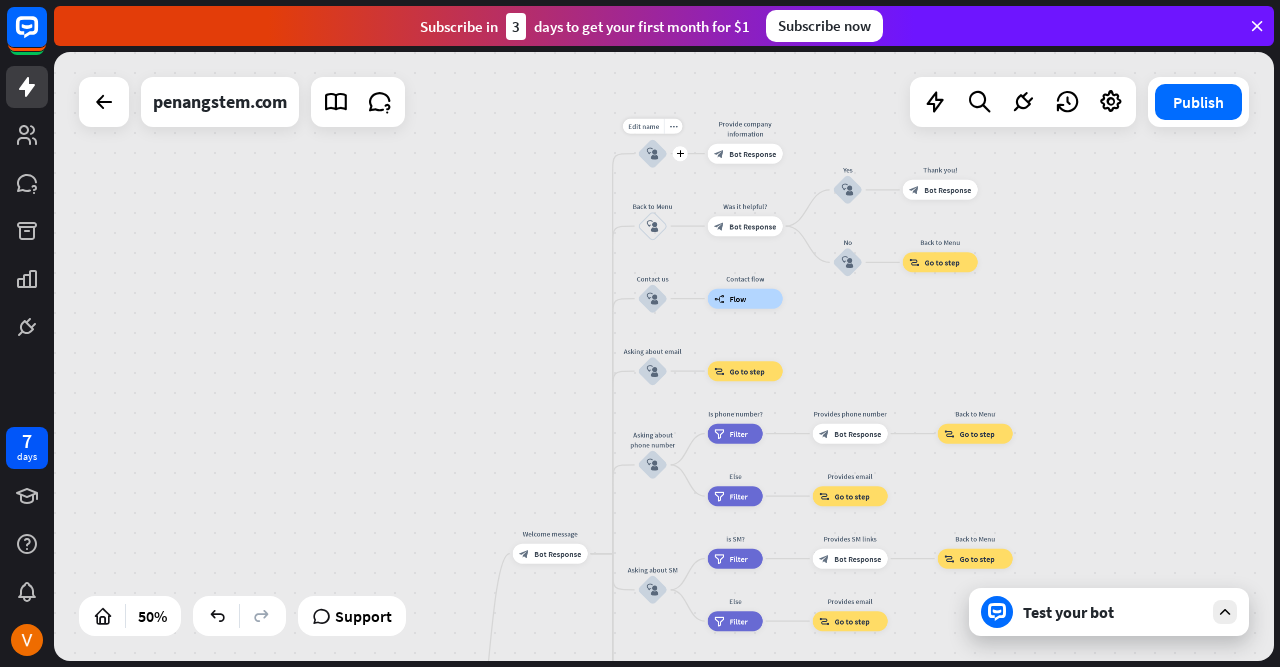 click on "block_user_input" at bounding box center (653, 154) 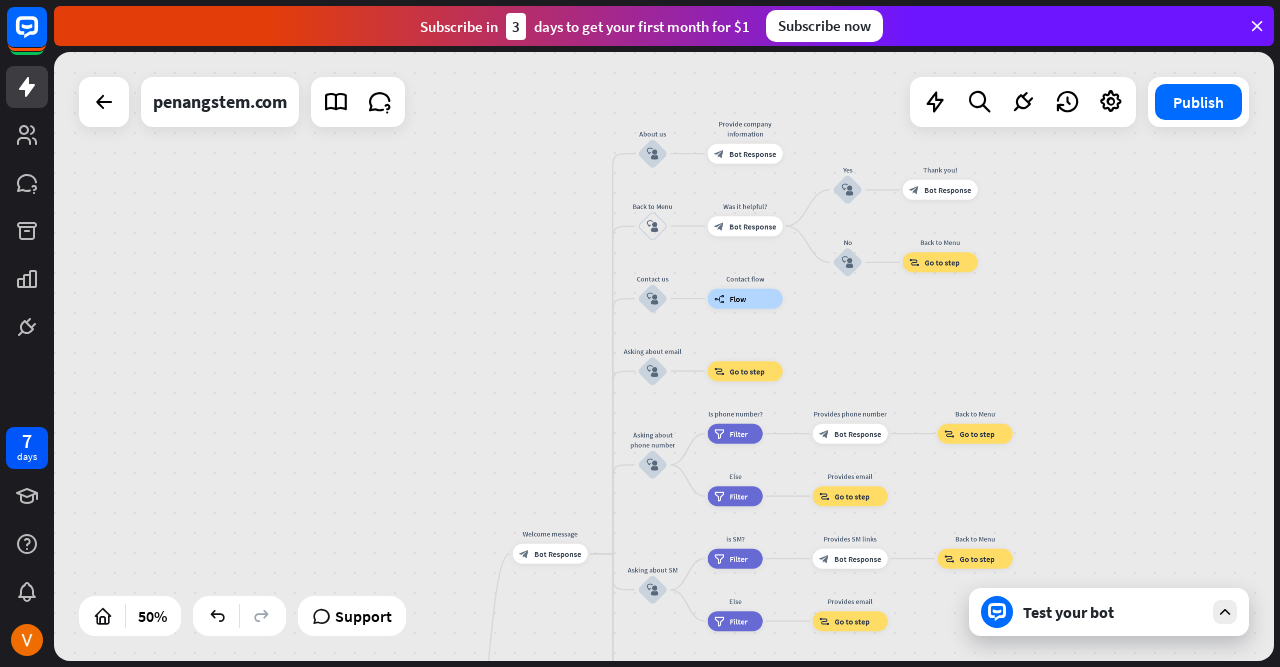 click on "Test your bot" at bounding box center (1113, 612) 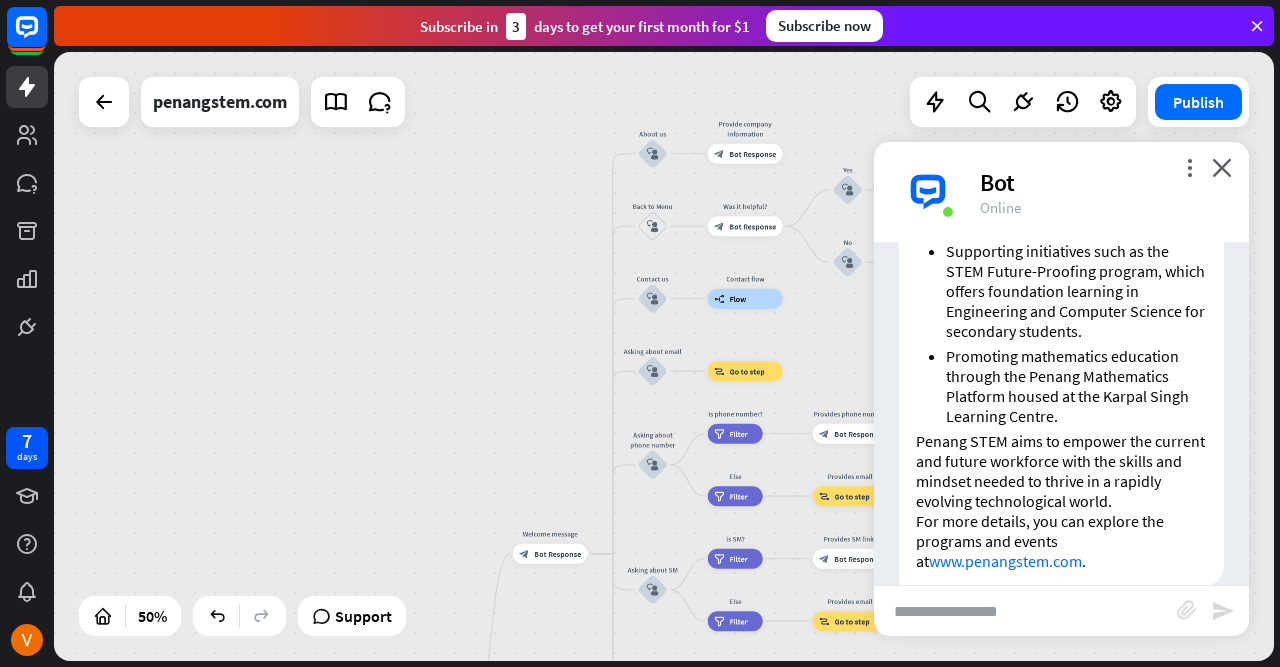 scroll, scrollTop: 1751, scrollLeft: 0, axis: vertical 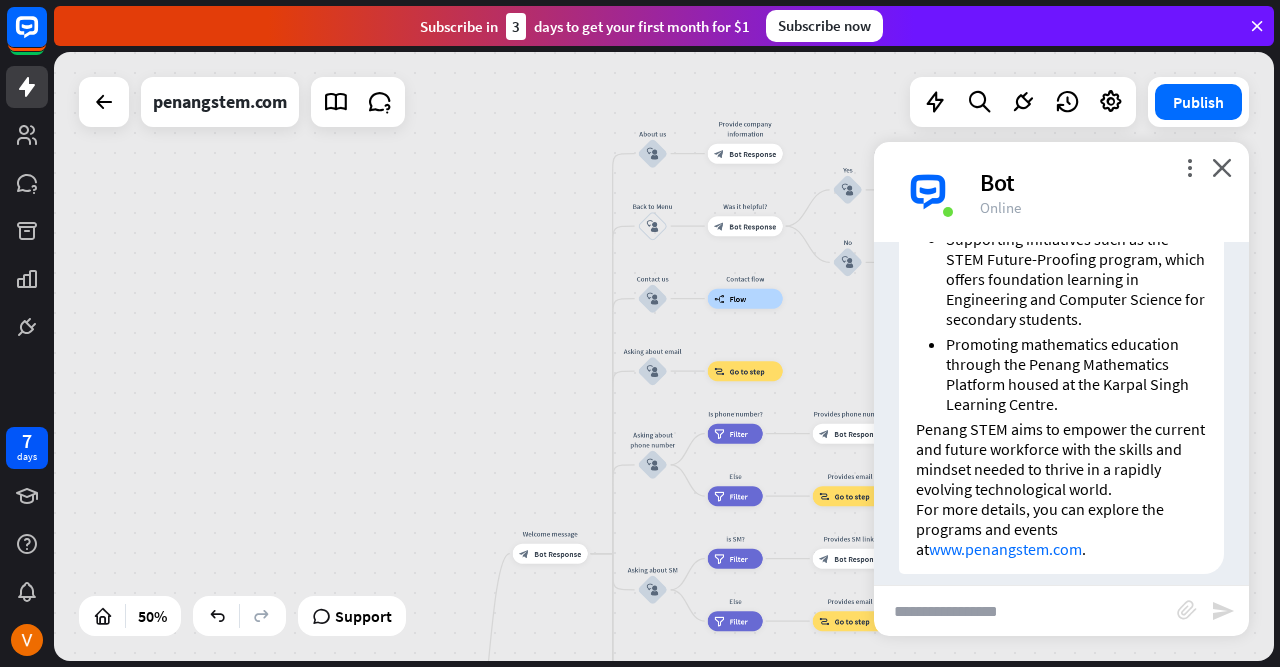 click at bounding box center [1025, 611] 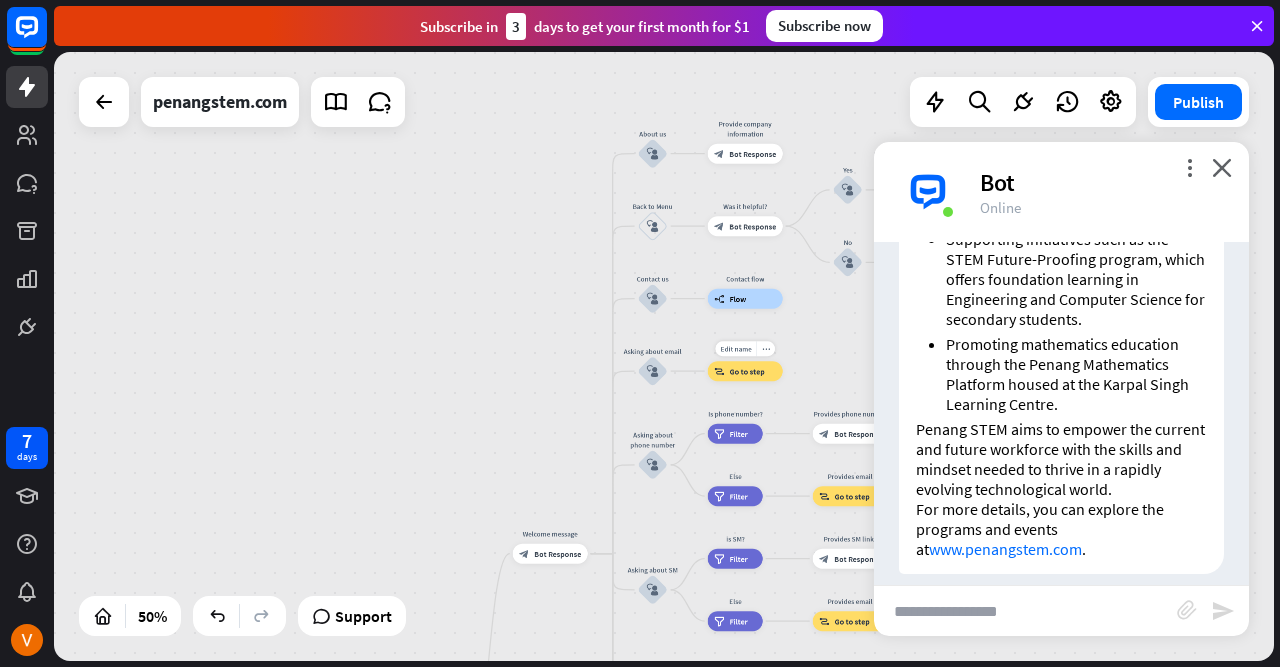 click on "Edit name   more_horiz             block_goto   Go to step" at bounding box center (745, 371) 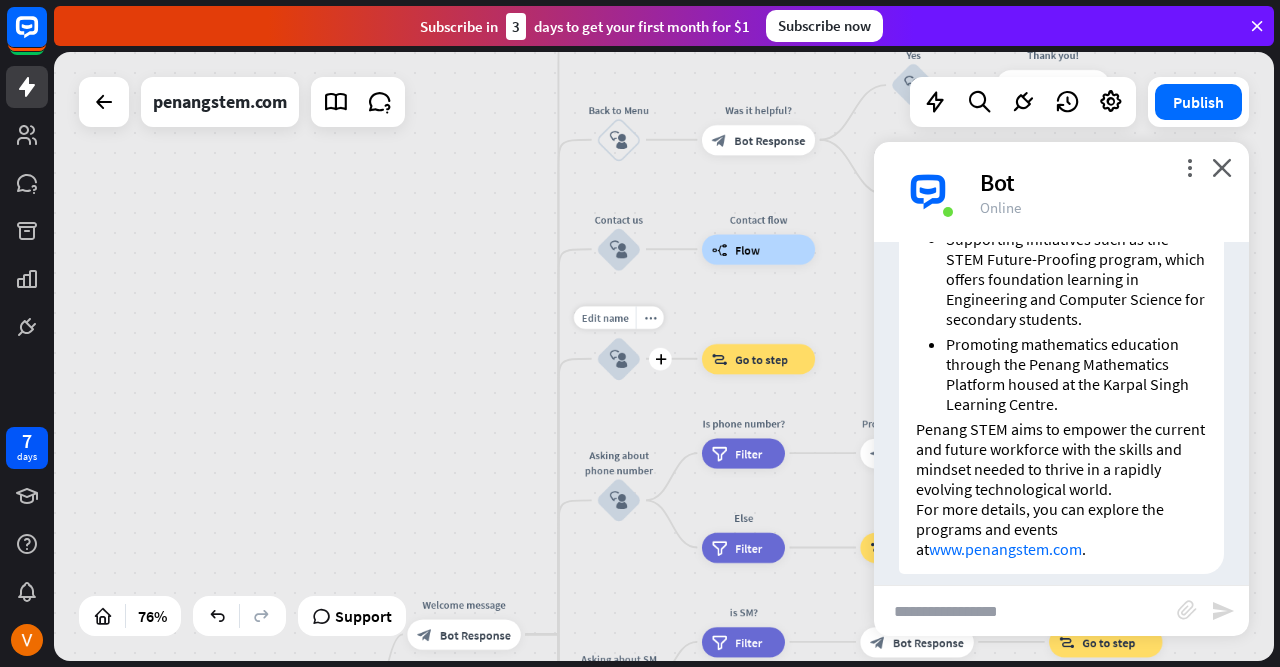 click on "block_user_input" at bounding box center (618, 358) 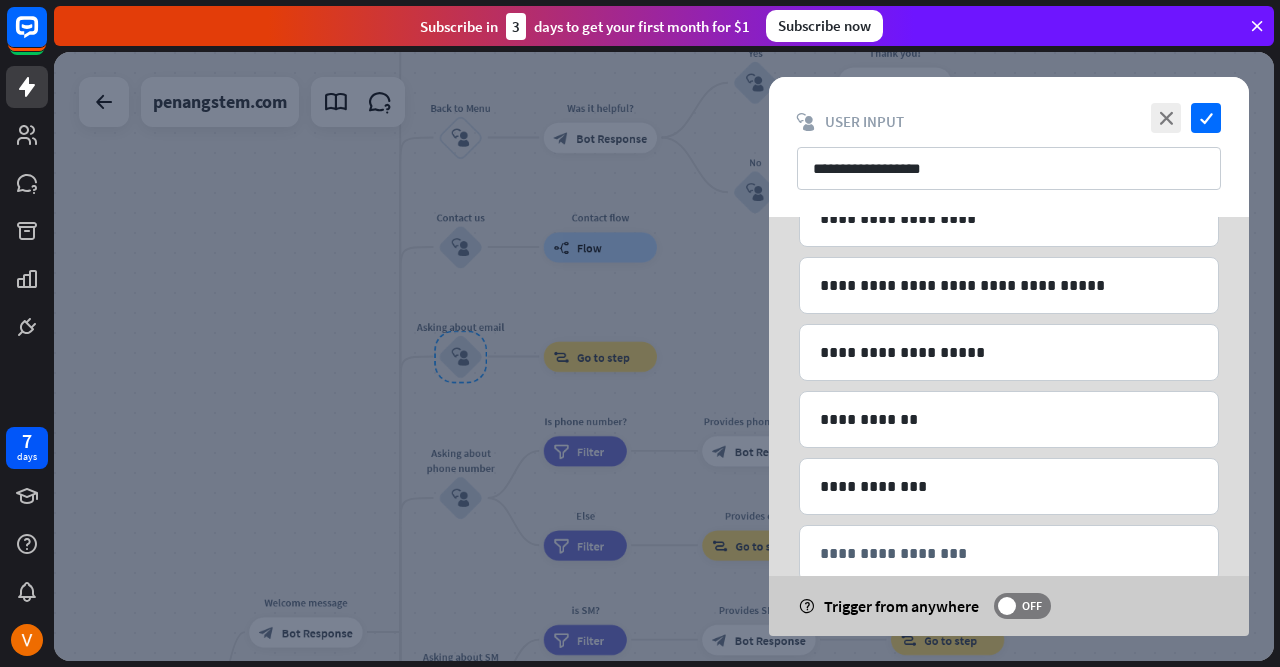 scroll, scrollTop: 1220, scrollLeft: 0, axis: vertical 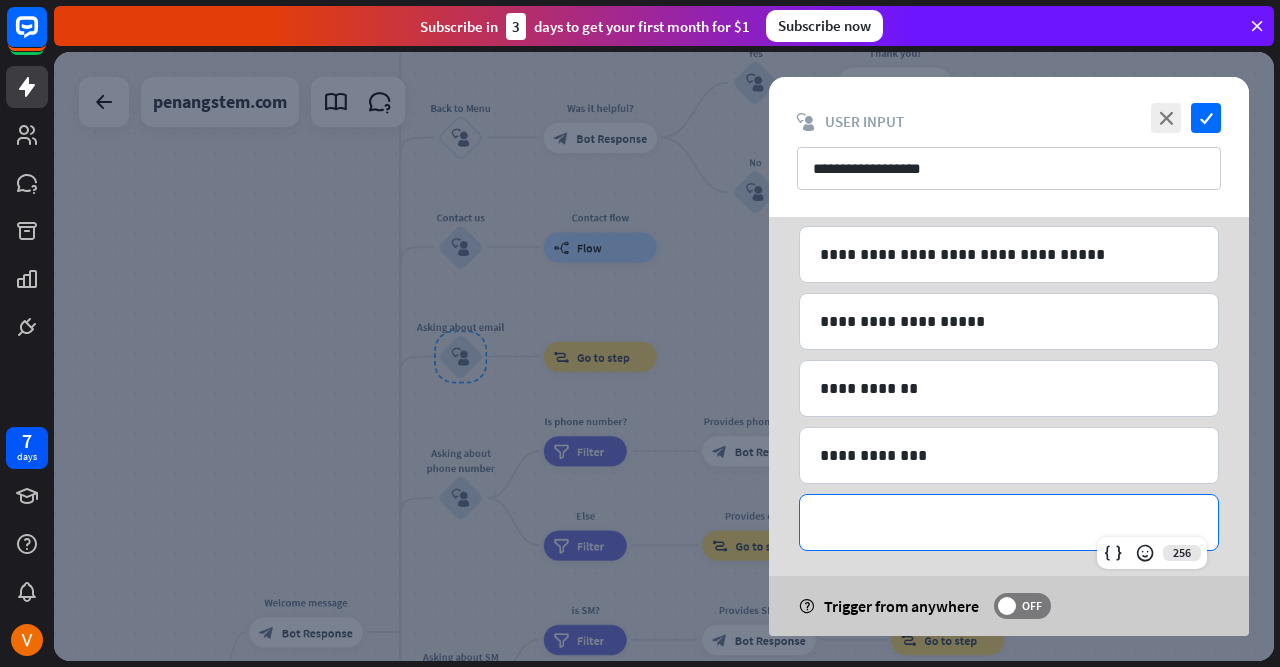 click on "**********" at bounding box center [1009, 522] 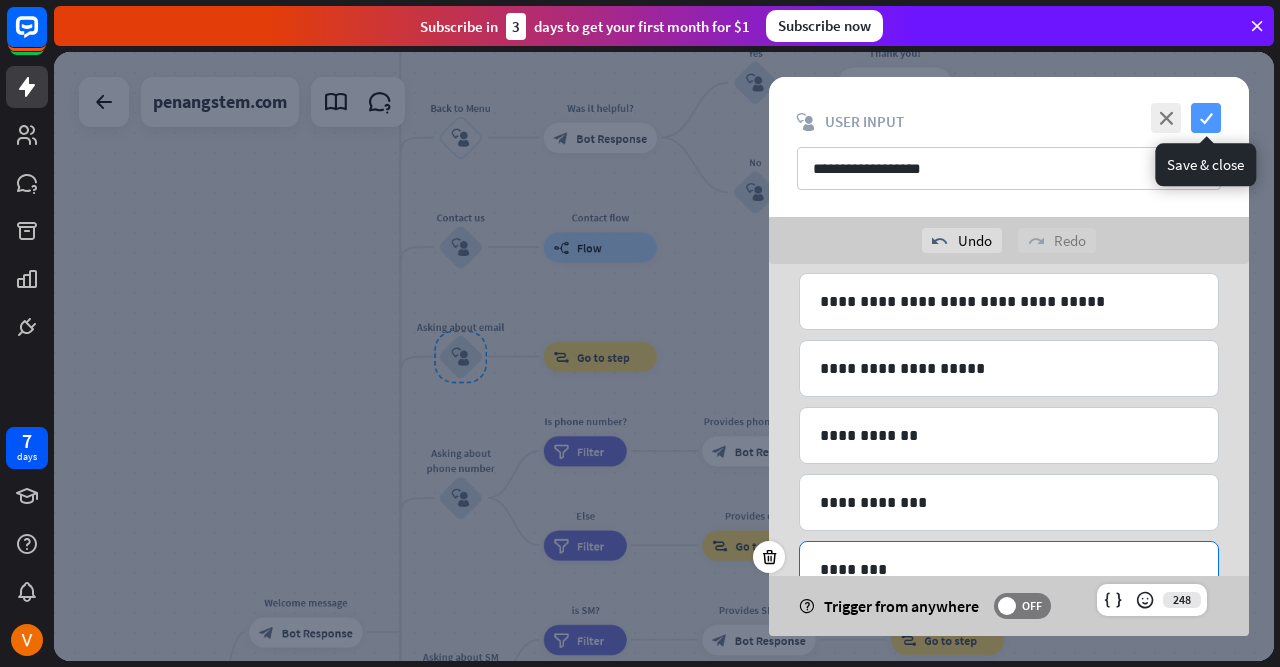 click on "check" at bounding box center (1206, 118) 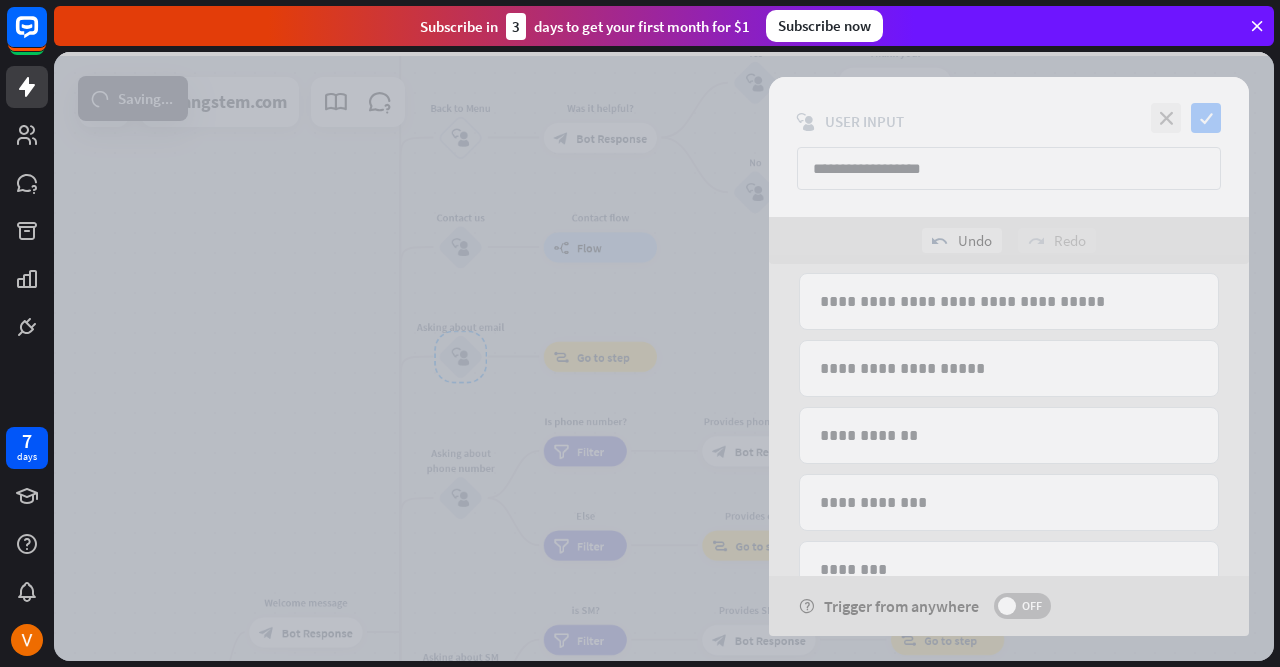 click at bounding box center [664, 356] 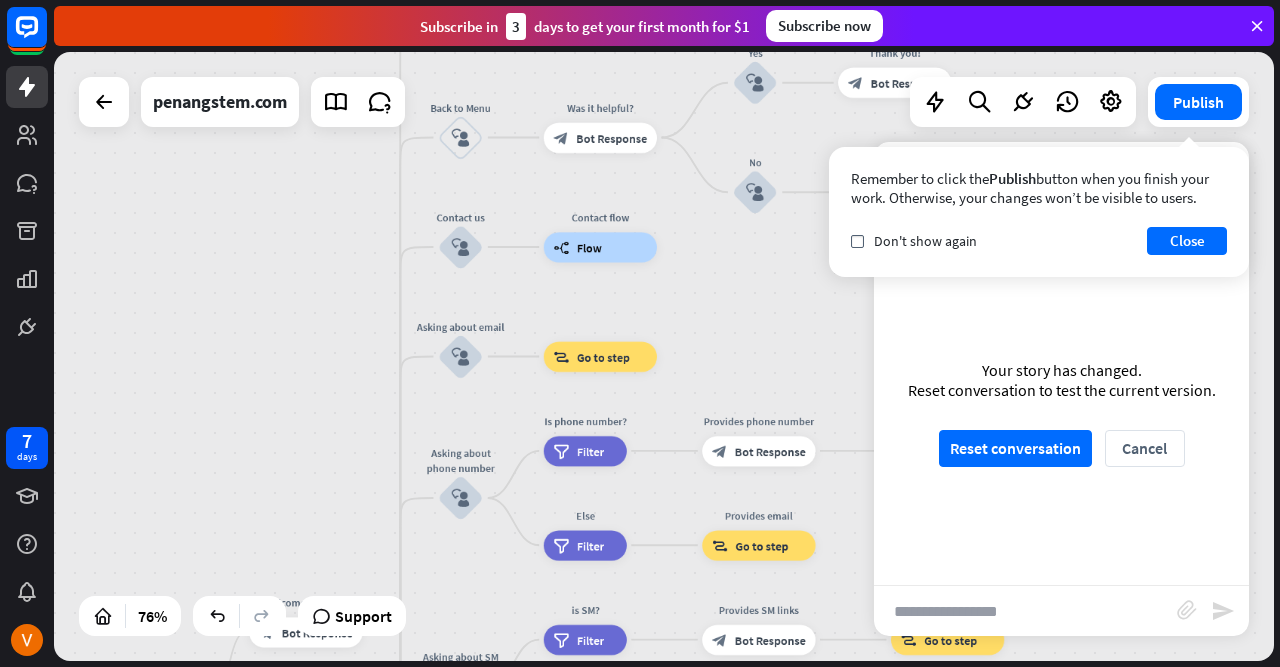 click at bounding box center (1025, 611) 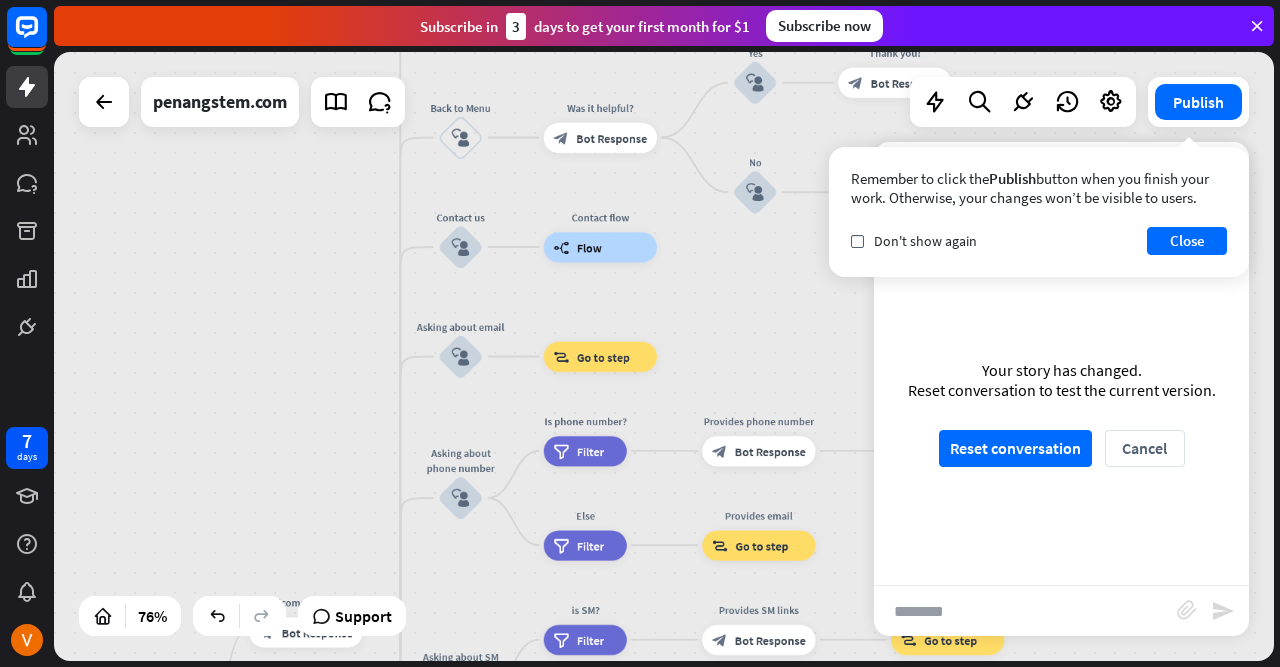 type on "********" 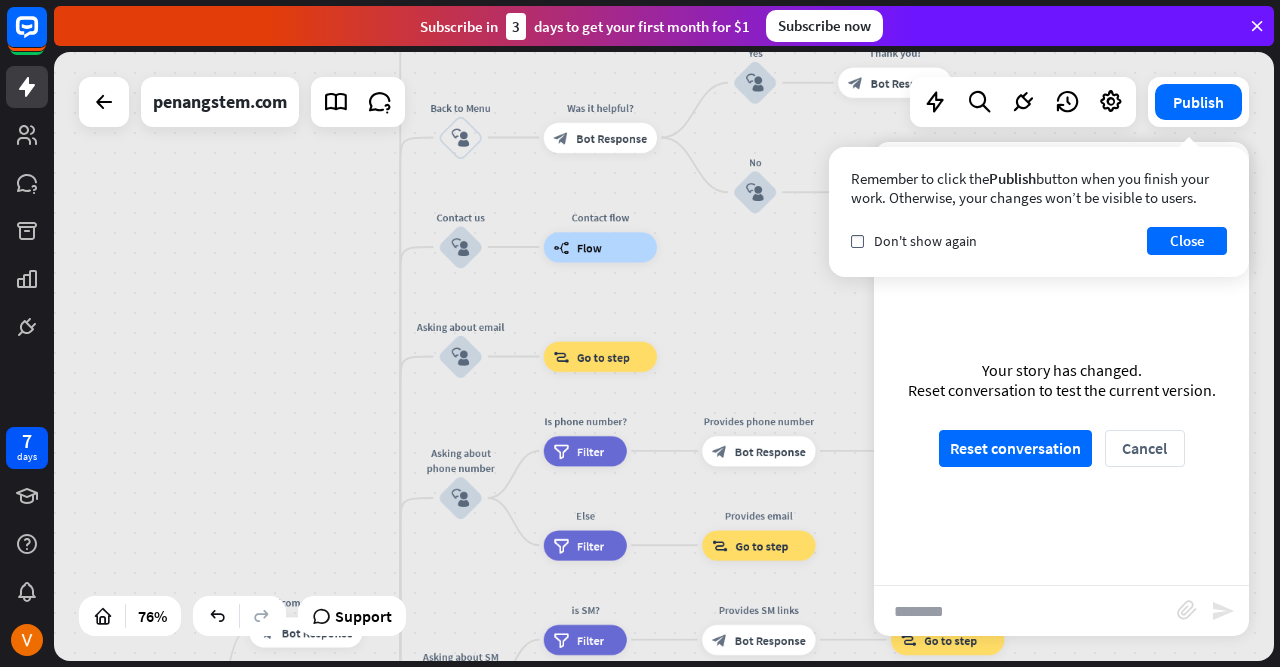 click on "send" at bounding box center [1223, 611] 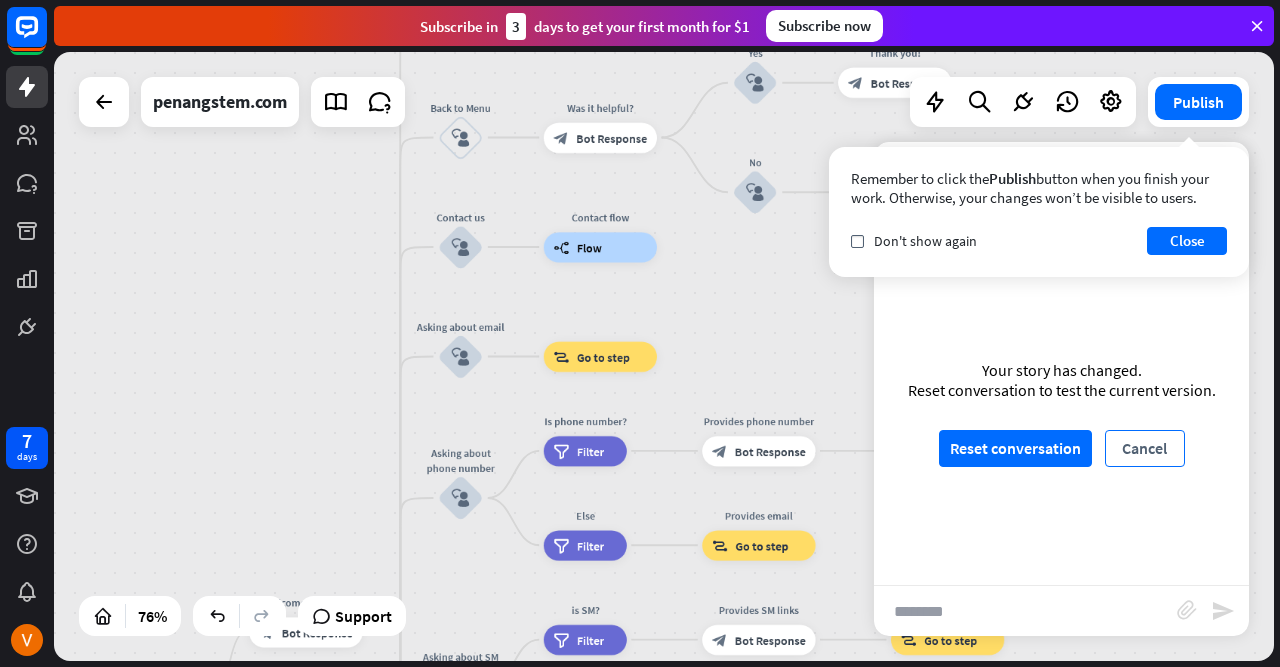 click on "Cancel" at bounding box center [1145, 448] 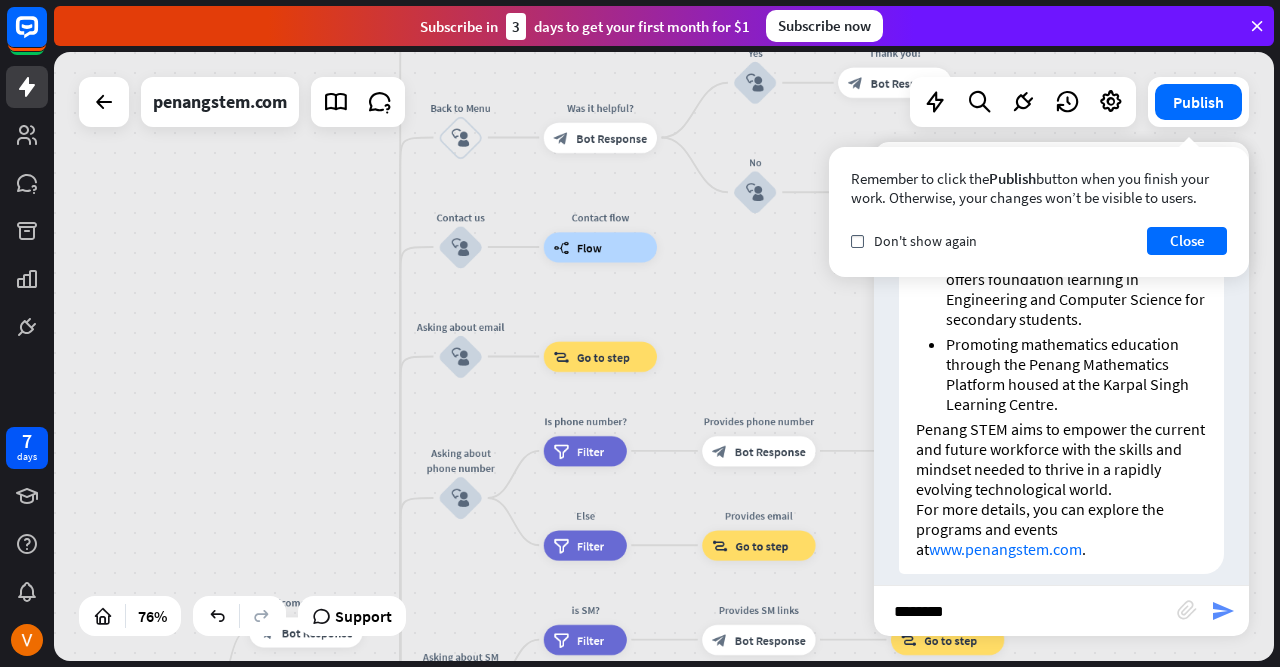 click on "send" at bounding box center [1223, 611] 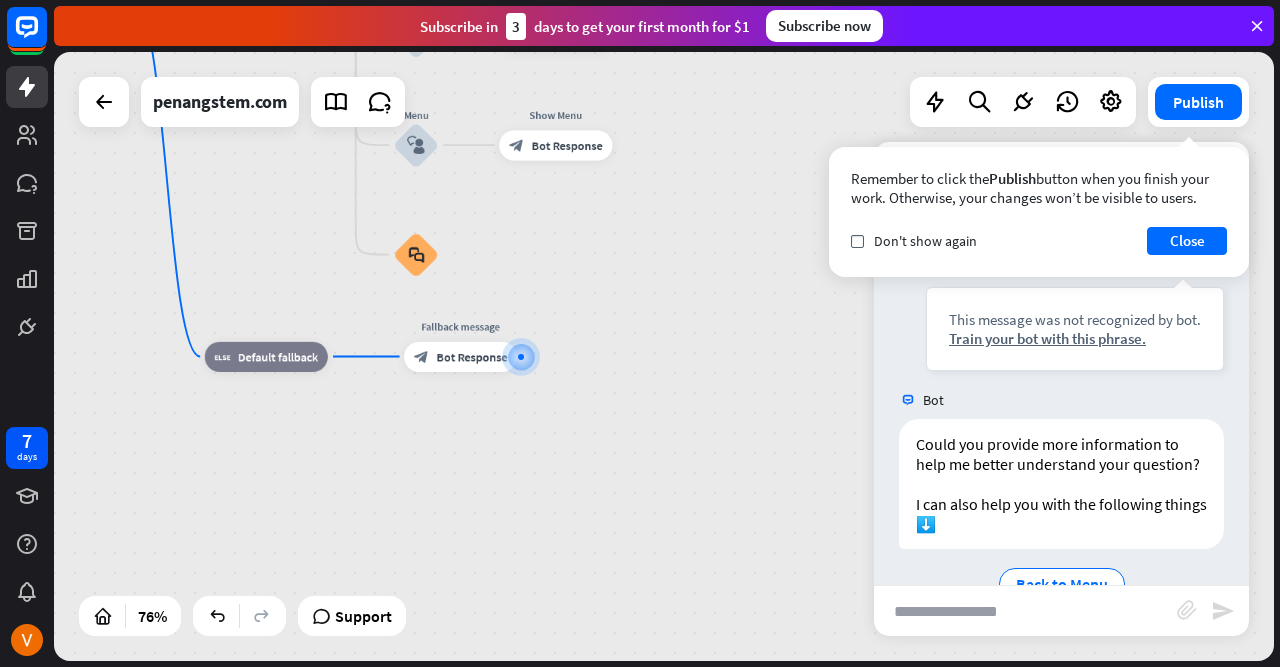scroll, scrollTop: 2185, scrollLeft: 0, axis: vertical 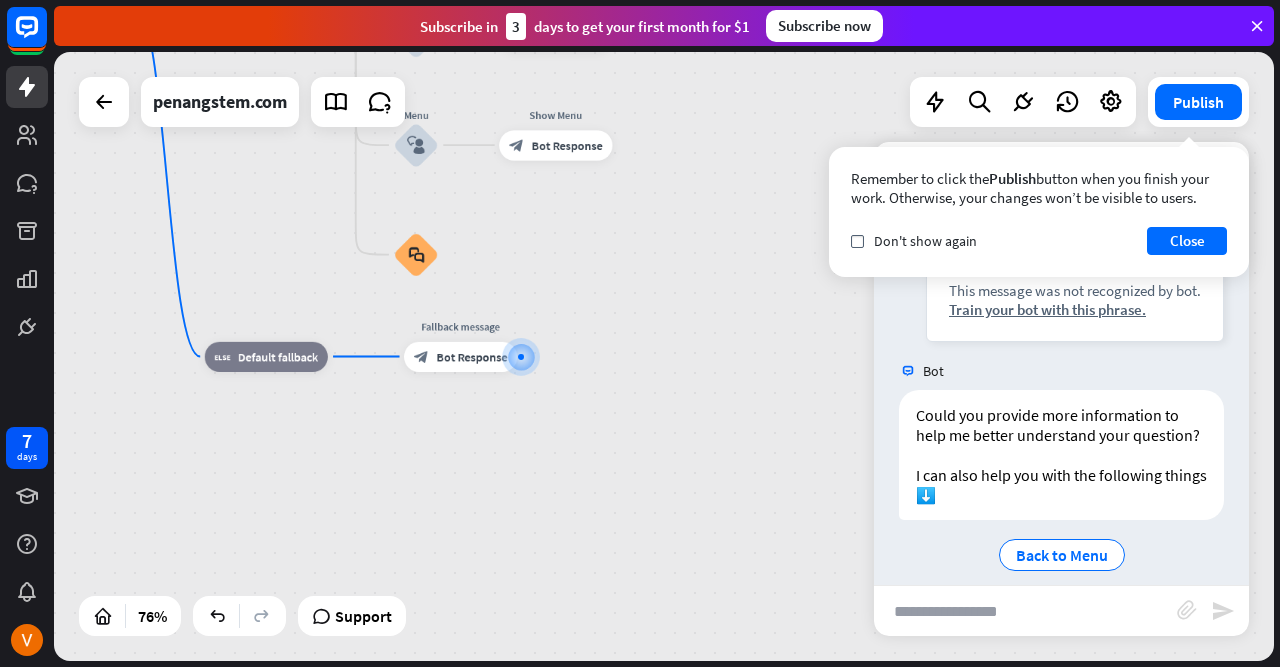 click at bounding box center [1025, 611] 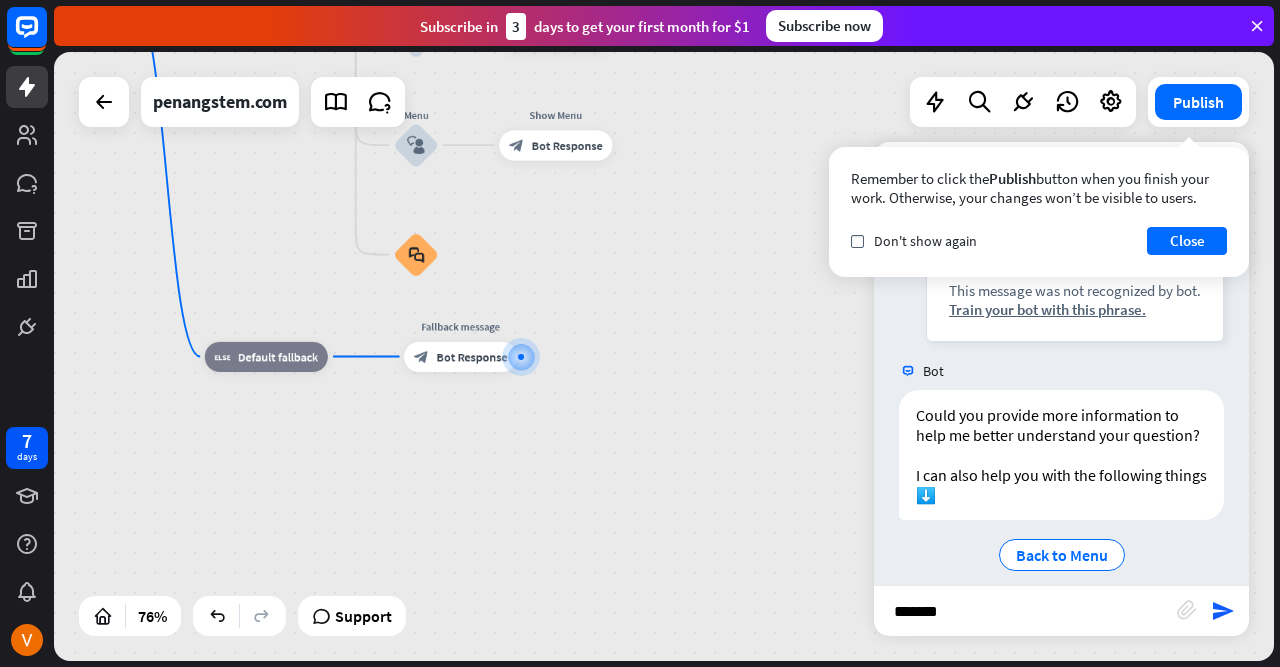 type on "********" 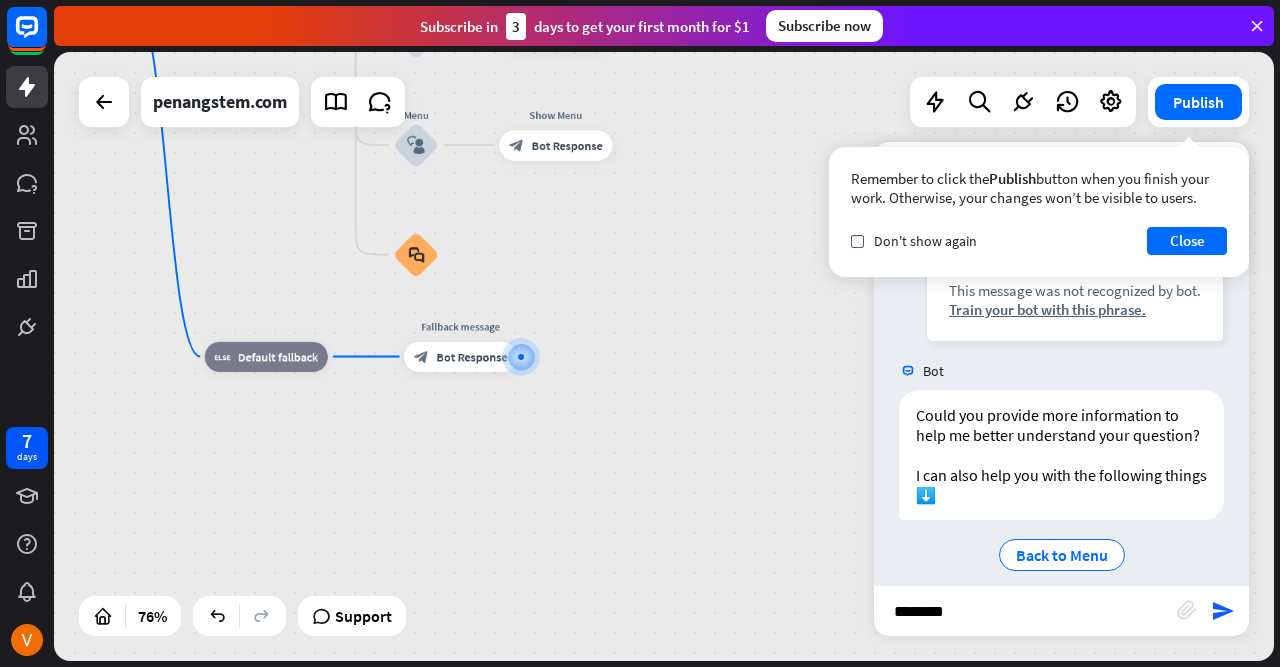 type 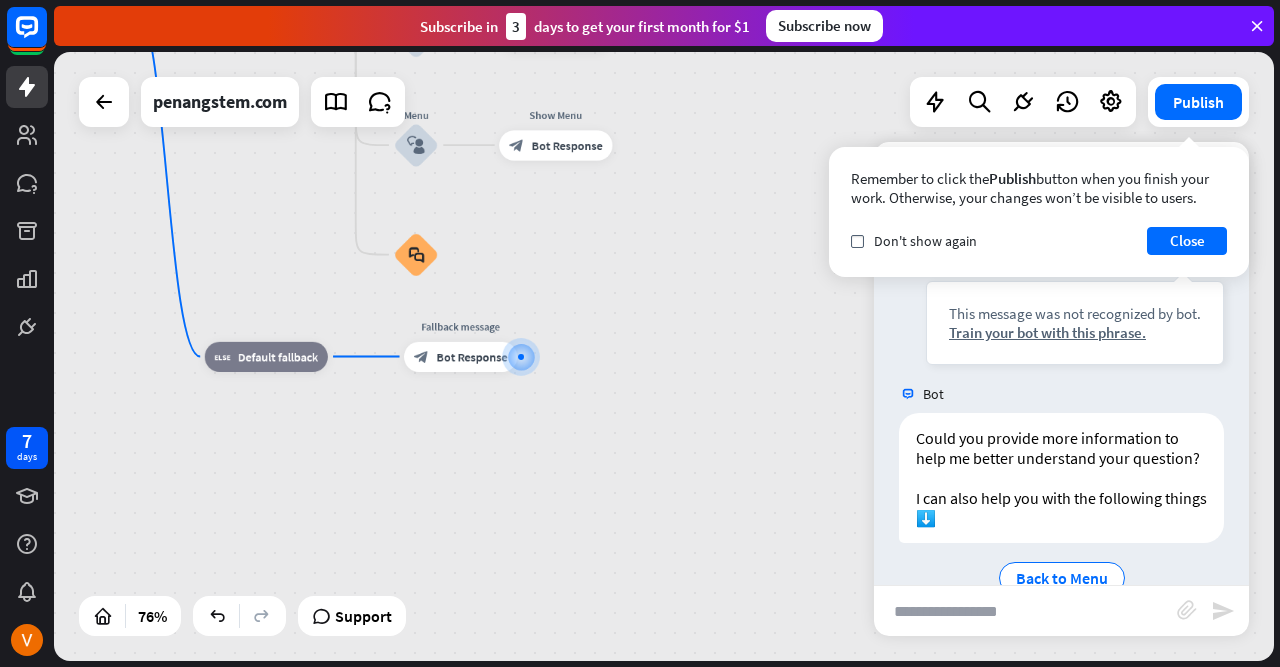 scroll, scrollTop: 2564, scrollLeft: 0, axis: vertical 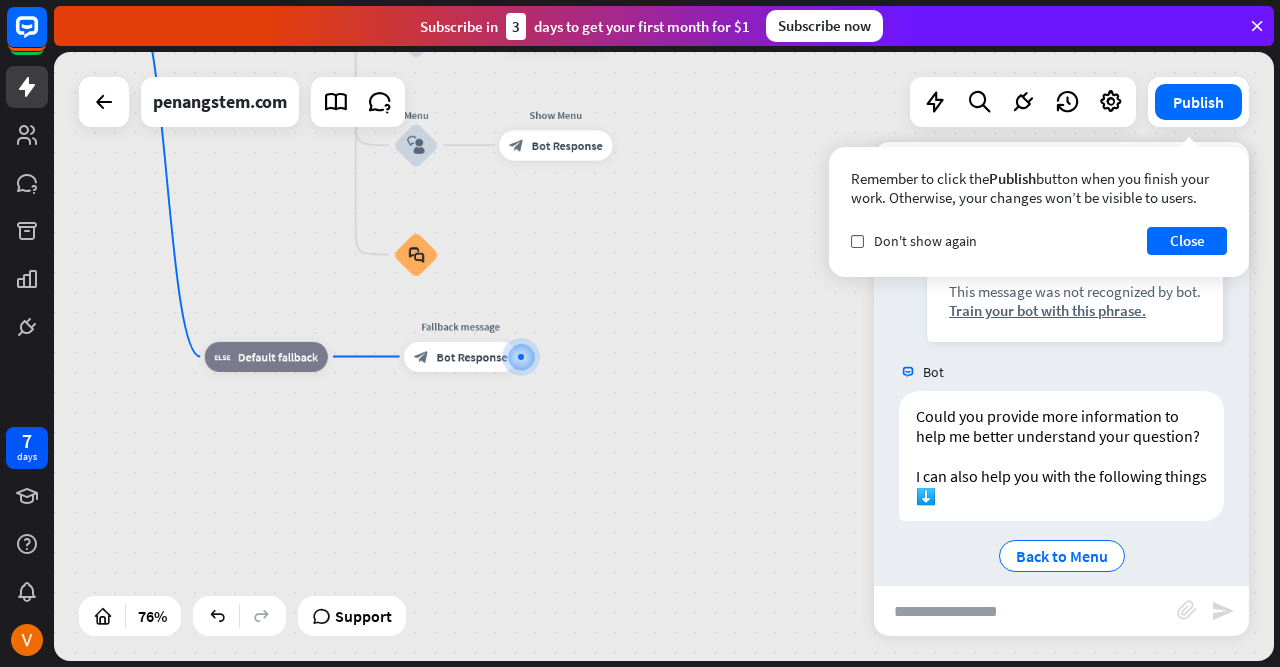click on "home_2   Start point                 Welcome message   block_bot_response   Bot Response                 About us   block_user_input                 Provide company information   block_bot_response   Bot Response                 Back to Menu   block_user_input                 Was it helpful?   block_bot_response   Bot Response                 Yes   block_user_input                 Thank you!   block_bot_response   Bot Response                 No   block_user_input                 Back to Menu   block_goto   Go to step                 Contact us   block_user_input                 Contact flow   builder_tree   Flow                 Asking about email   block_user_input                   block_goto   Go to step                 Asking about phone number   block_user_input                 Is phone number?   filter   Filter                 Provides phone number   block_bot_response   Bot Response                 Back to Menu   block_goto   Go to step                 Else   filter   Filter" at bounding box center [664, 356] 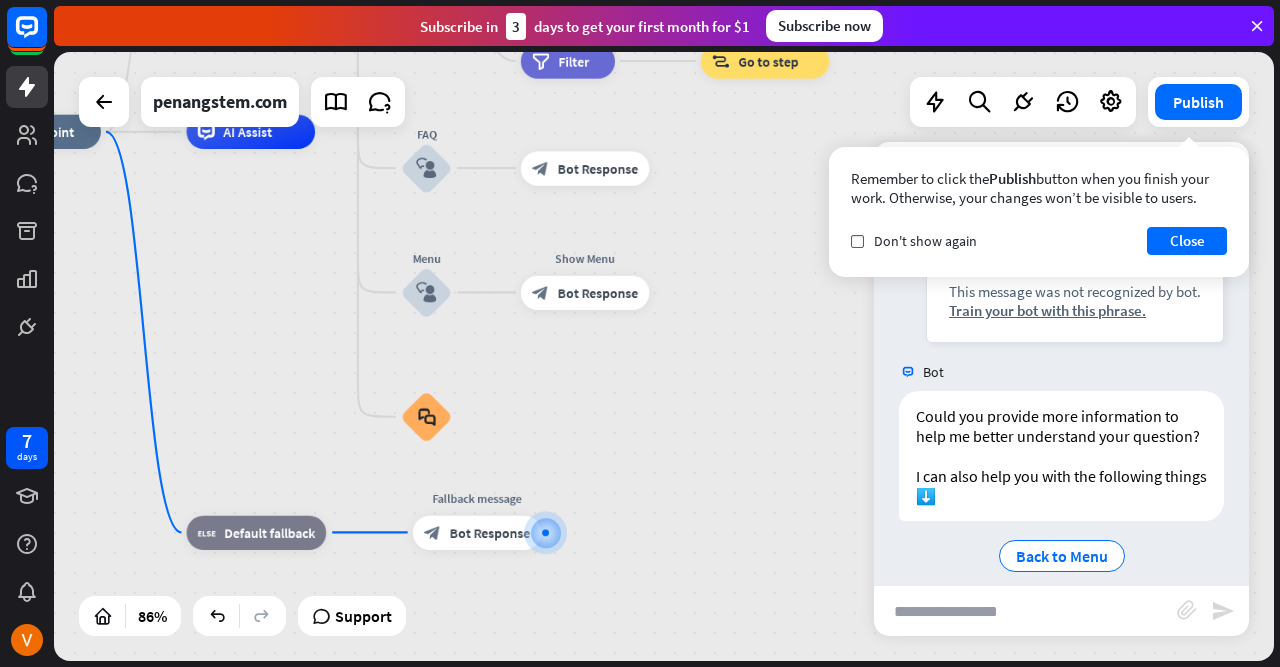 drag, startPoint x: 628, startPoint y: 261, endPoint x: 833, endPoint y: 445, distance: 275.46506 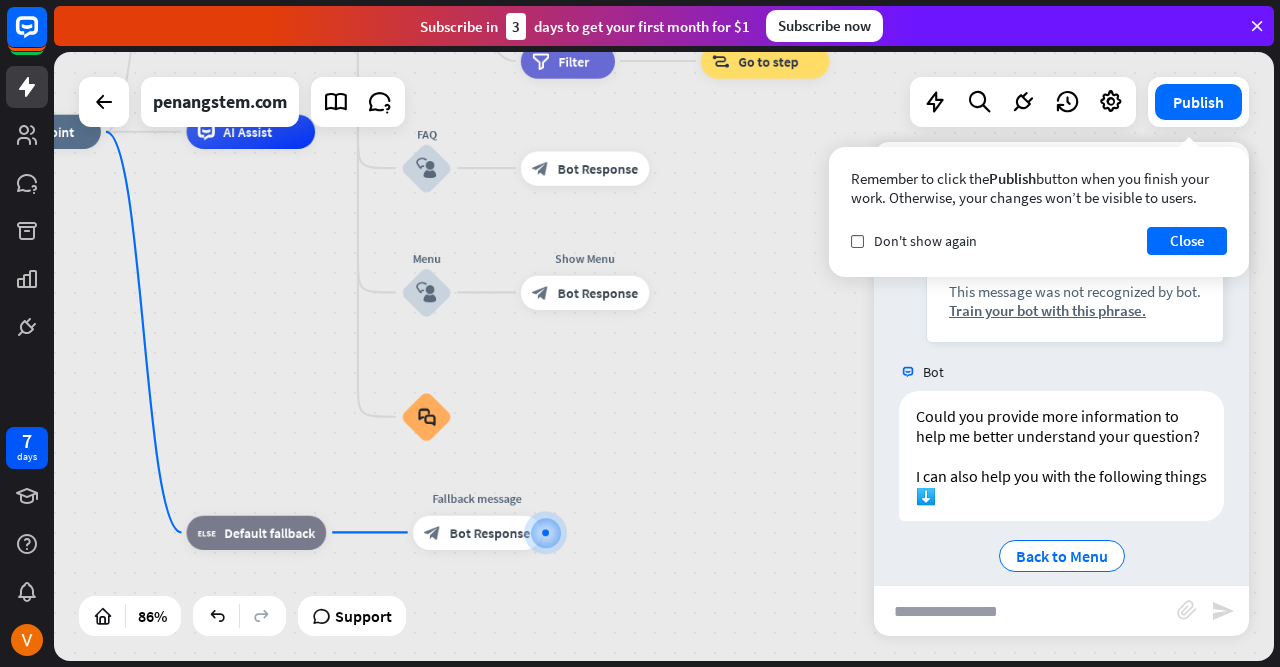 click on "home_2   Start point                 Welcome message   block_bot_response   Bot Response                 About us   block_user_input                 Provide company information   block_bot_response   Bot Response                 Back to Menu   block_user_input                 Was it helpful?   block_bot_response   Bot Response                 Yes   block_user_input                 Thank you!   block_bot_response   Bot Response                 No   block_user_input                 Back to Menu   block_goto   Go to step                 Contact us   block_user_input                 Contact flow   builder_tree   Flow                 Asking about email   block_user_input                   block_goto   Go to step                 Asking about phone number   block_user_input                 Is phone number?   filter   Filter                 Provides phone number   block_bot_response   Bot Response                 Back to Menu   block_goto   Go to step                 Else   filter   Filter" at bounding box center (495, 393) 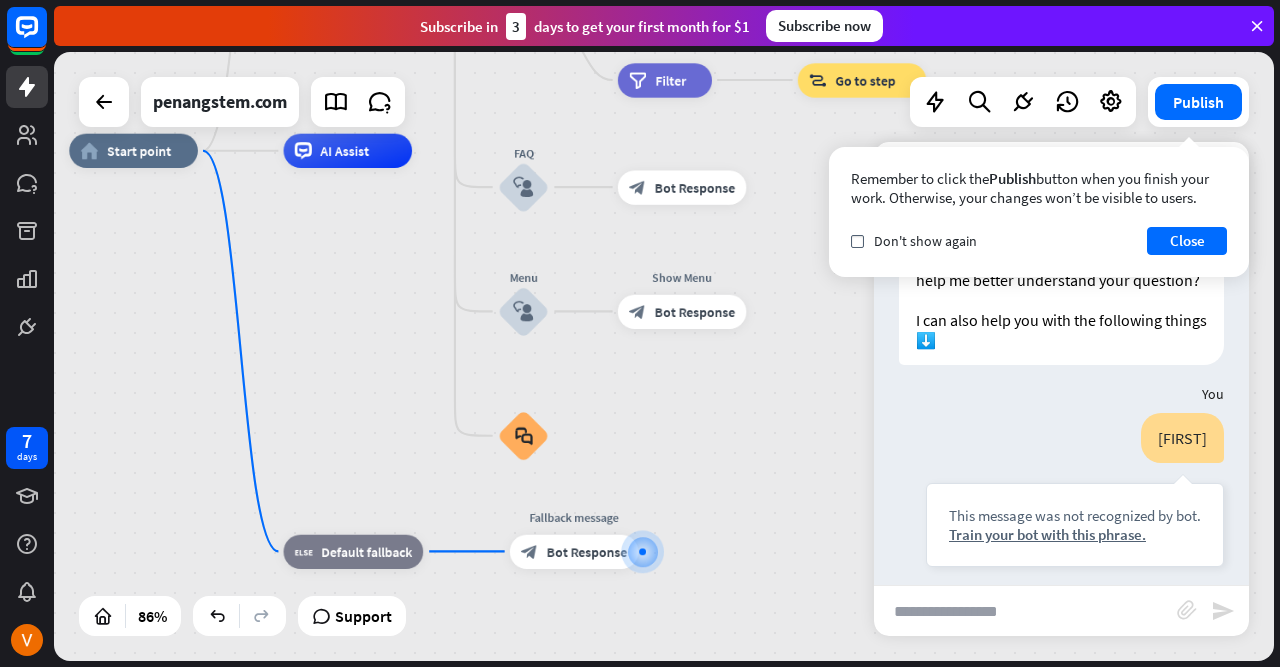 scroll, scrollTop: 2565, scrollLeft: 0, axis: vertical 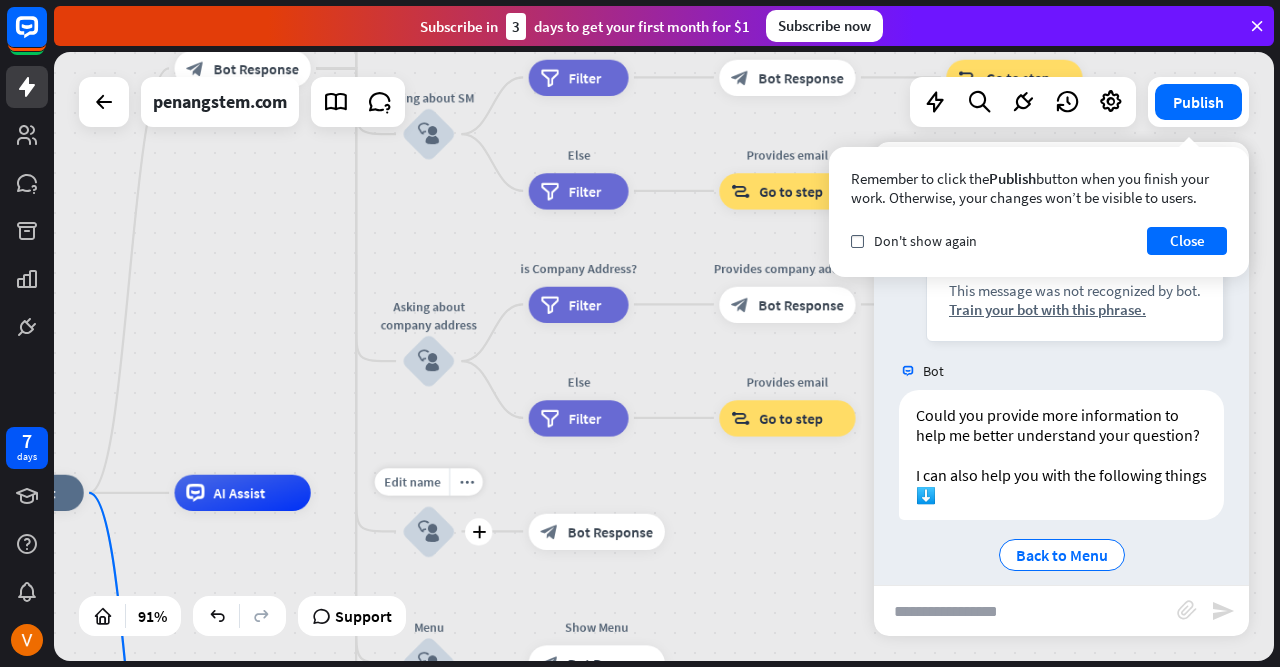 drag, startPoint x: 541, startPoint y: 233, endPoint x: 446, endPoint y: 577, distance: 356.87674 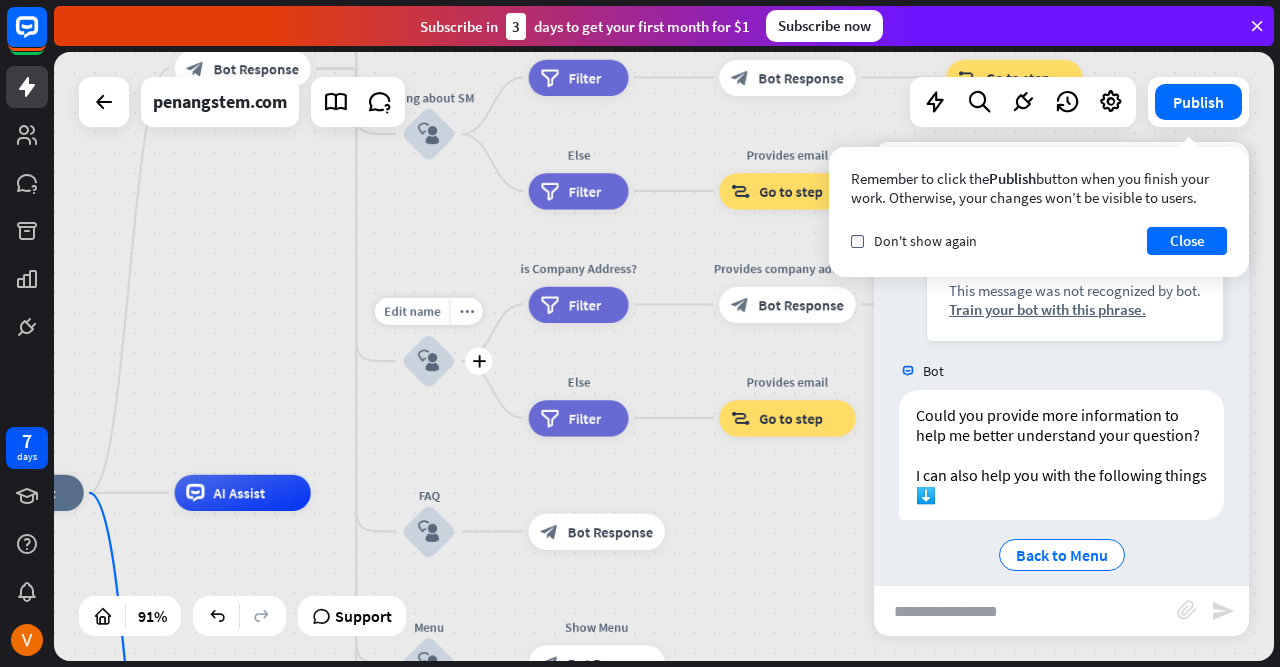 click on "block_user_input" at bounding box center [429, 361] 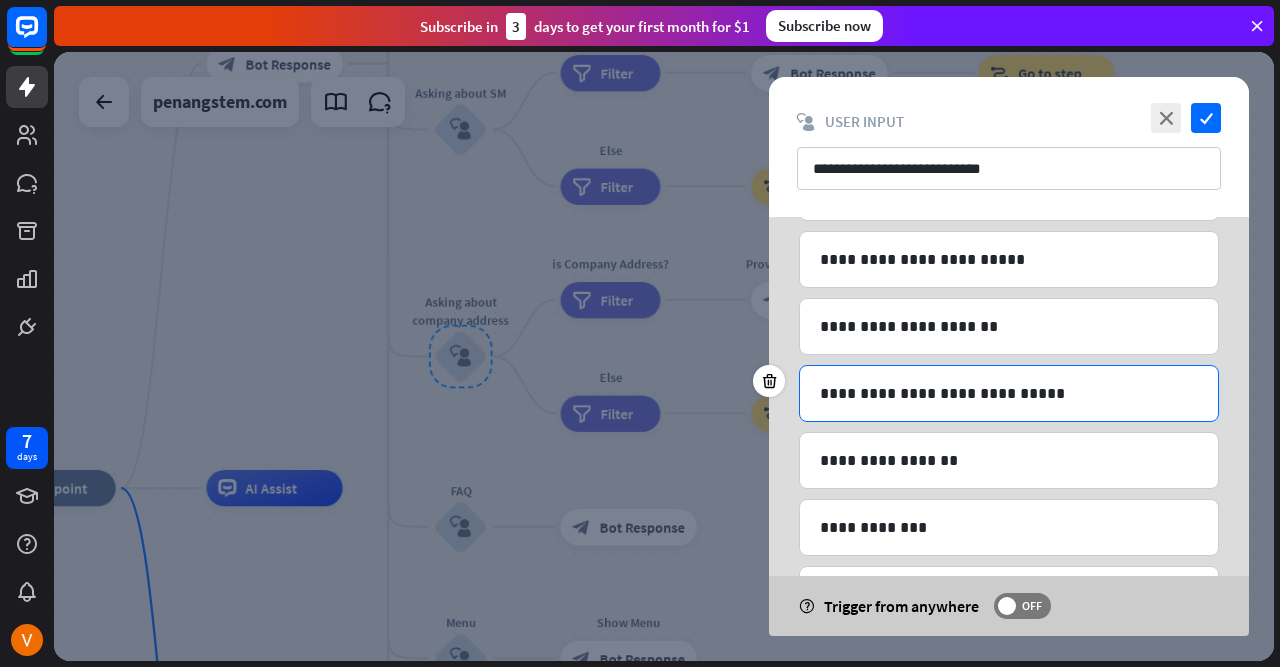 scroll, scrollTop: 1070, scrollLeft: 0, axis: vertical 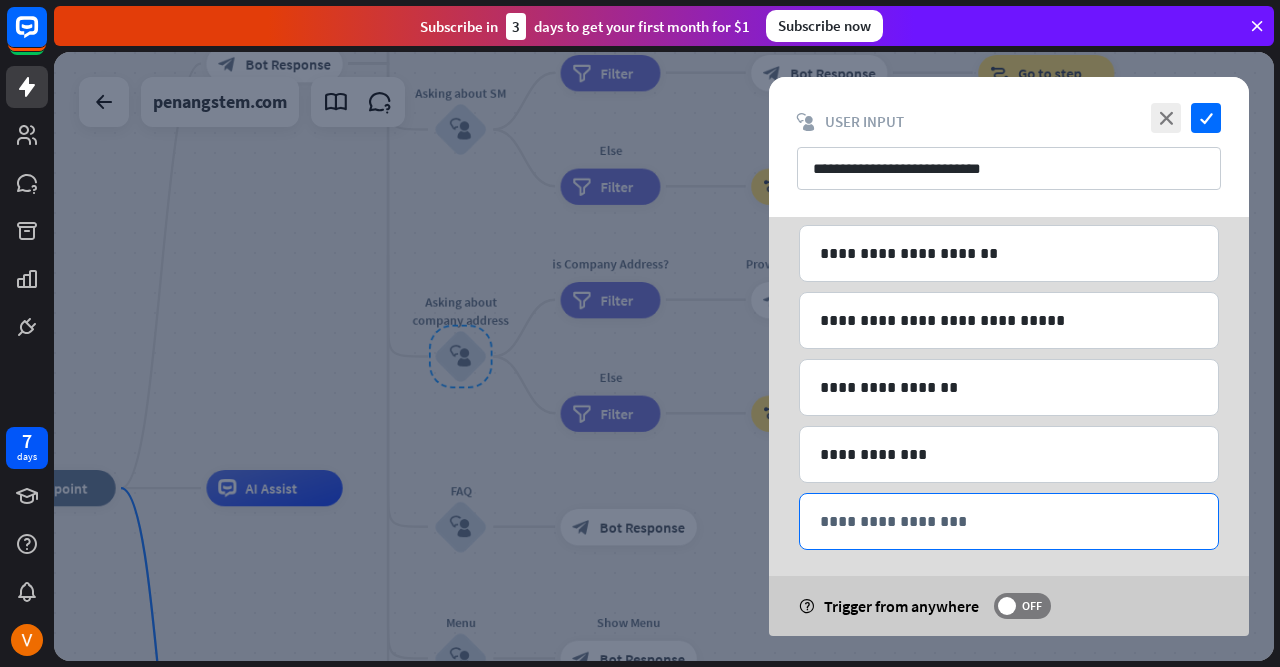 click on "**********" at bounding box center [1009, 521] 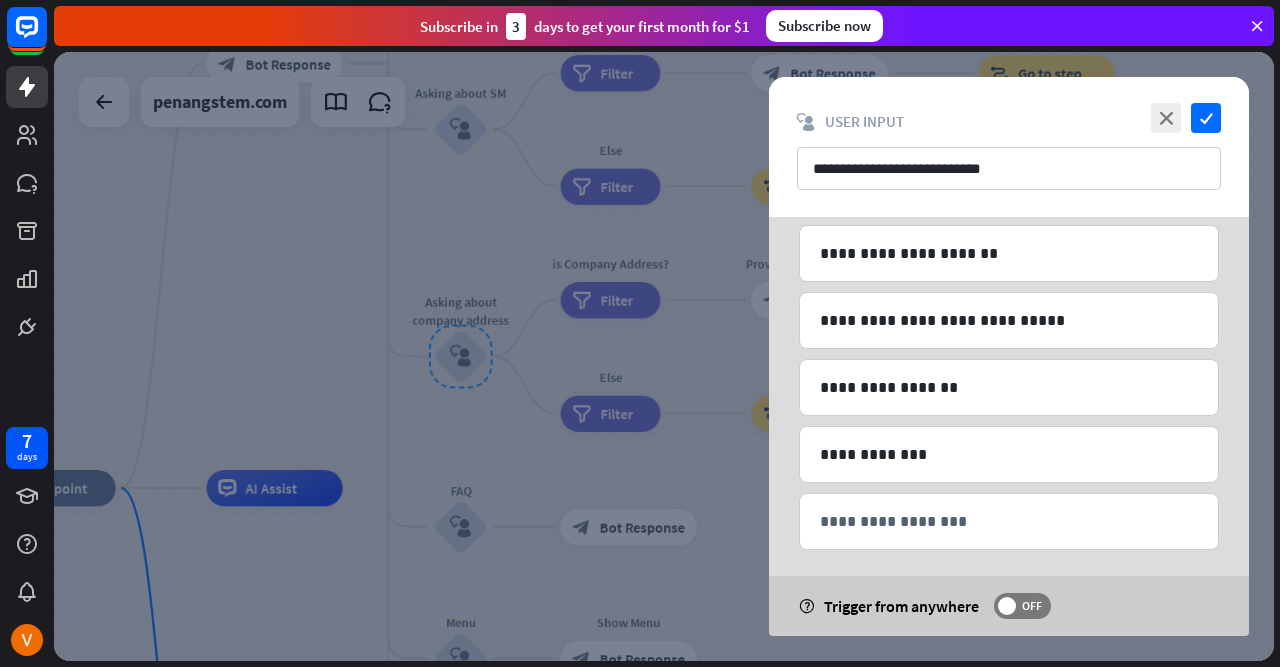 click at bounding box center (664, 356) 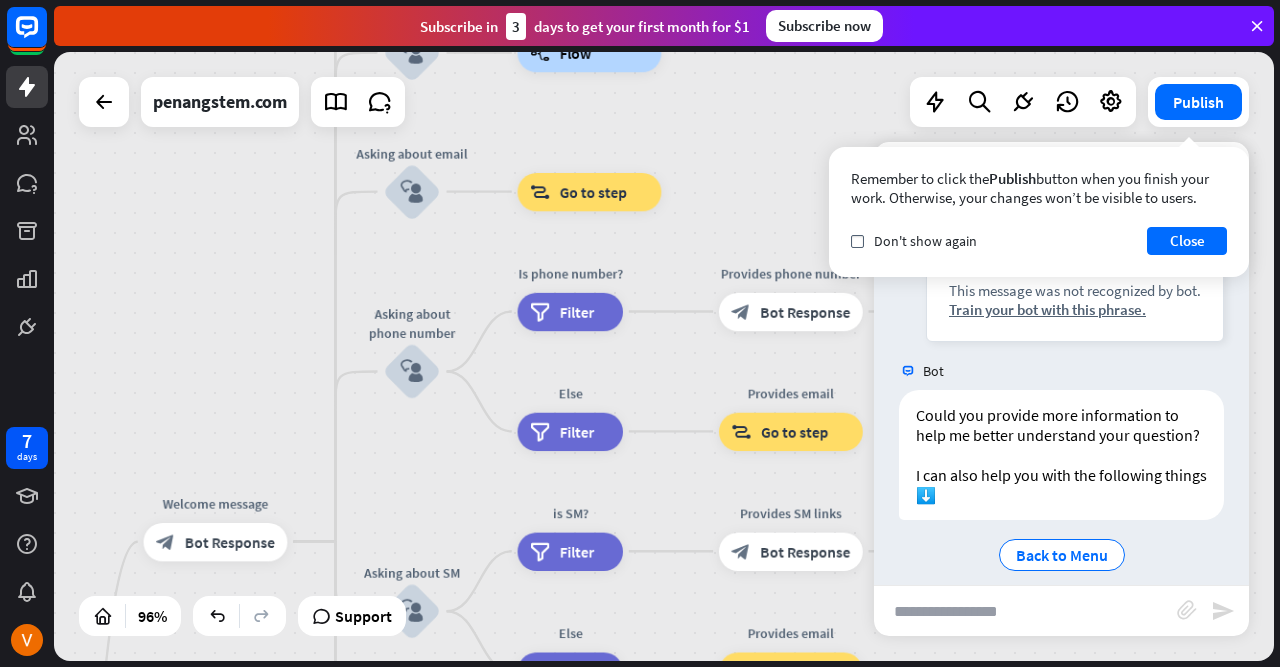 drag, startPoint x: 571, startPoint y: 225, endPoint x: 548, endPoint y: 655, distance: 430.6147 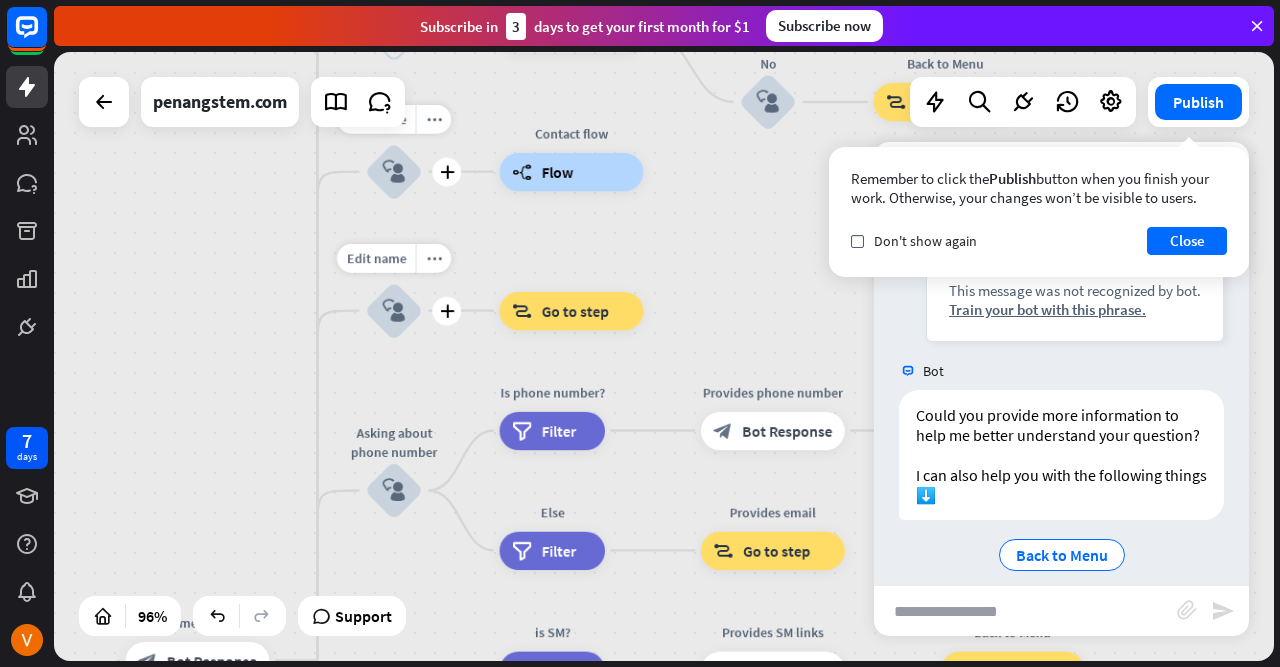 drag, startPoint x: 447, startPoint y: 106, endPoint x: 423, endPoint y: 253, distance: 148.9463 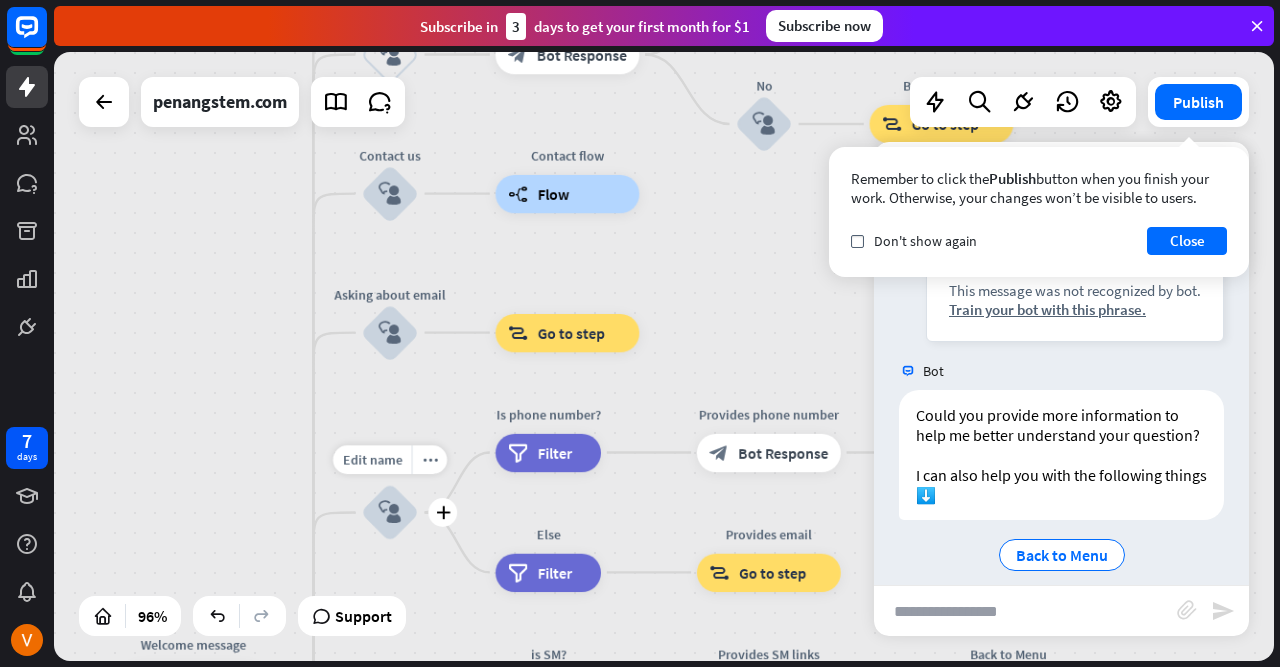 click on "block_user_input" at bounding box center (390, 513) 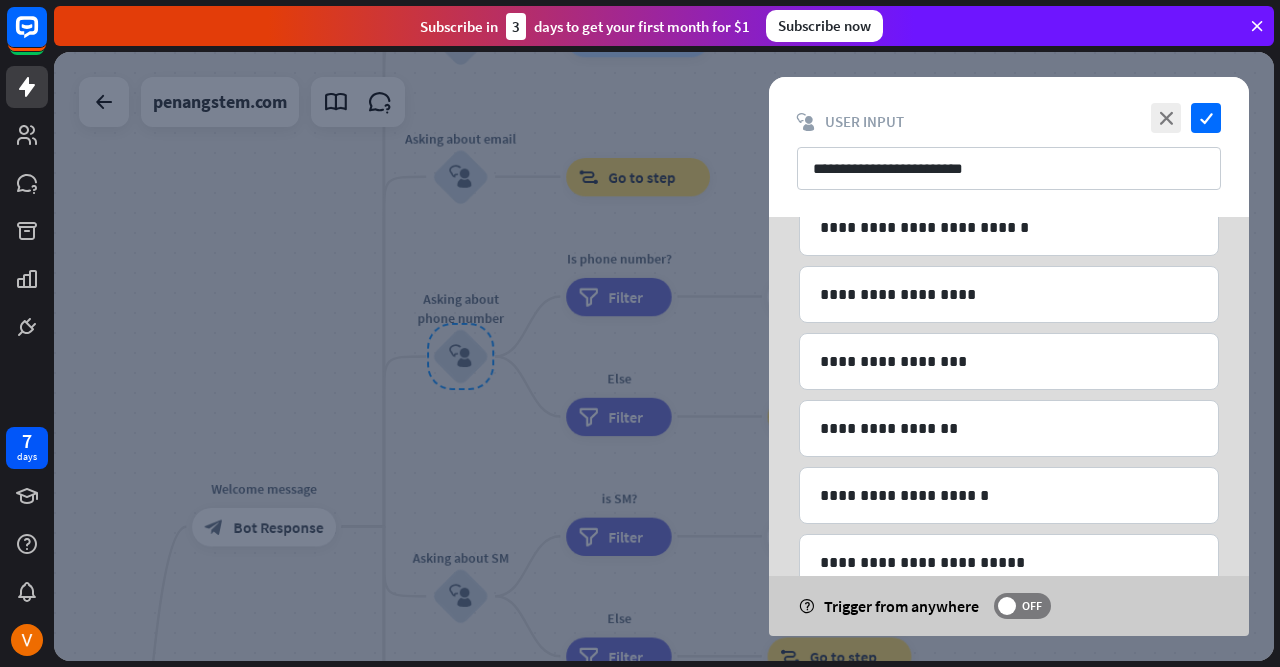 scroll, scrollTop: 1004, scrollLeft: 0, axis: vertical 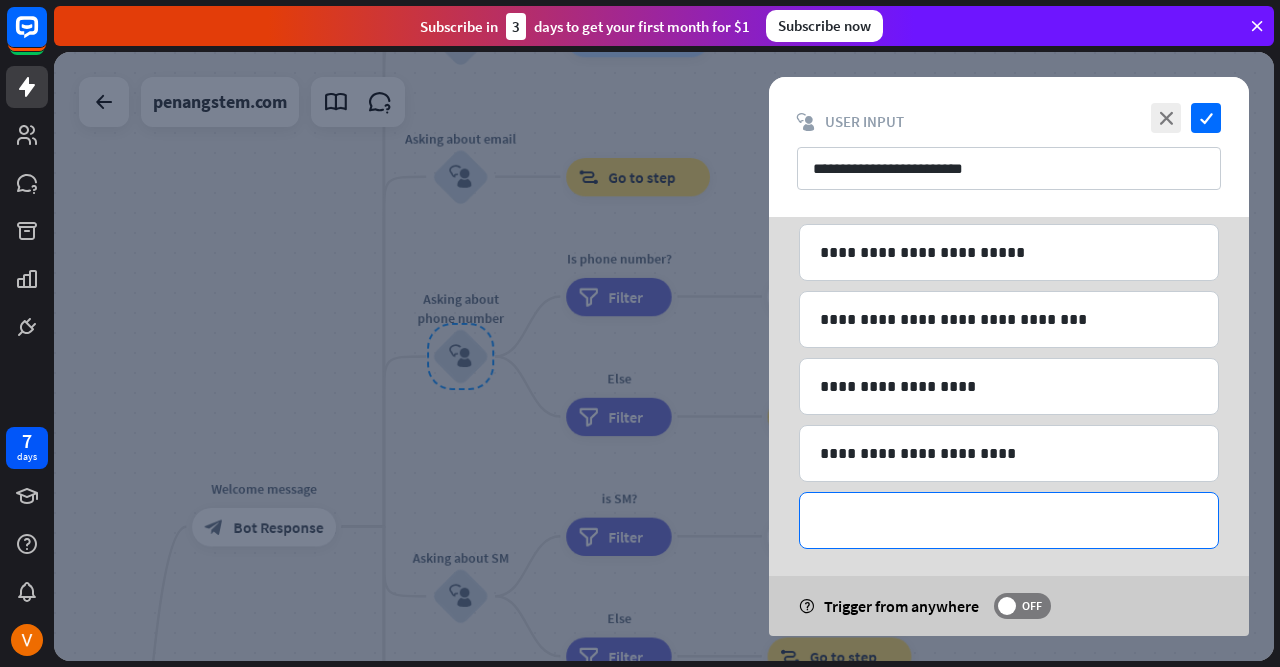 click on "**********" at bounding box center [1009, 520] 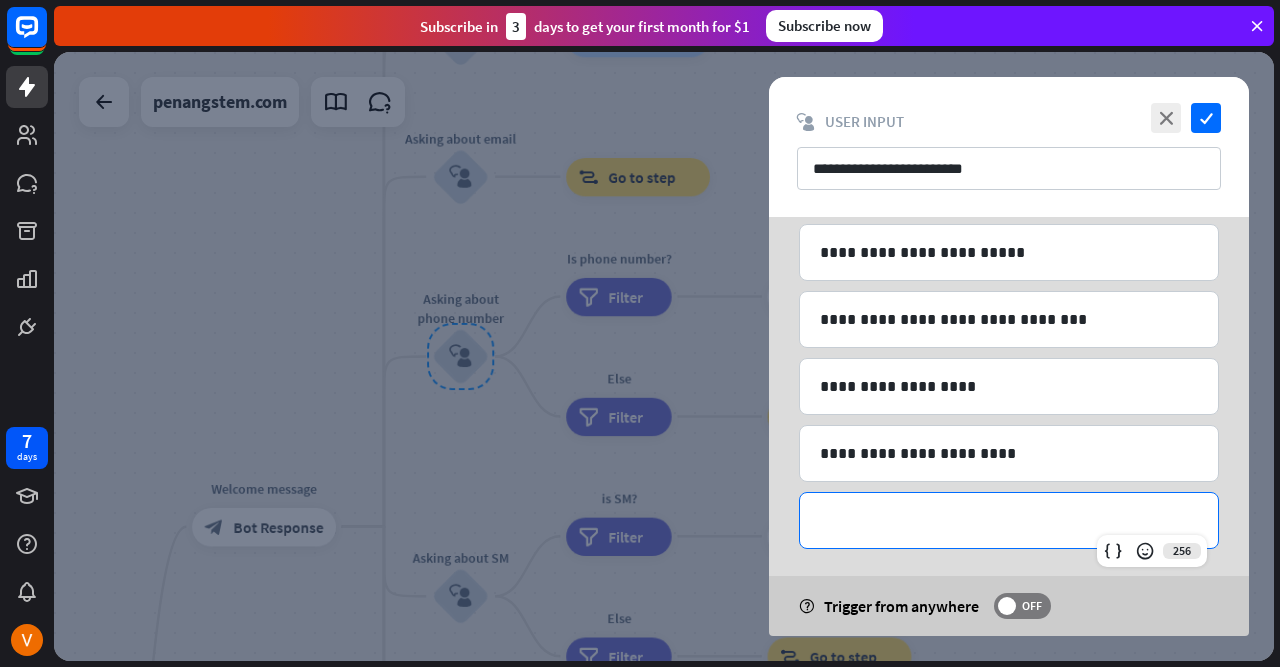 click on "**********" at bounding box center (1009, 520) 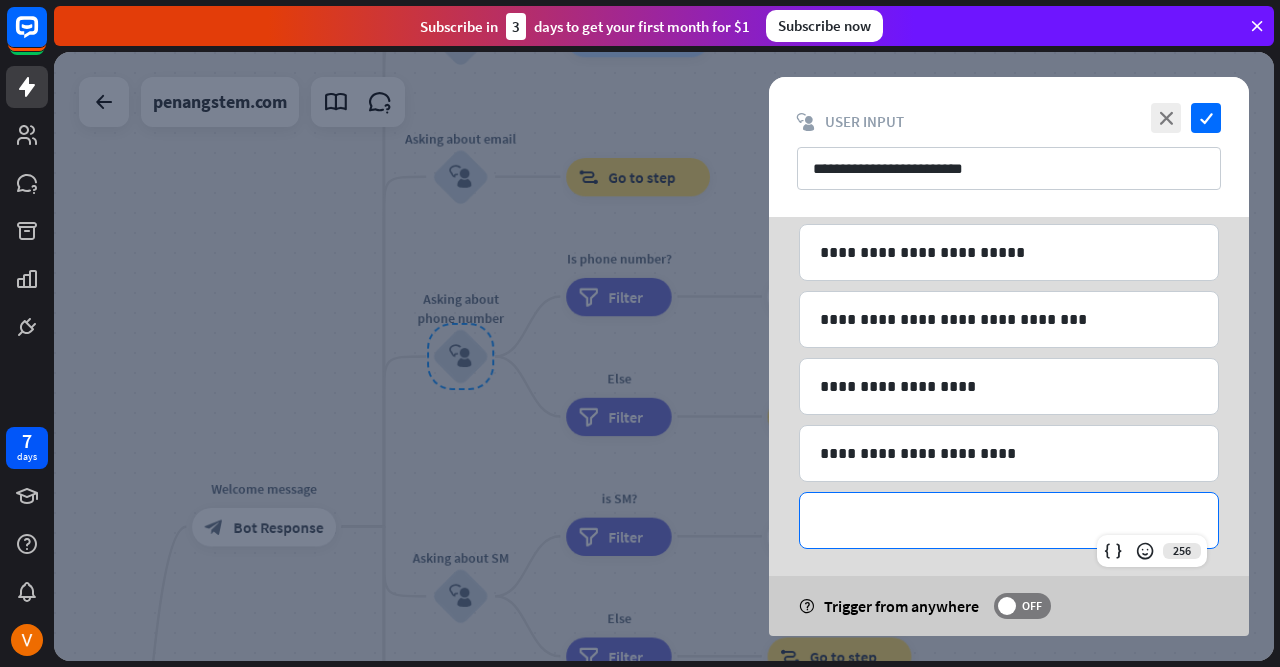 drag, startPoint x: 860, startPoint y: 535, endPoint x: 860, endPoint y: 523, distance: 12 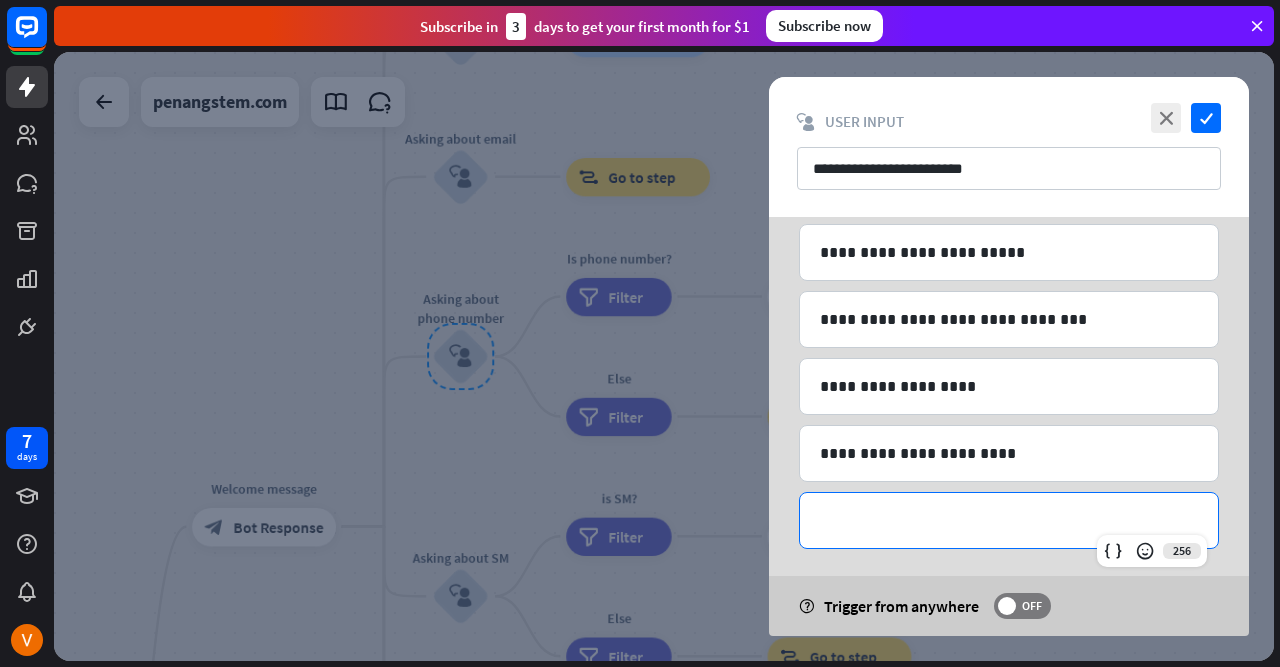 click on "**********" at bounding box center [1009, 520] 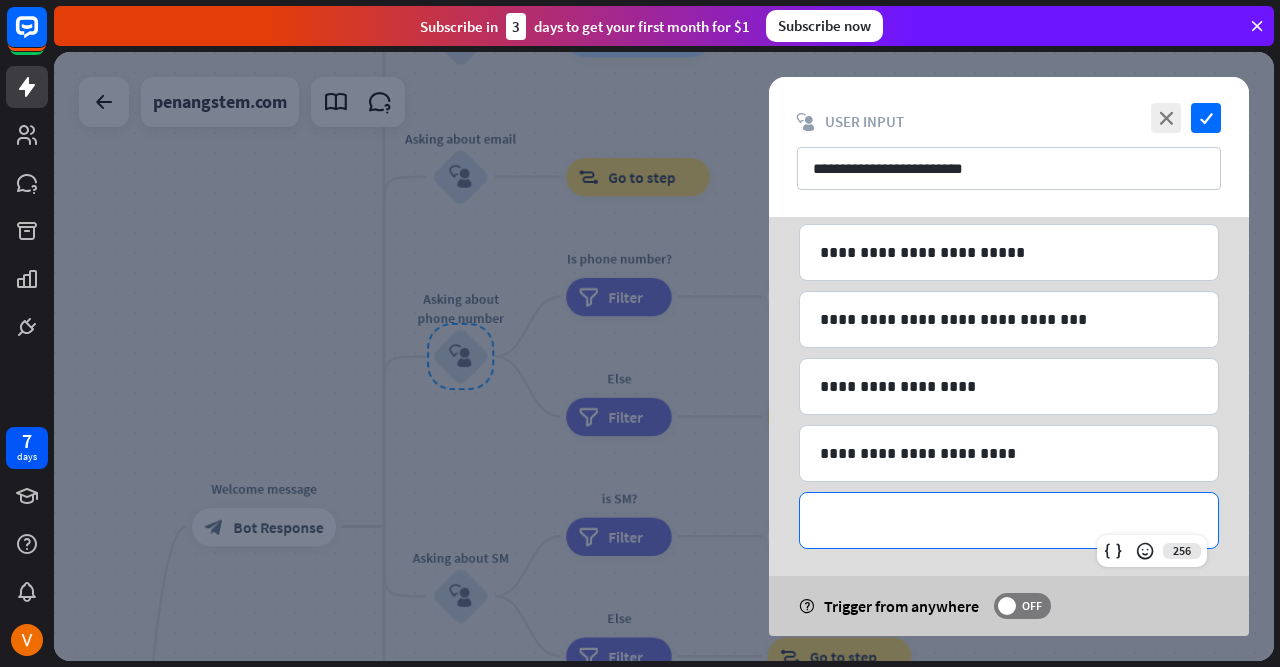 type 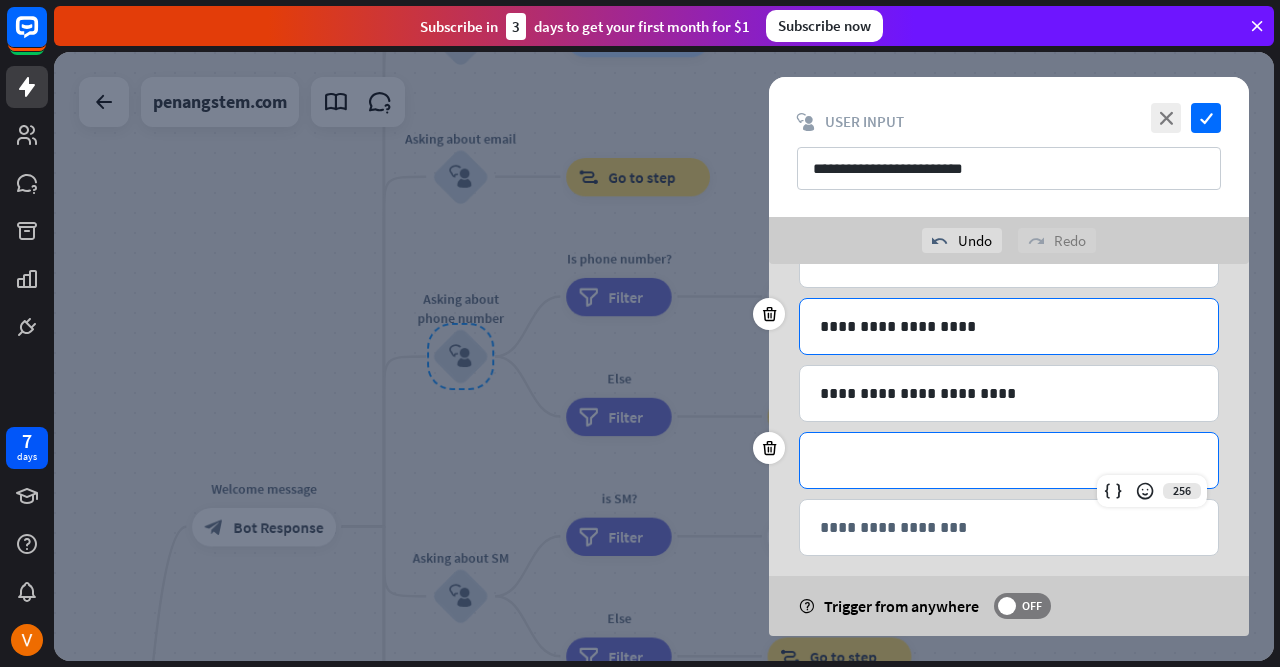 scroll, scrollTop: 1117, scrollLeft: 0, axis: vertical 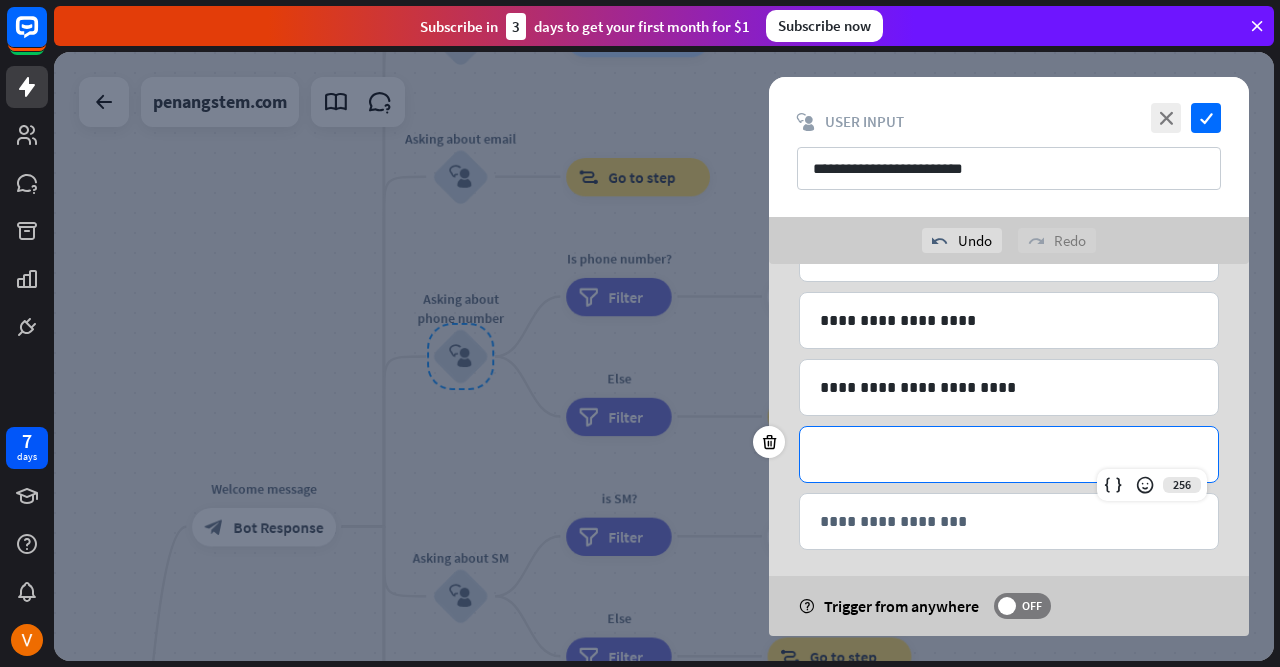 click on "**********" at bounding box center [1009, 454] 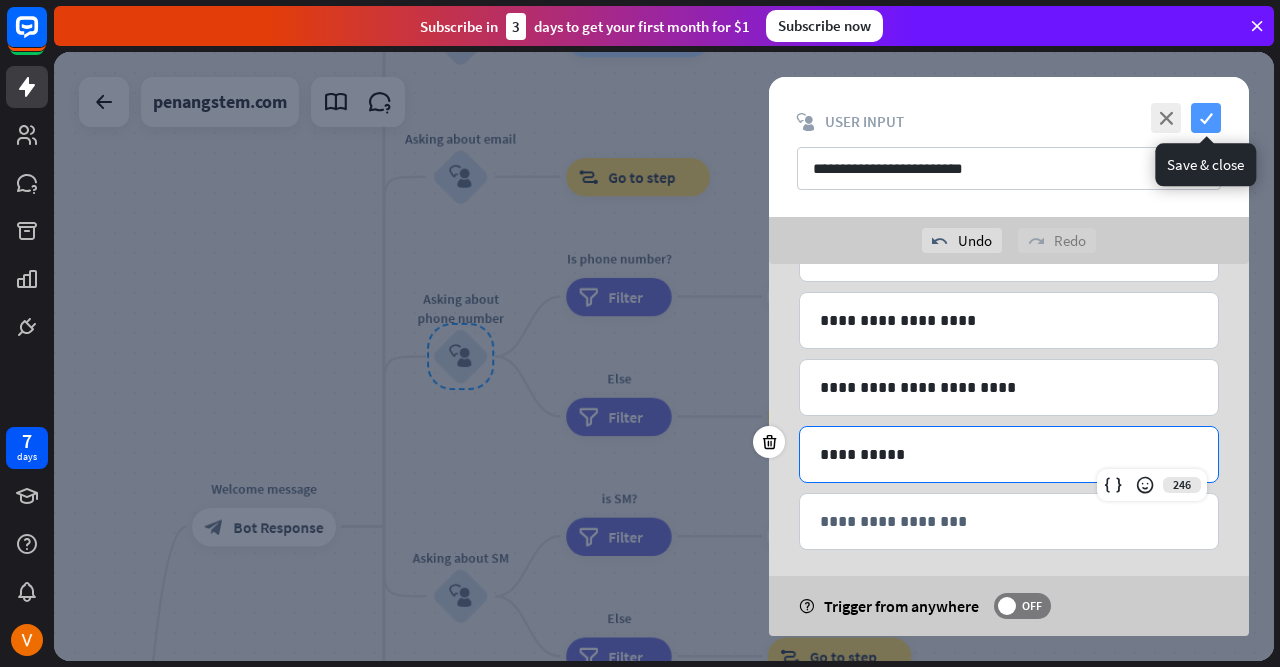 click on "check" at bounding box center (1206, 118) 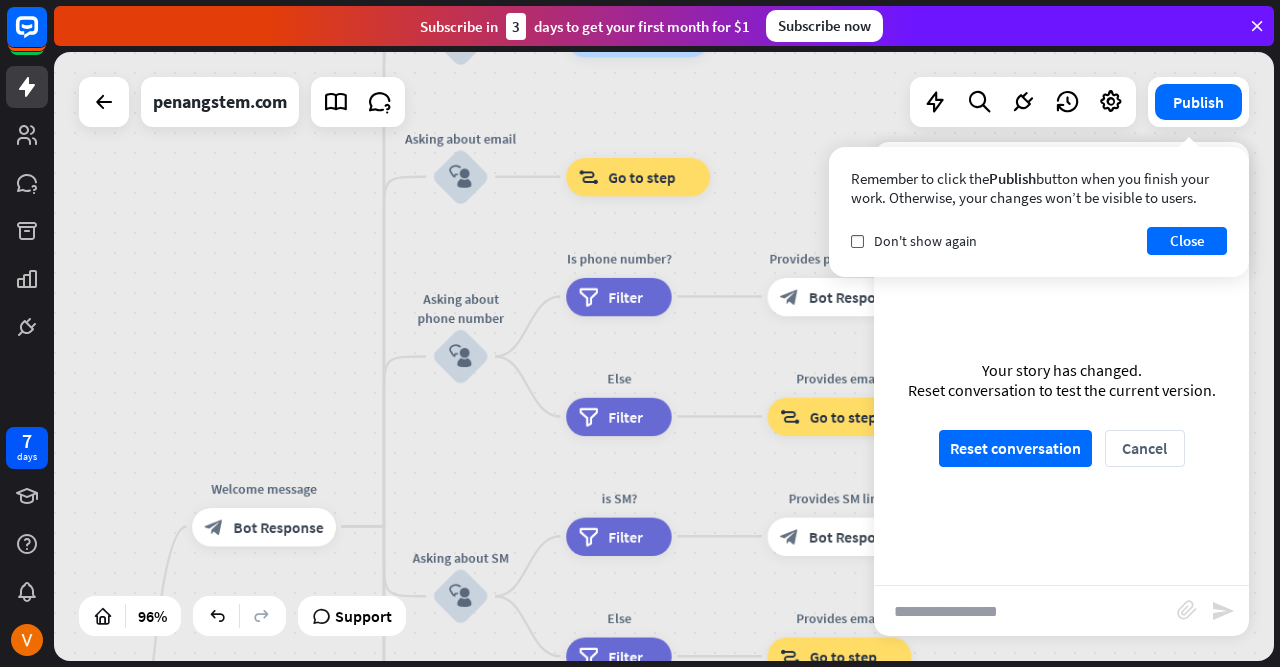 click on "home_2   Start point                 Welcome message   block_bot_response   Bot Response                 About us   block_user_input                 Provide company information   block_bot_response   Bot Response                 Back to Menu   block_user_input                 Was it helpful?   block_bot_response   Bot Response                 Yes   block_user_input                 Thank you!   block_bot_response   Bot Response                 No   block_user_input                 Back to Menu   block_goto   Go to step                 Contact us   block_user_input                 Contact flow   builder_tree   Flow                 Asking about email   block_user_input                   block_goto   Go to step                 Asking about phone number   block_user_input                 Is phone number?   filter   Filter                 Provides phone number   block_bot_response   Bot Response                 Back to Menu   block_goto   Go to step                 Else   filter   Filter" at bounding box center [664, 356] 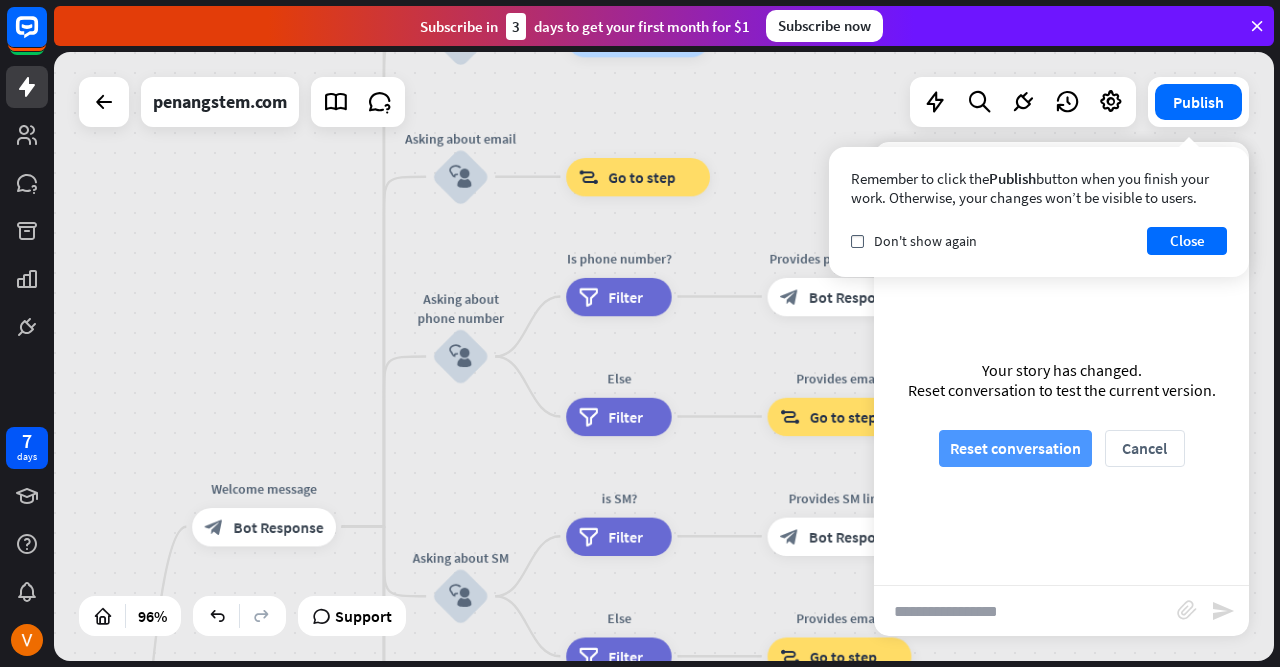 click on "Reset conversation" at bounding box center [1015, 448] 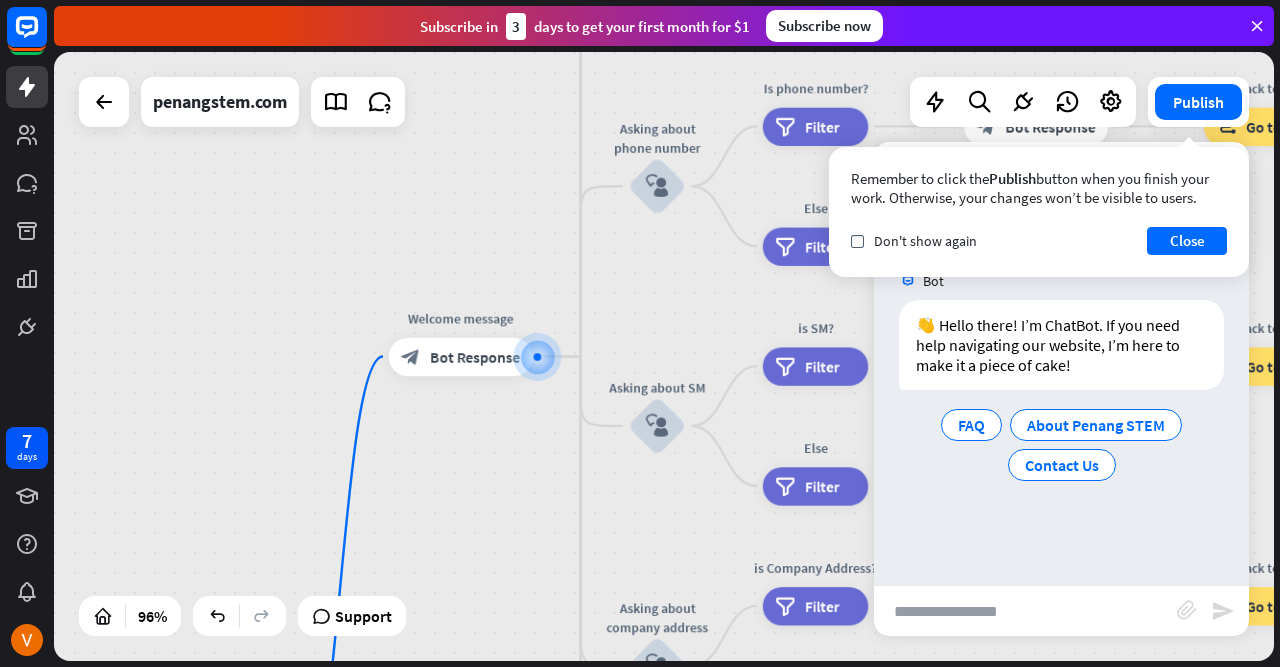 drag, startPoint x: 1002, startPoint y: 611, endPoint x: 1005, endPoint y: 587, distance: 24.186773 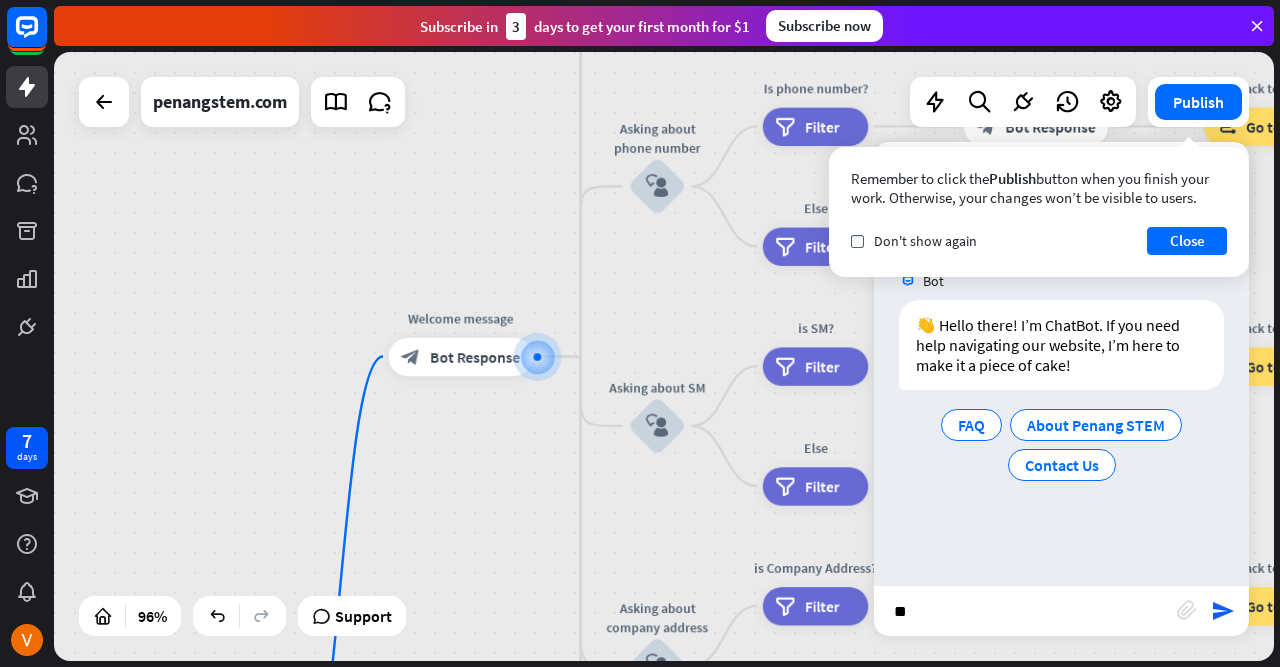 type on "***" 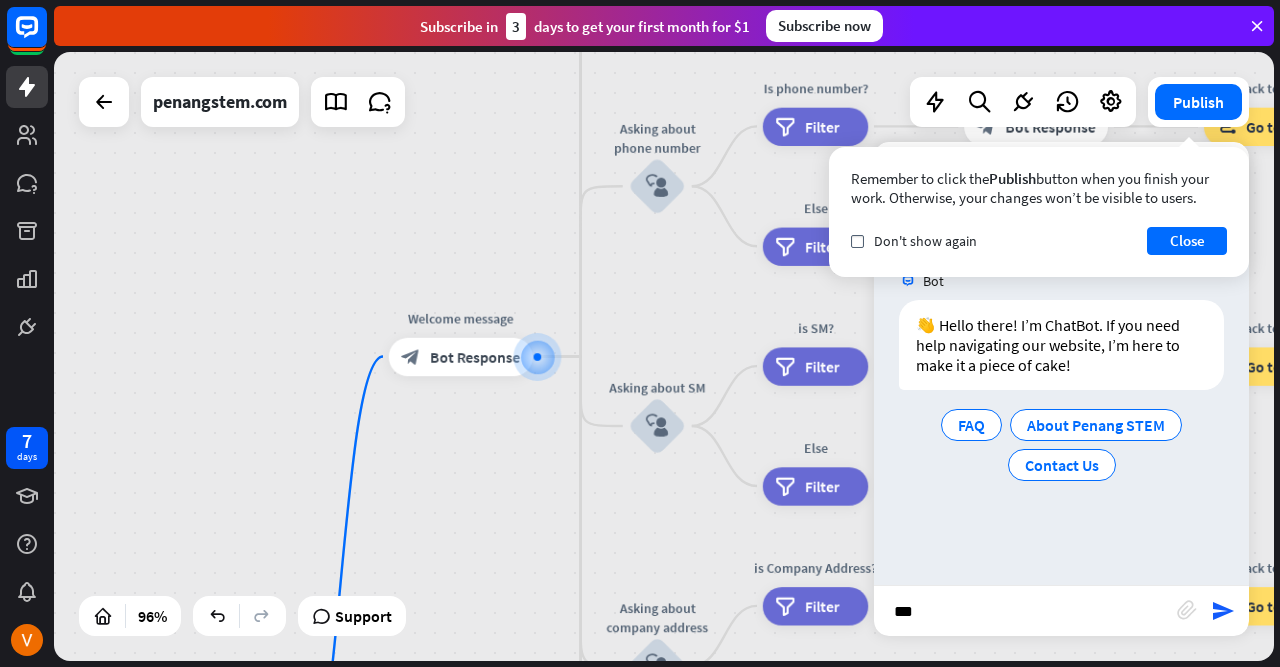 type 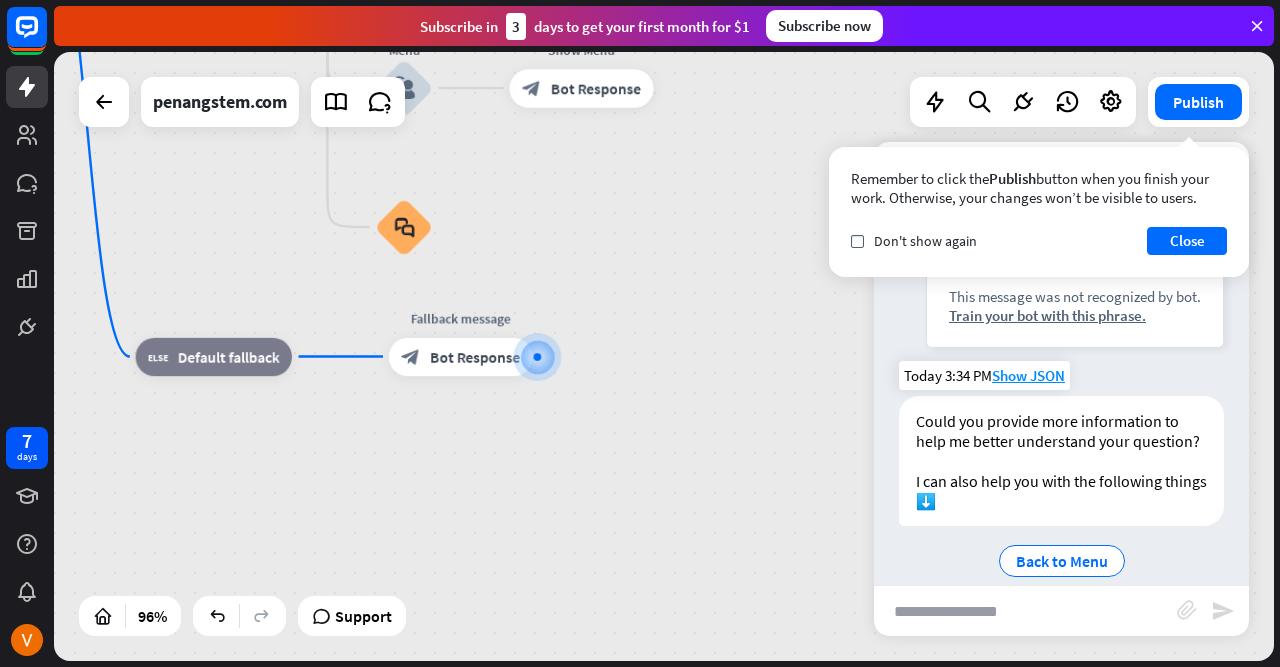 scroll, scrollTop: 268, scrollLeft: 0, axis: vertical 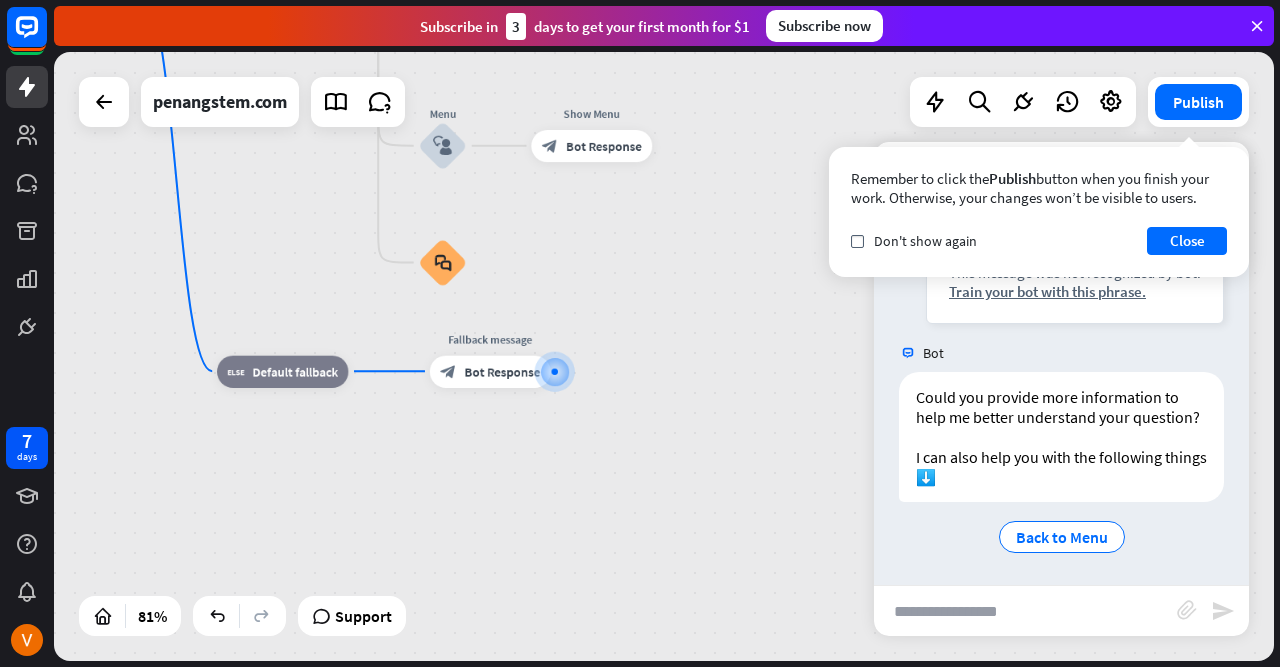 drag, startPoint x: 304, startPoint y: 231, endPoint x: 374, endPoint y: 424, distance: 205.30222 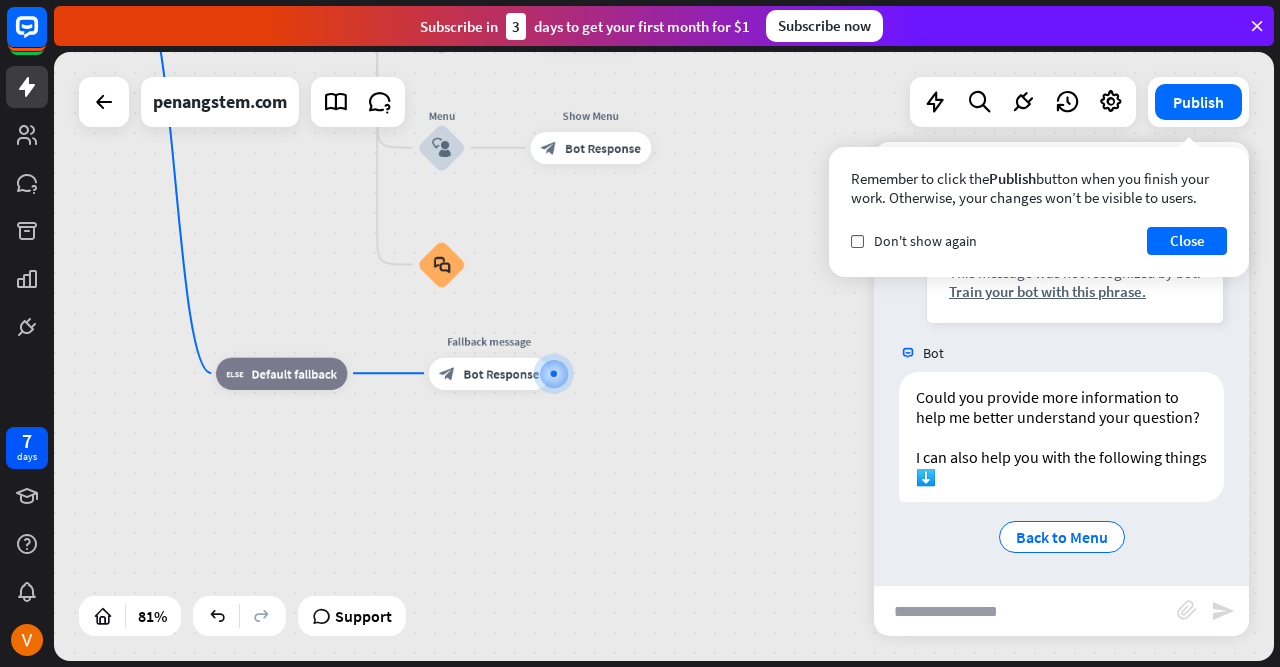 drag, startPoint x: 386, startPoint y: 475, endPoint x: 335, endPoint y: 335, distance: 149 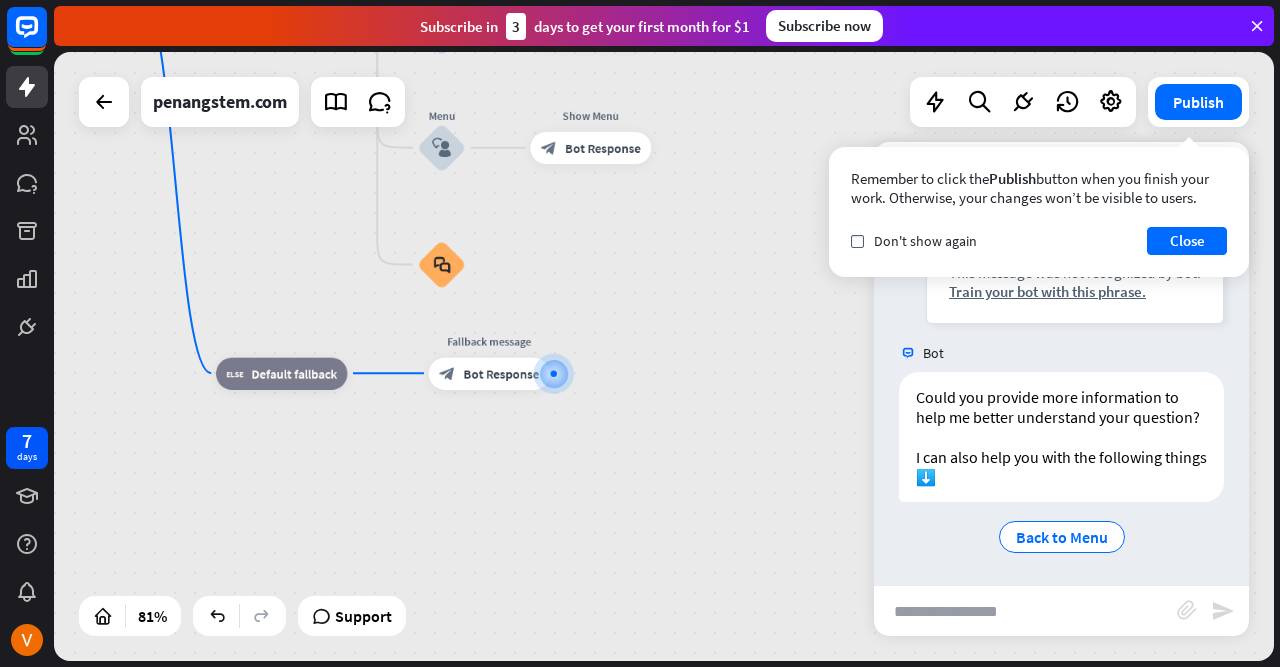 click on "home_2   Start point                 Welcome message   block_bot_response   Bot Response                 About us   block_user_input                 Provide company information   block_bot_response   Bot Response                 Back to Menu   block_user_input                 Was it helpful?   block_bot_response   Bot Response                 Yes   block_user_input                 Thank you!   block_bot_response   Bot Response                 No   block_user_input                 Back to Menu   block_goto   Go to step                 Contact us   block_user_input                 Contact flow   builder_tree   Flow                 Asking about email   block_user_input                   block_goto   Go to step                 Asking about phone number   block_user_input                 Is phone number?   filter   Filter                 Provides phone number   block_bot_response   Bot Response                 Back to Menu   block_goto   Go to step                 Else   filter   Filter" at bounding box center [506, 242] 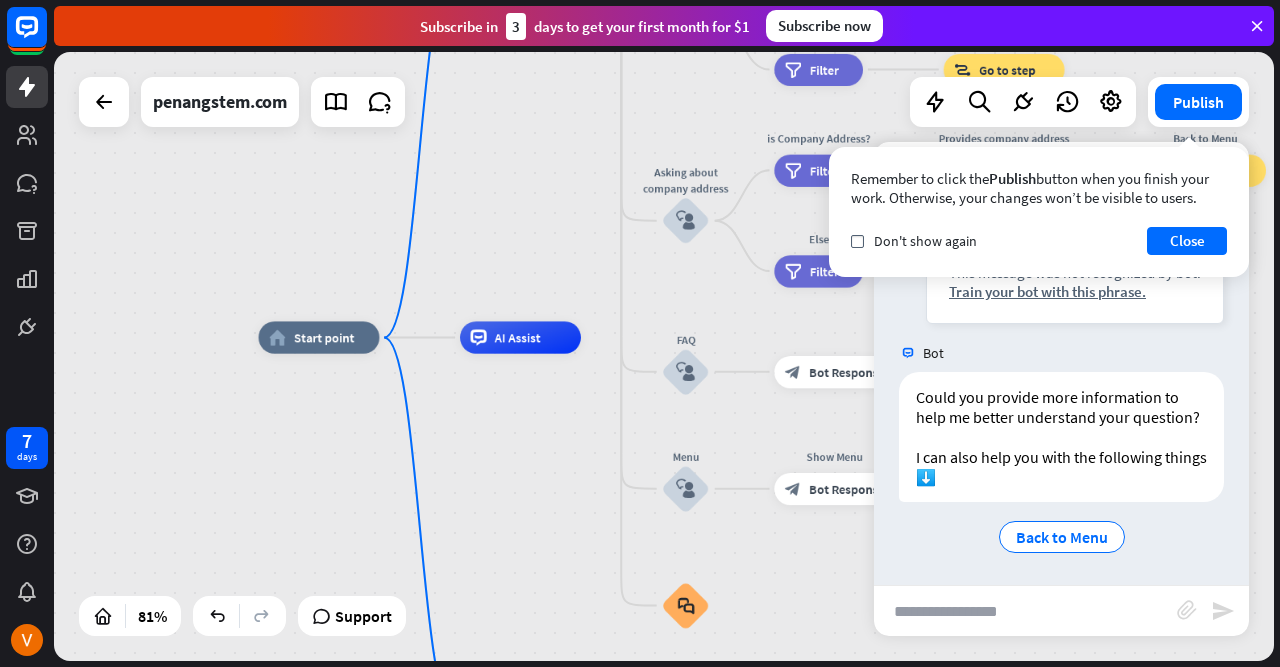 drag, startPoint x: 331, startPoint y: 250, endPoint x: 579, endPoint y: 570, distance: 404.8506 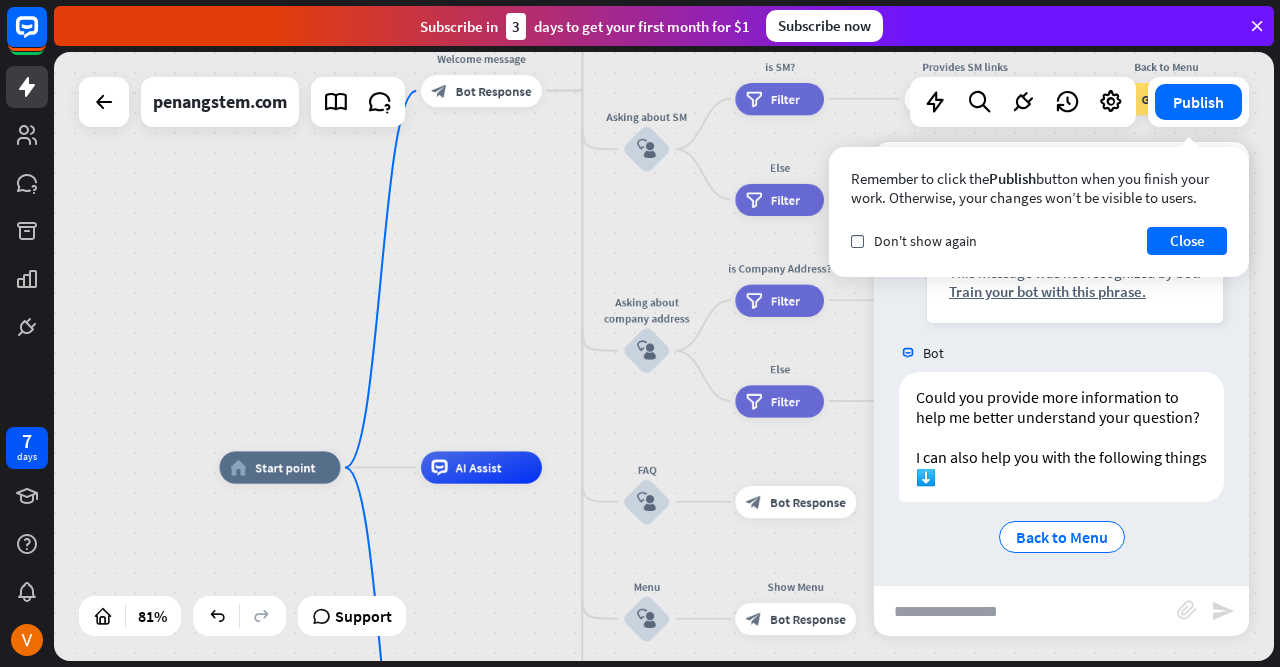 drag, startPoint x: 570, startPoint y: 496, endPoint x: 414, endPoint y: 577, distance: 175.77542 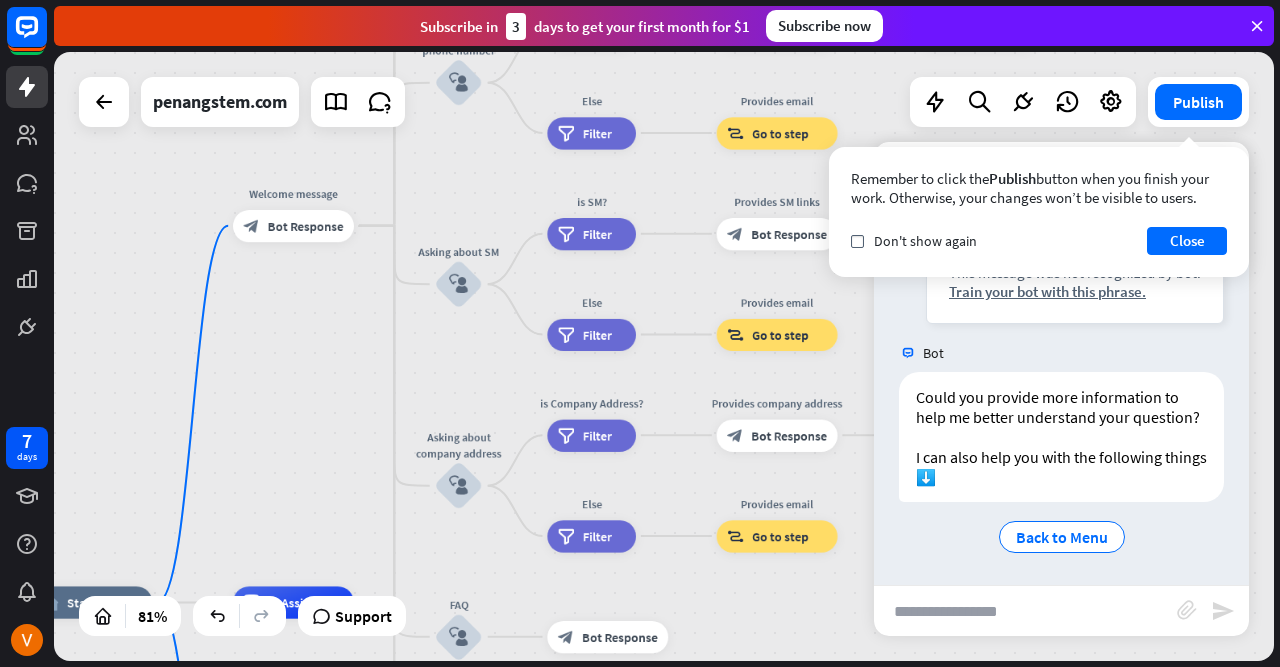 drag, startPoint x: 491, startPoint y: 386, endPoint x: 353, endPoint y: 481, distance: 167.53806 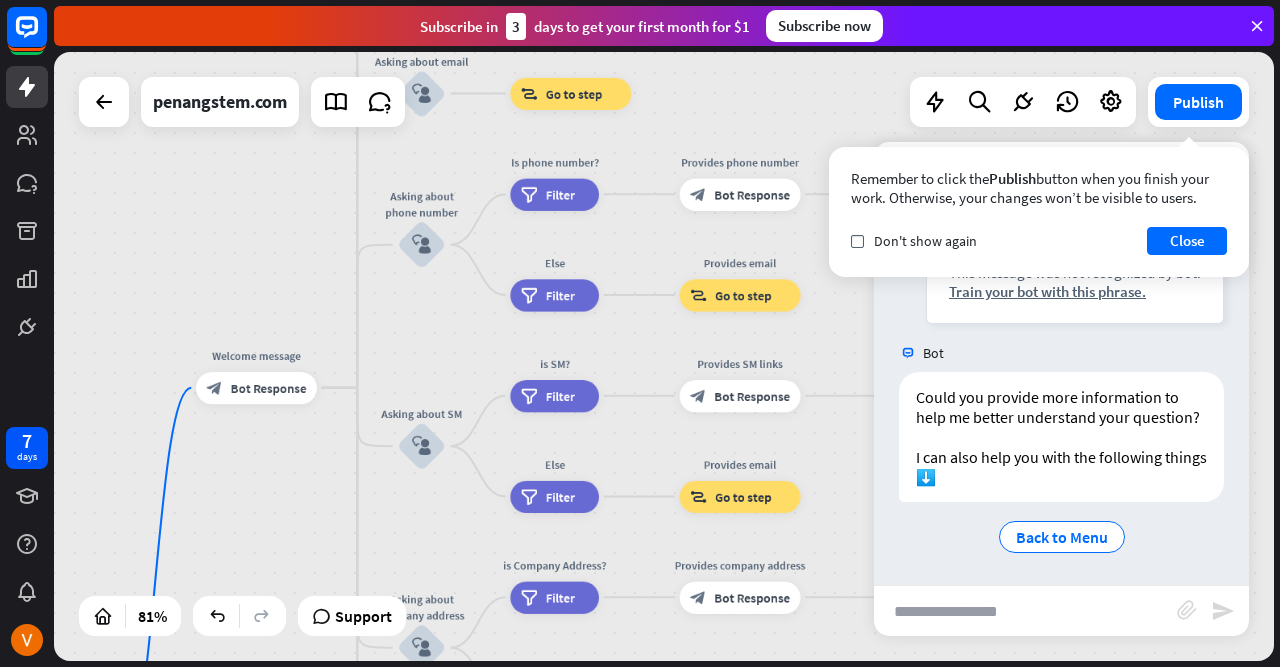 drag, startPoint x: 349, startPoint y: 386, endPoint x: 313, endPoint y: 541, distance: 159.12573 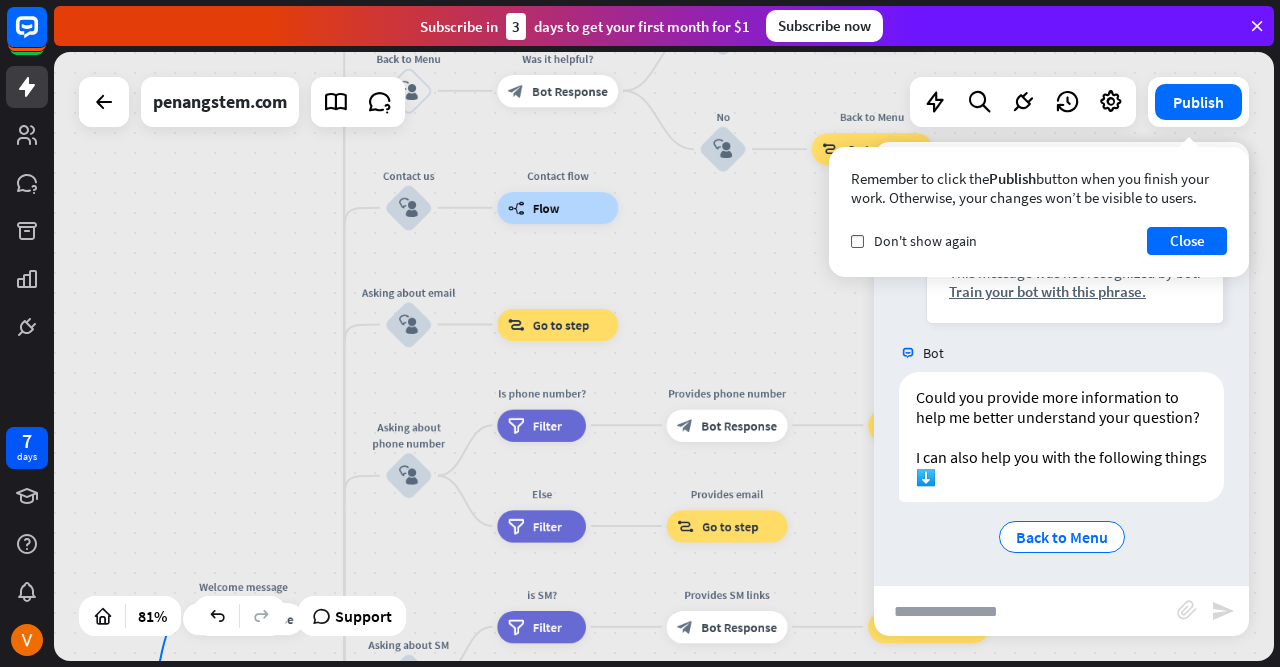 drag, startPoint x: 306, startPoint y: 287, endPoint x: 293, endPoint y: 518, distance: 231.36551 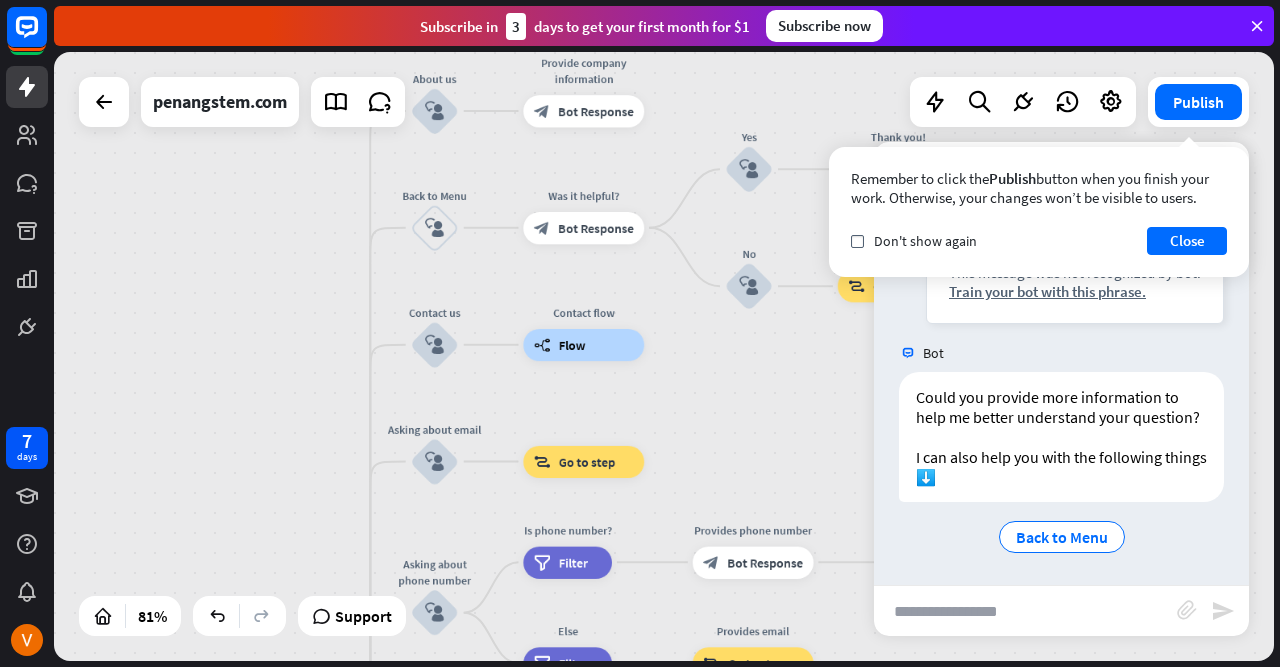 drag, startPoint x: 284, startPoint y: 392, endPoint x: 305, endPoint y: 404, distance: 24.186773 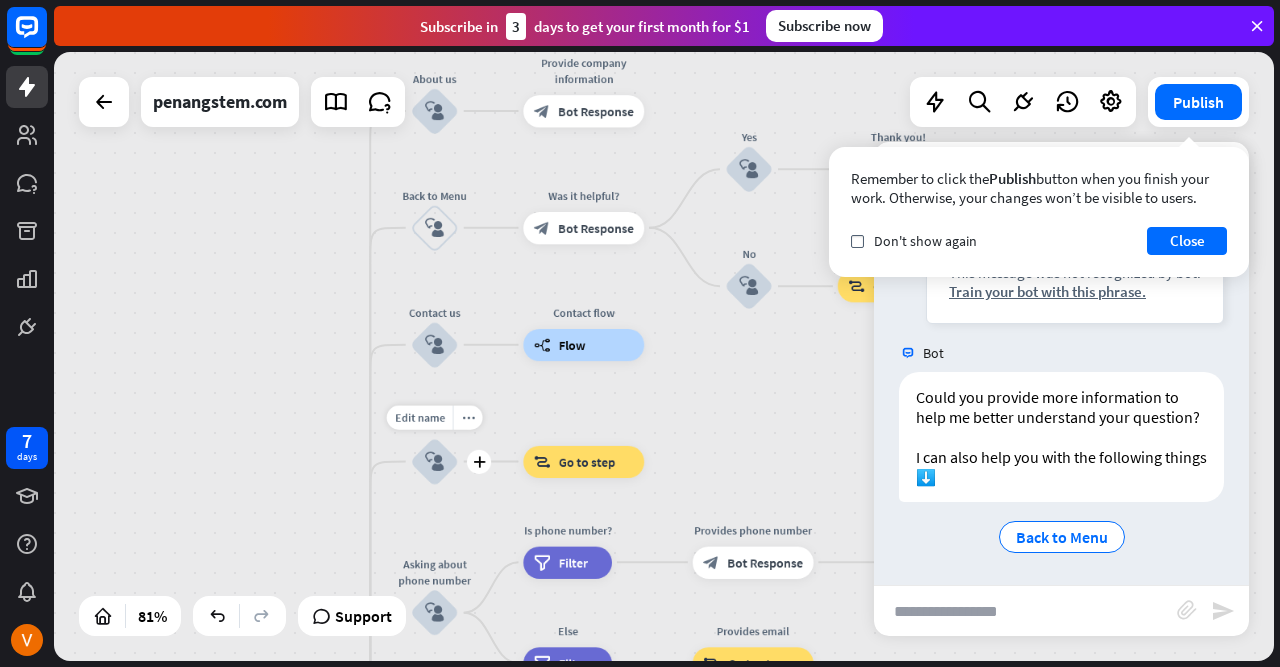click on "block_user_input" at bounding box center [434, 461] 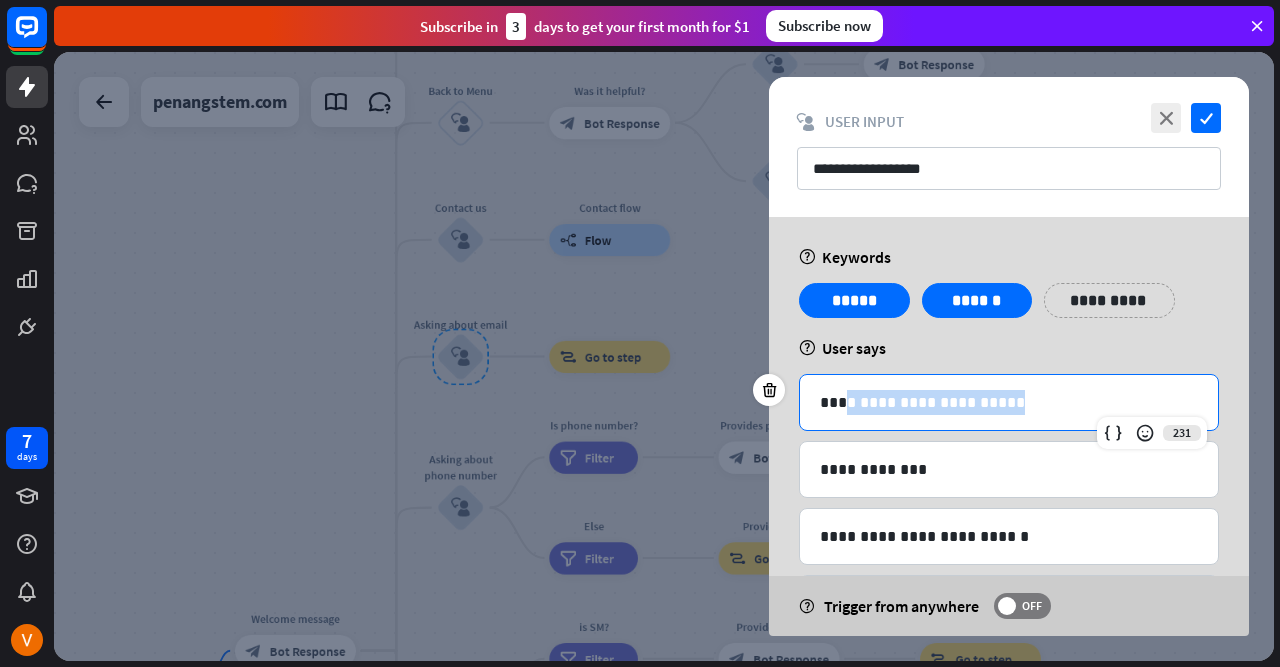 drag, startPoint x: 1017, startPoint y: 402, endPoint x: 849, endPoint y: 391, distance: 168.35974 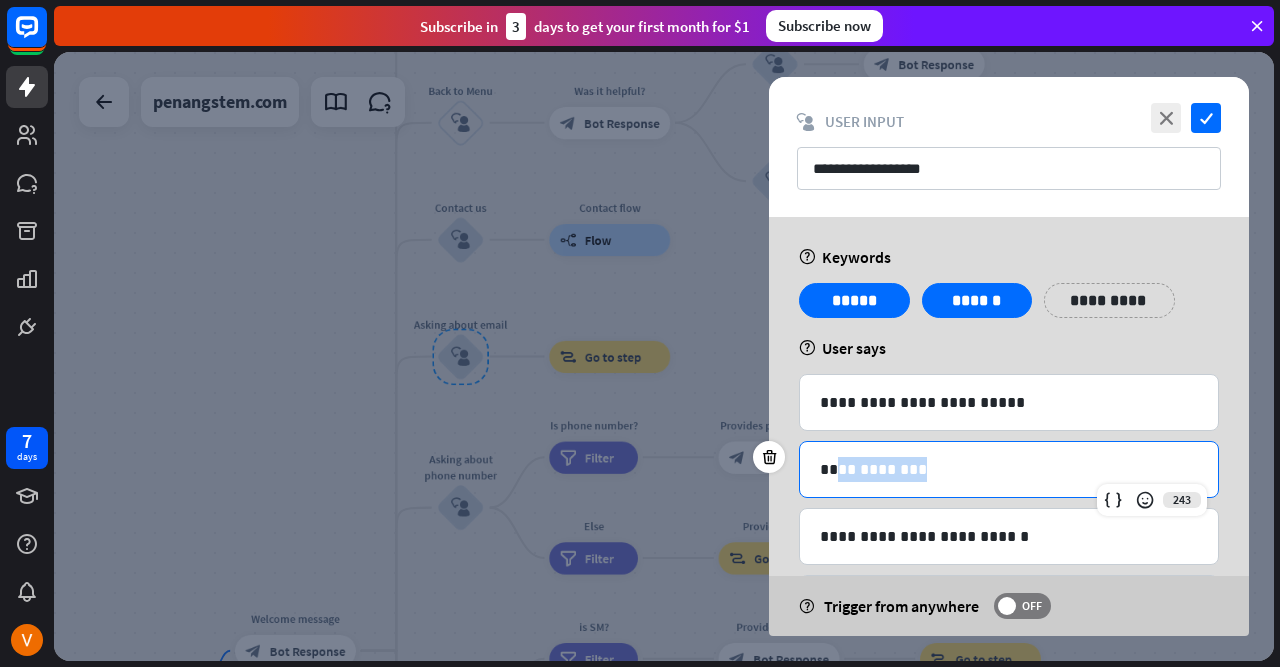 drag, startPoint x: 911, startPoint y: 463, endPoint x: 853, endPoint y: 463, distance: 58 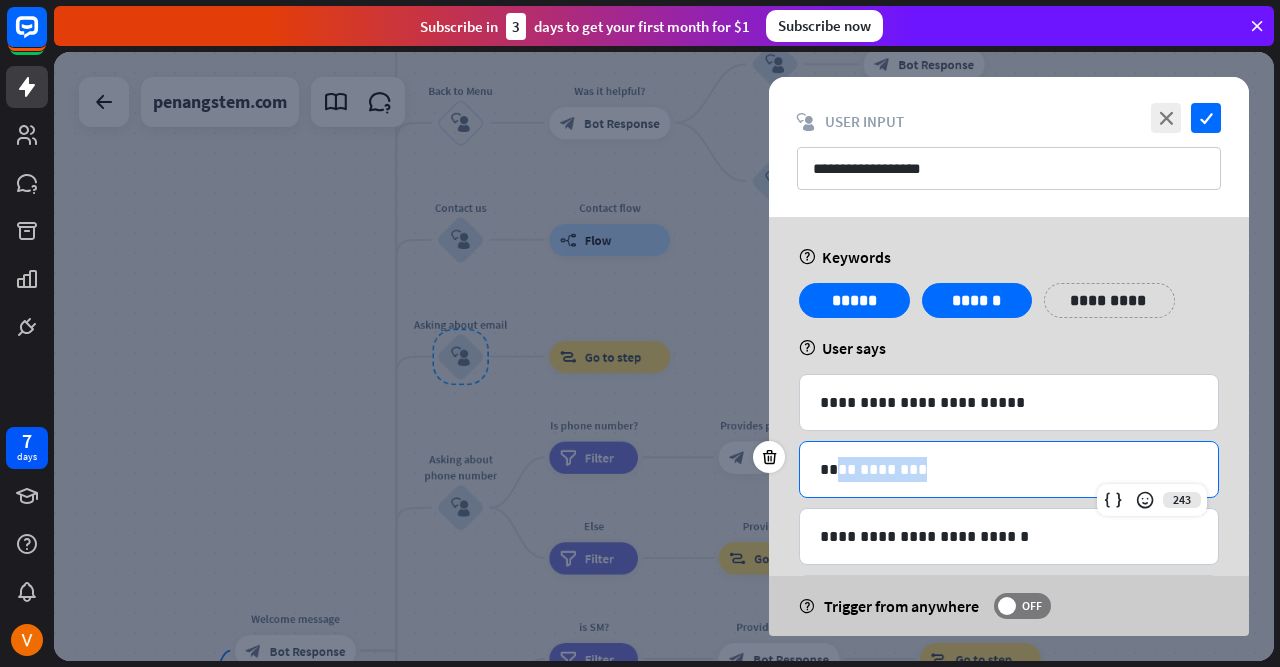 click on "**********" at bounding box center (1009, 469) 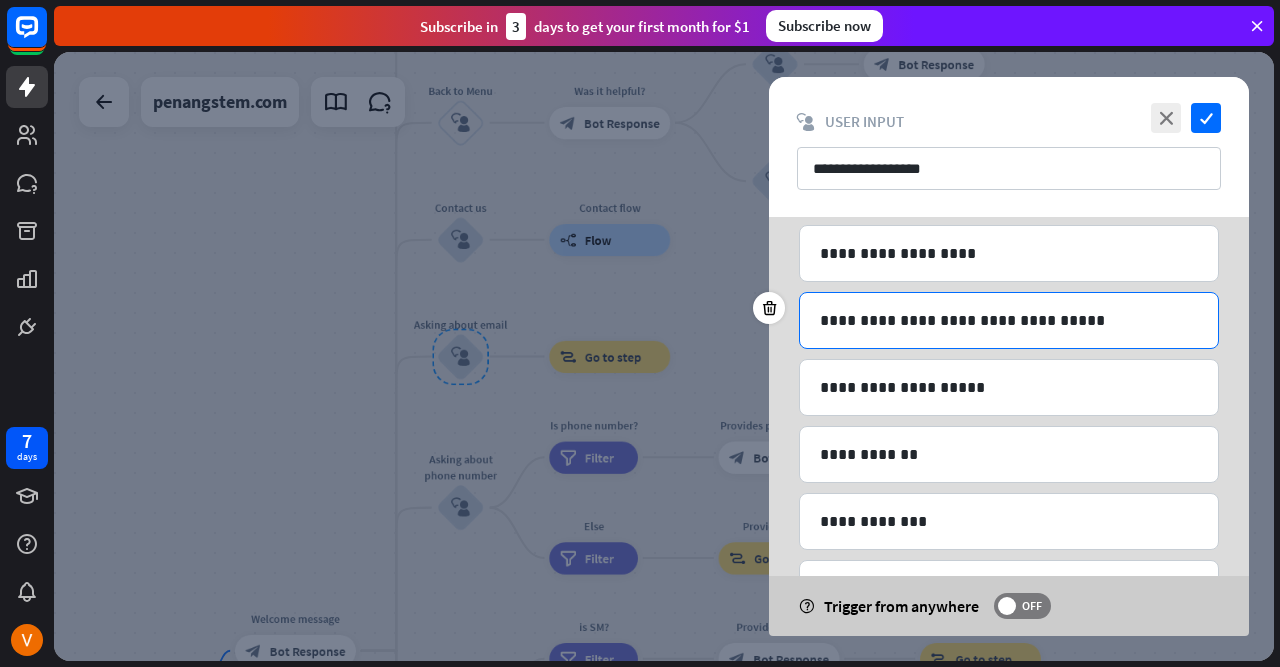 scroll, scrollTop: 1286, scrollLeft: 0, axis: vertical 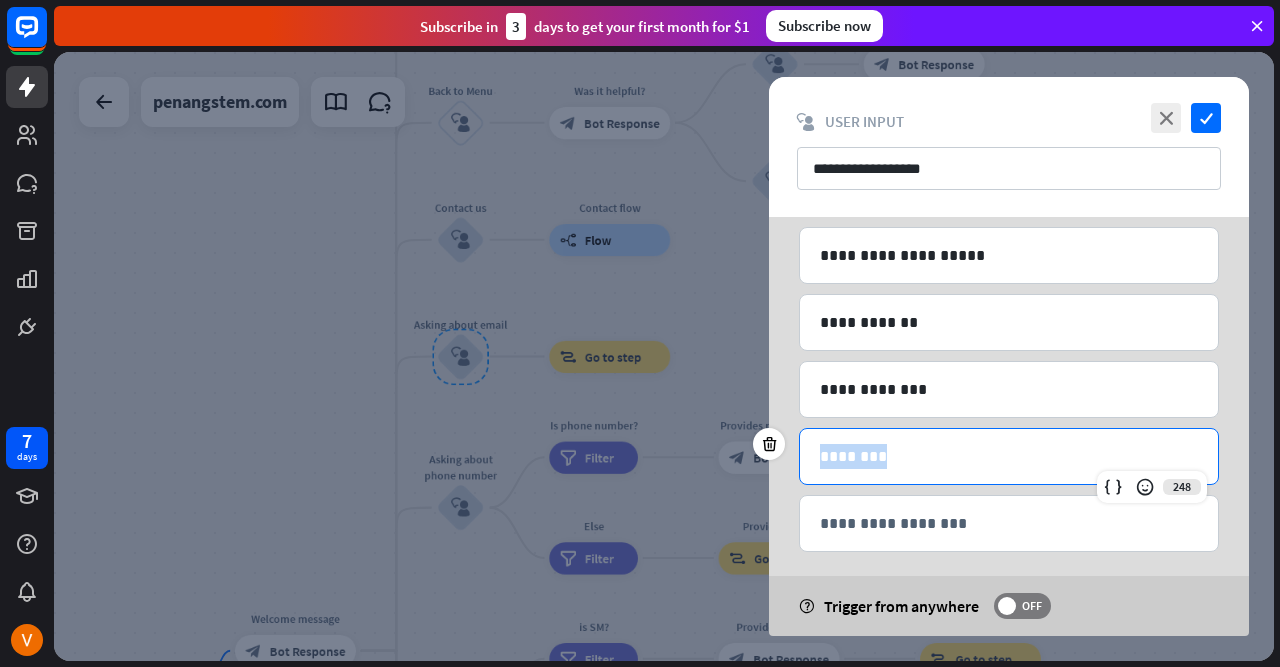 drag, startPoint x: 914, startPoint y: 445, endPoint x: 821, endPoint y: 446, distance: 93.00538 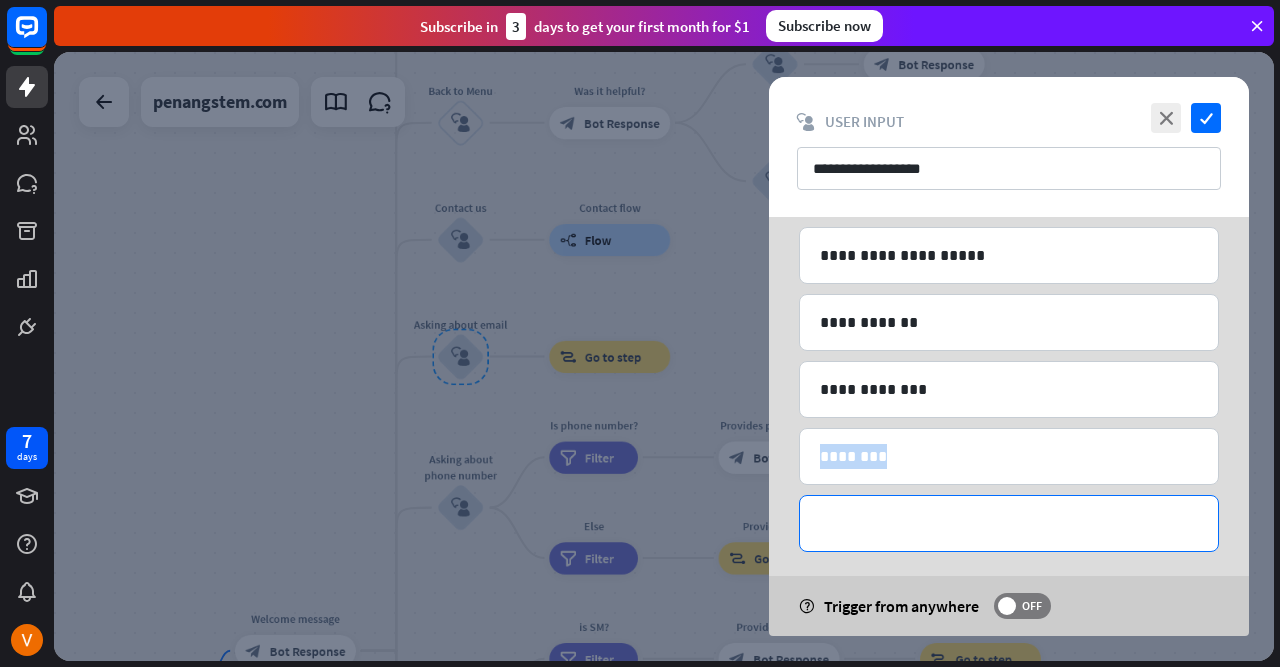 click on "**********" at bounding box center [1009, 523] 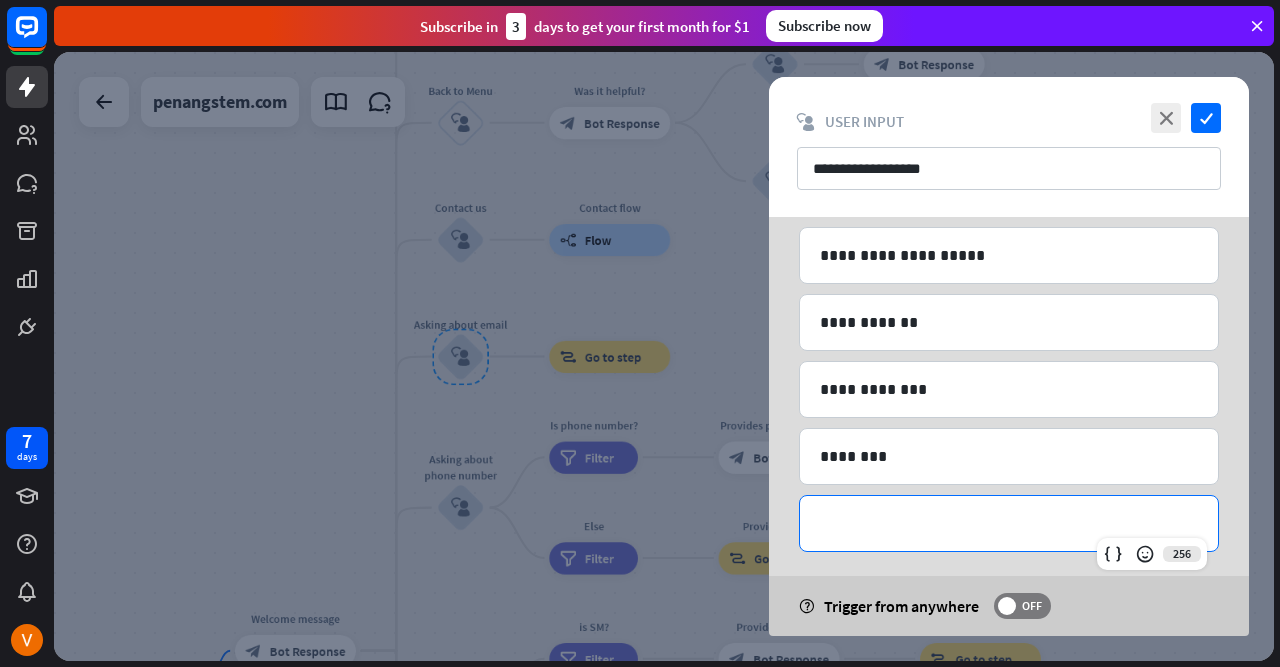 type 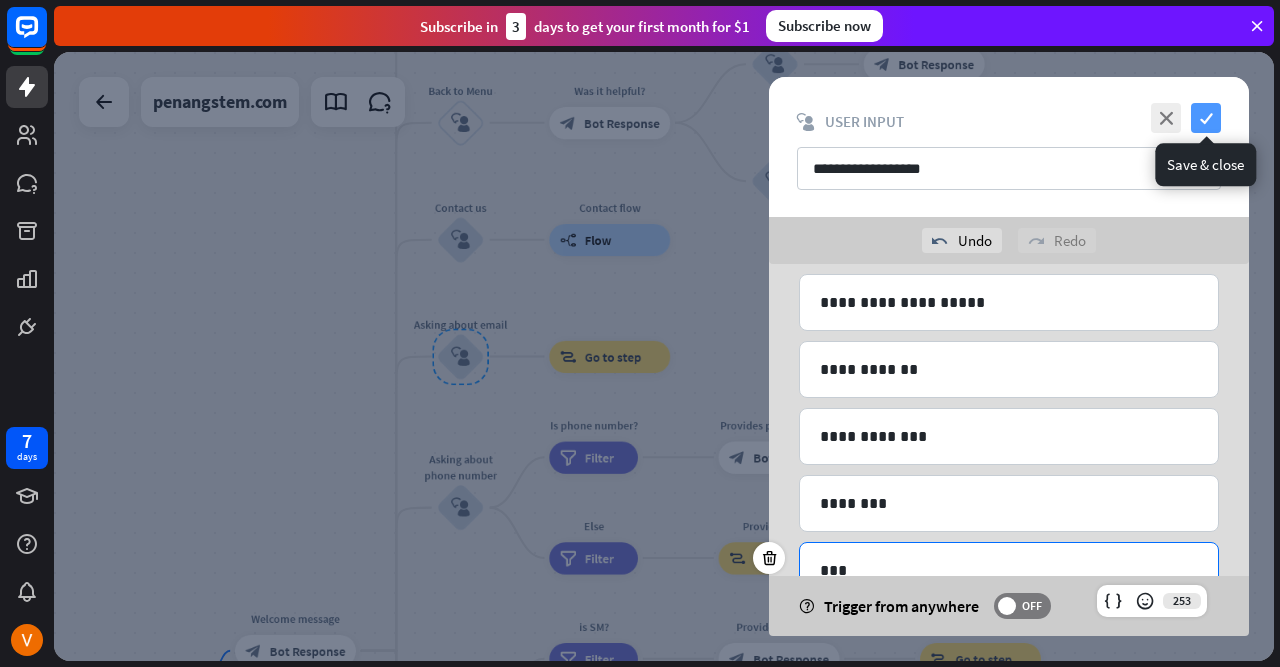 click on "check" at bounding box center (1206, 118) 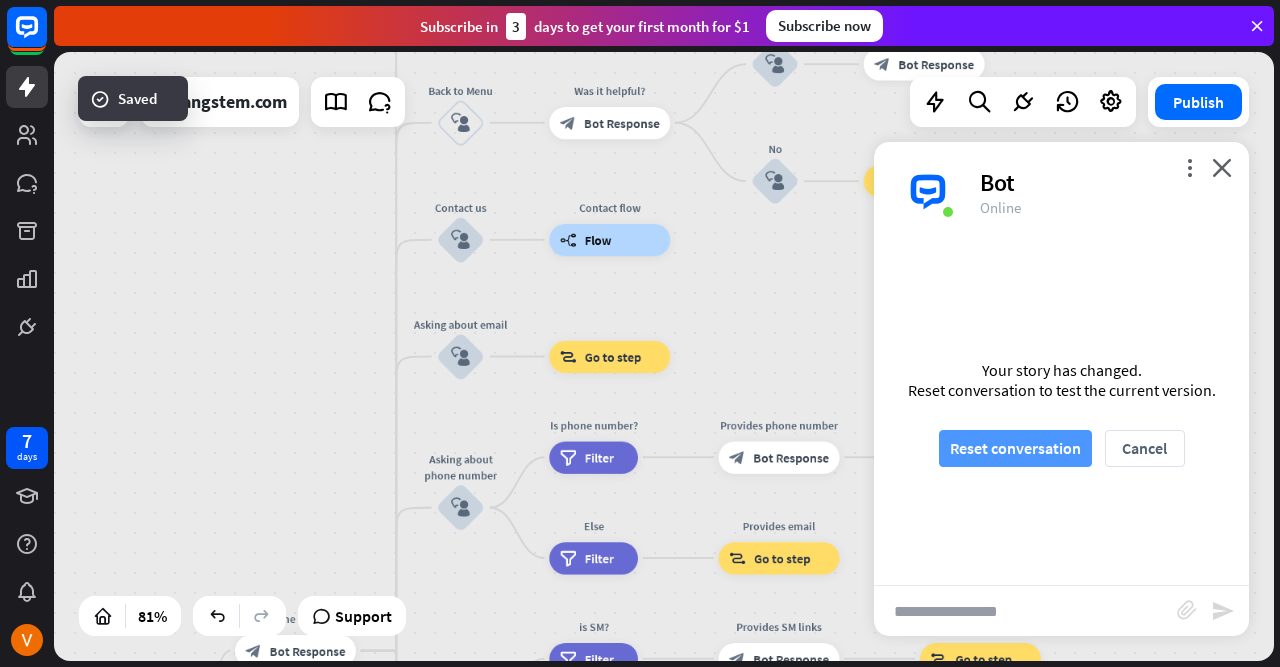 click on "Reset conversation" at bounding box center (1015, 448) 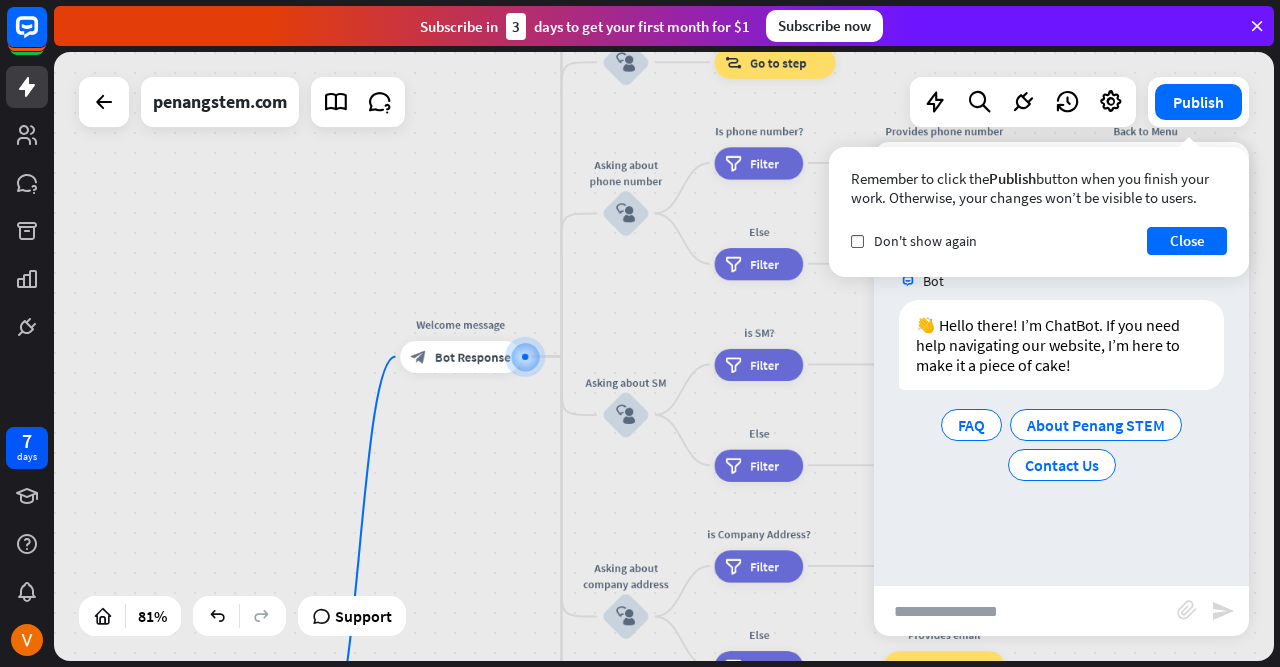click at bounding box center (1025, 611) 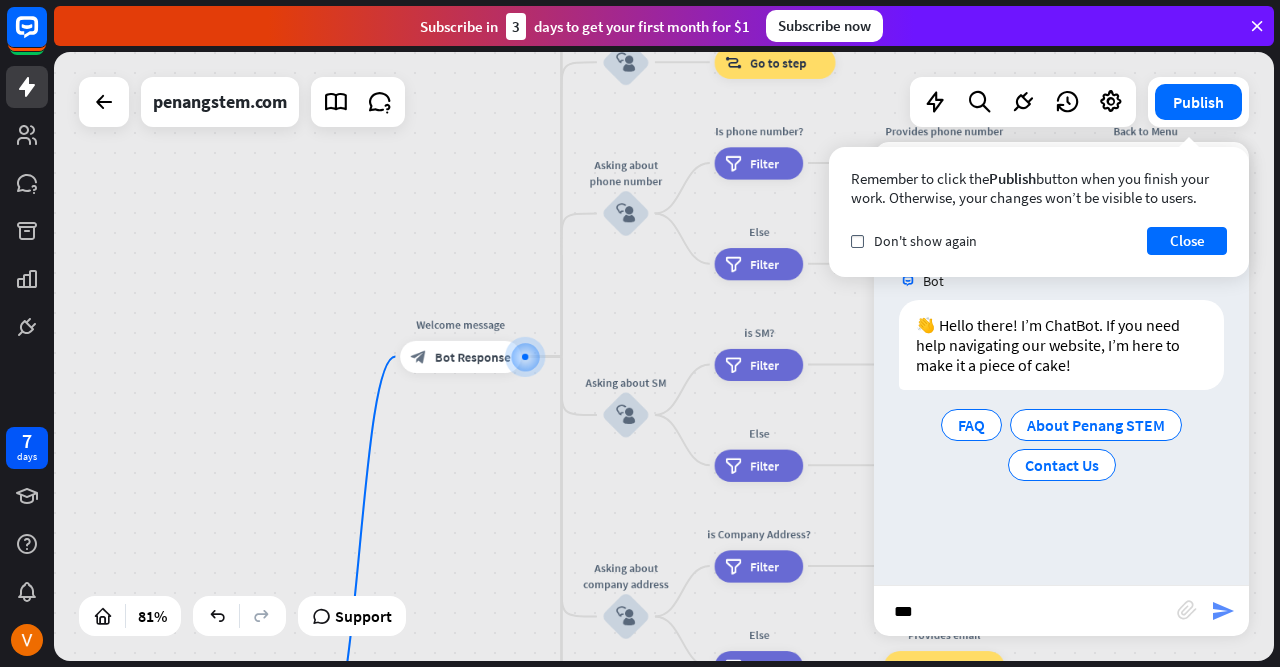 type on "***" 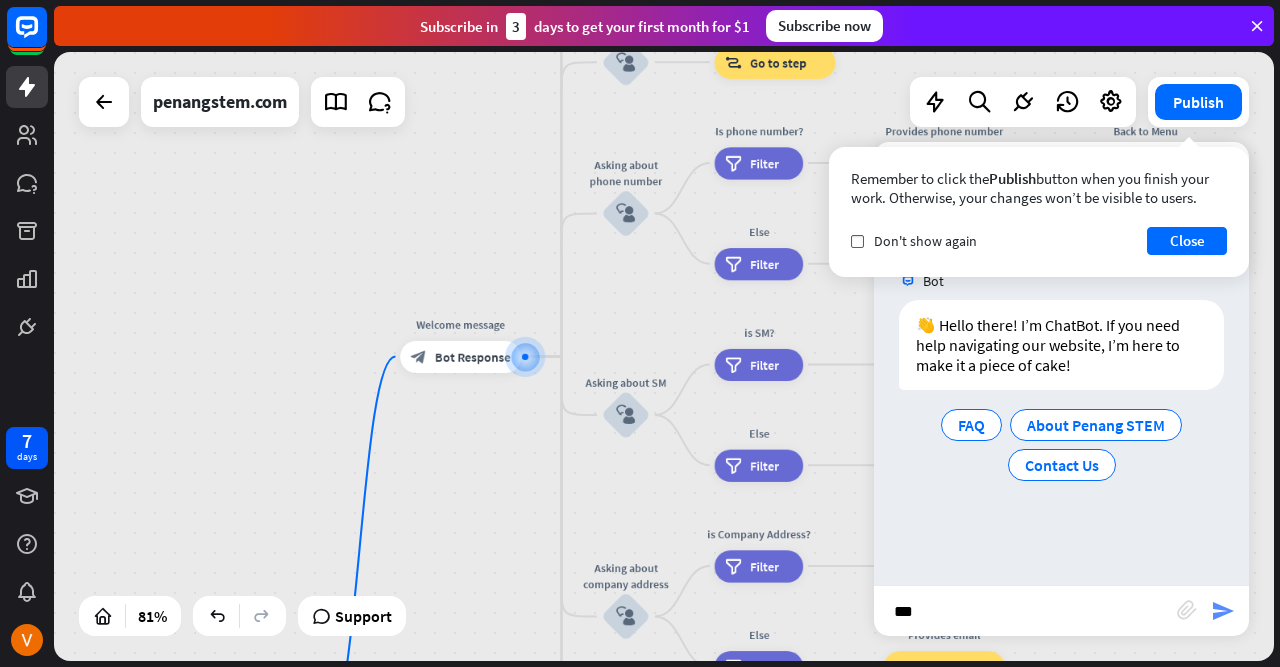 click on "send" at bounding box center (1223, 611) 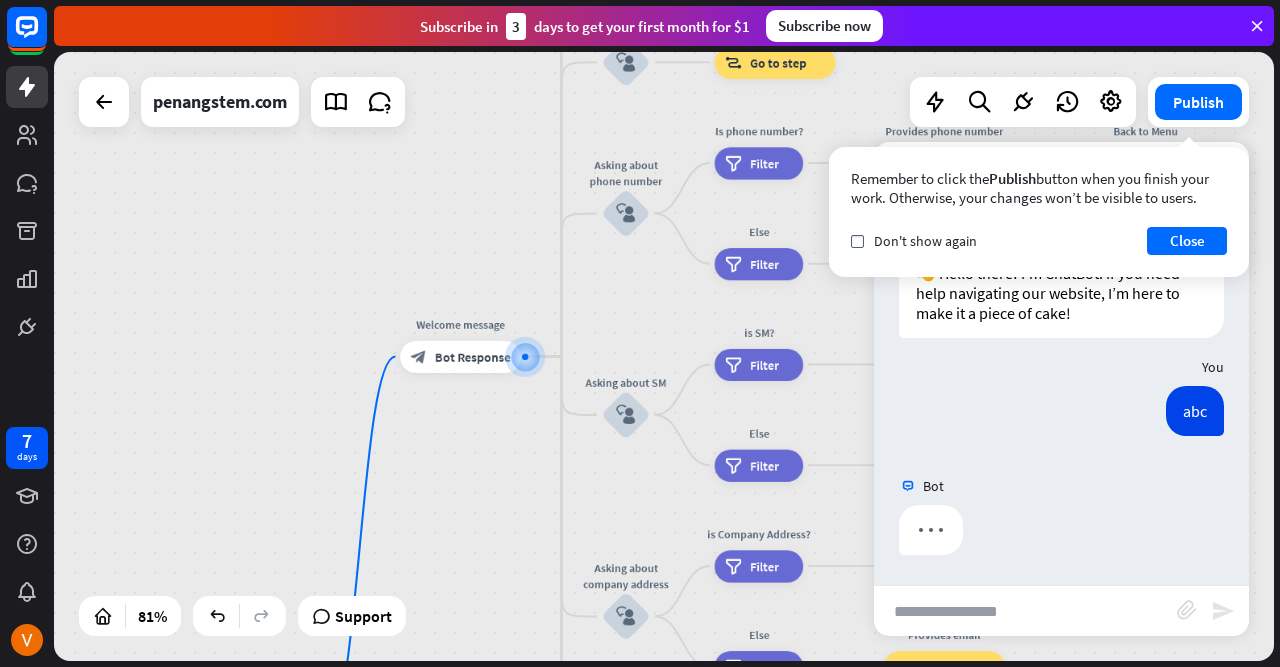 scroll, scrollTop: 38, scrollLeft: 0, axis: vertical 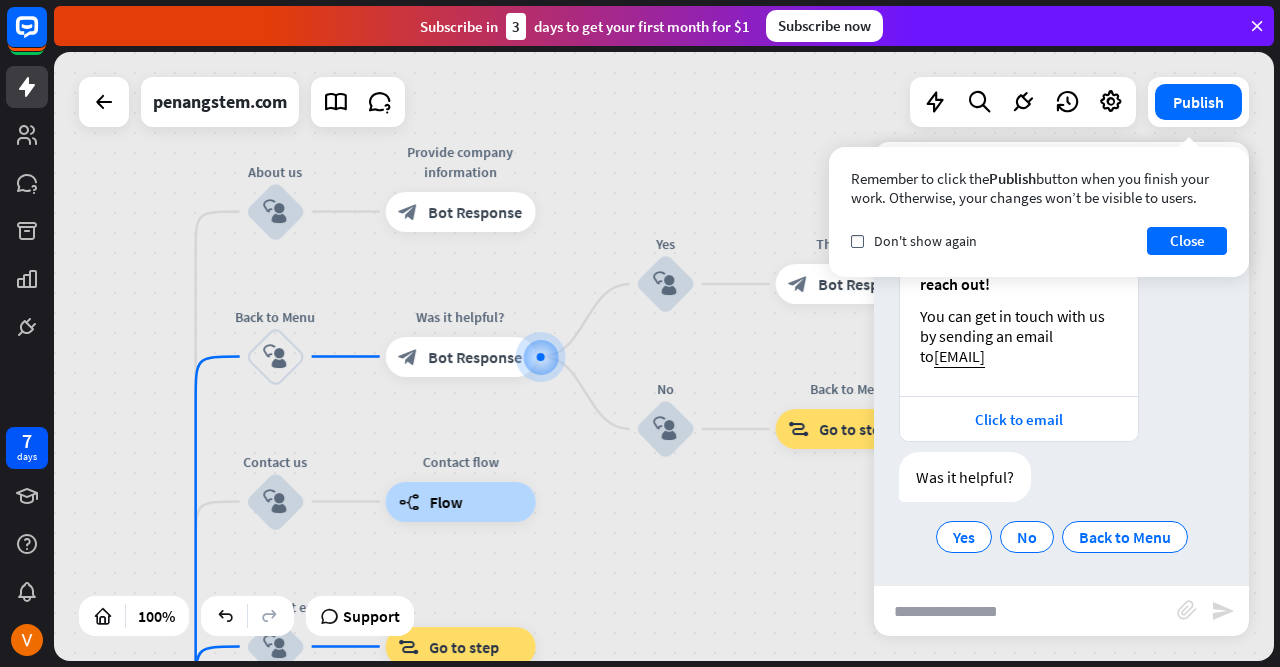 click at bounding box center [1025, 611] 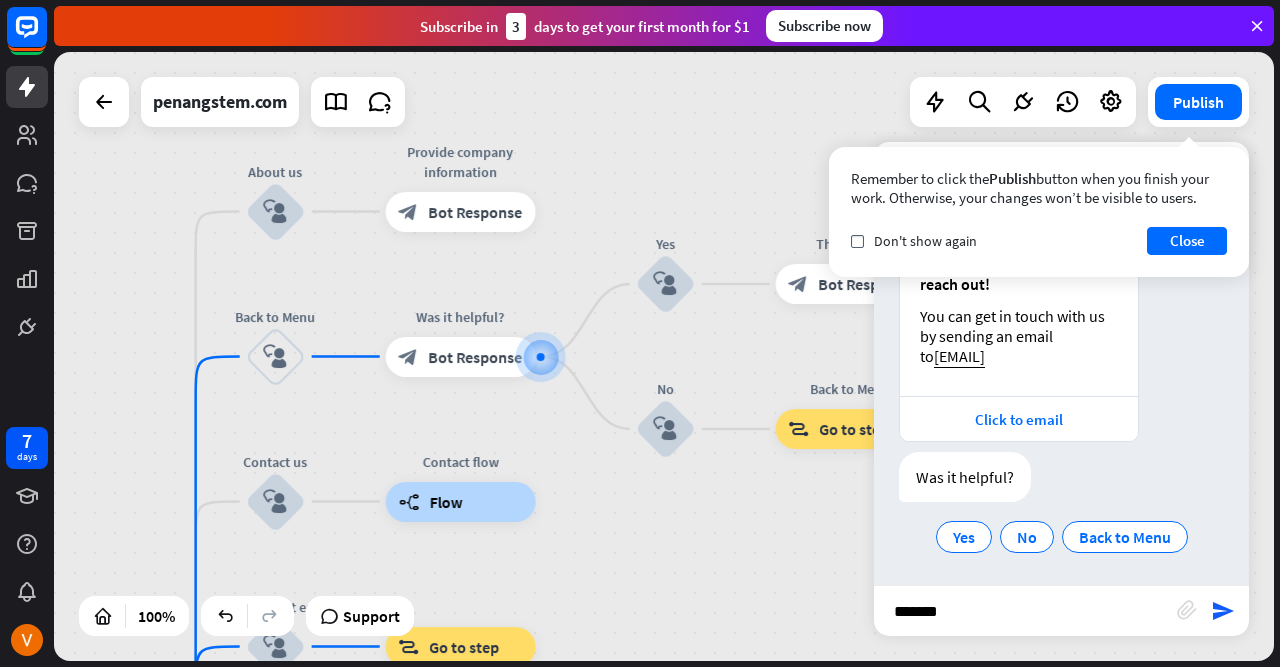 type on "********" 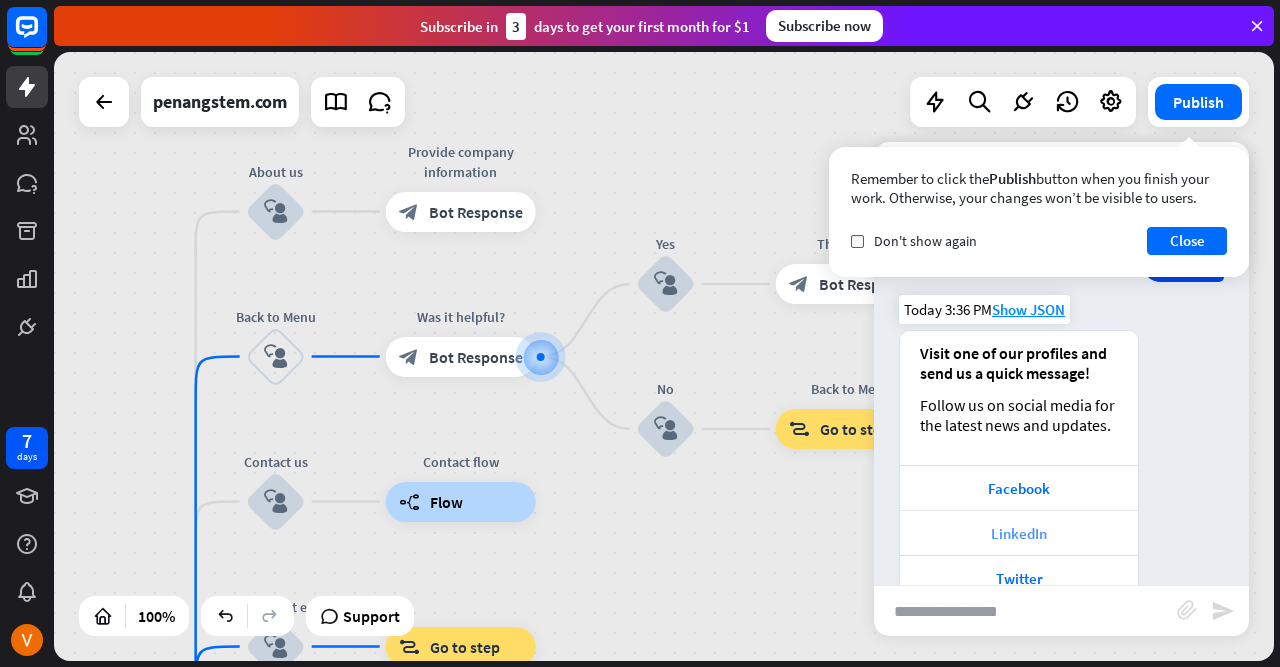 scroll, scrollTop: 638, scrollLeft: 0, axis: vertical 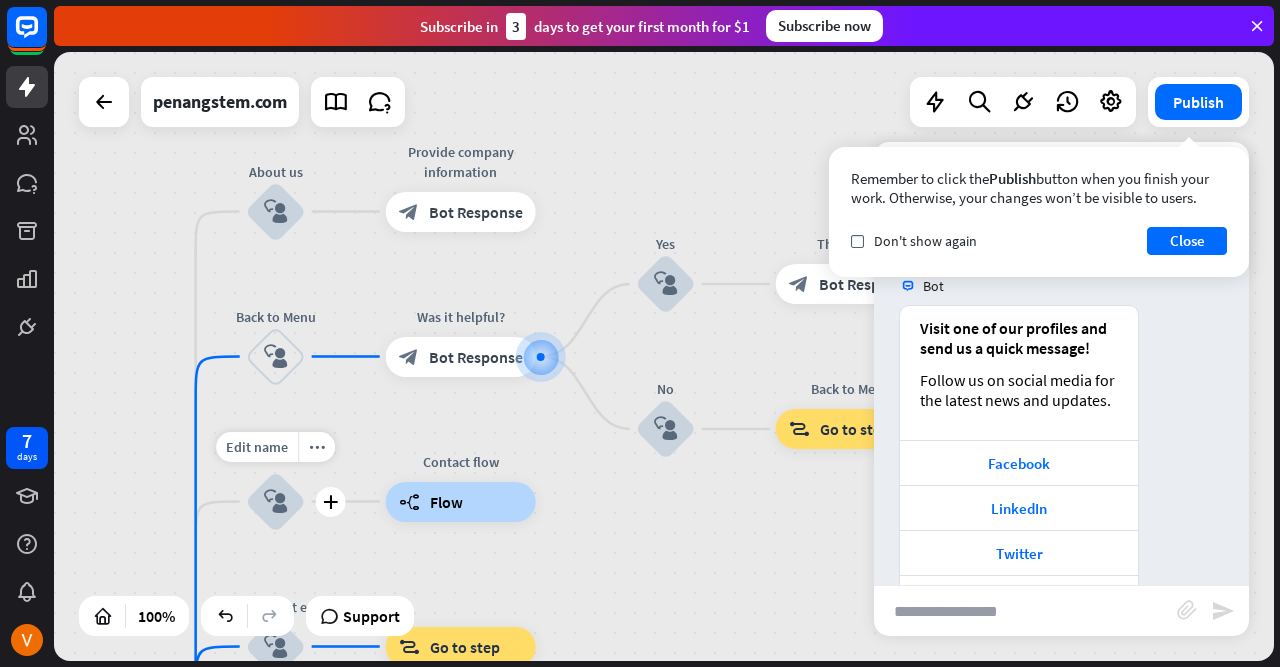 click on "block_user_input" at bounding box center [276, 502] 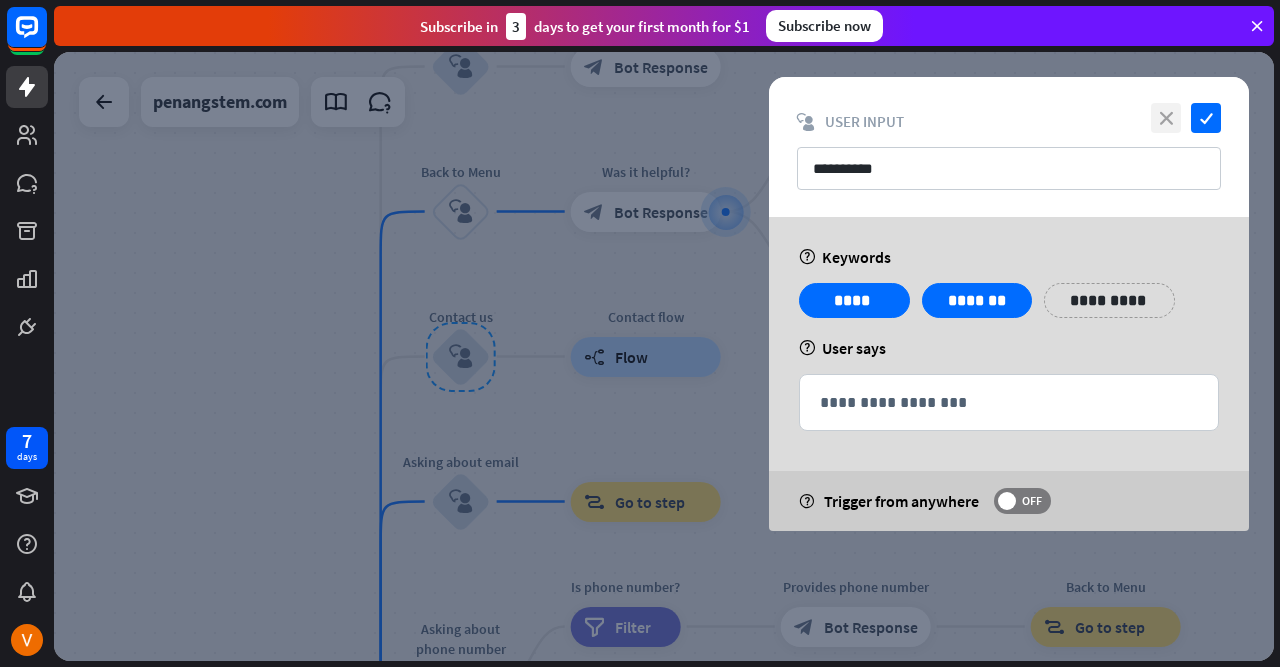 click on "close" at bounding box center (1166, 118) 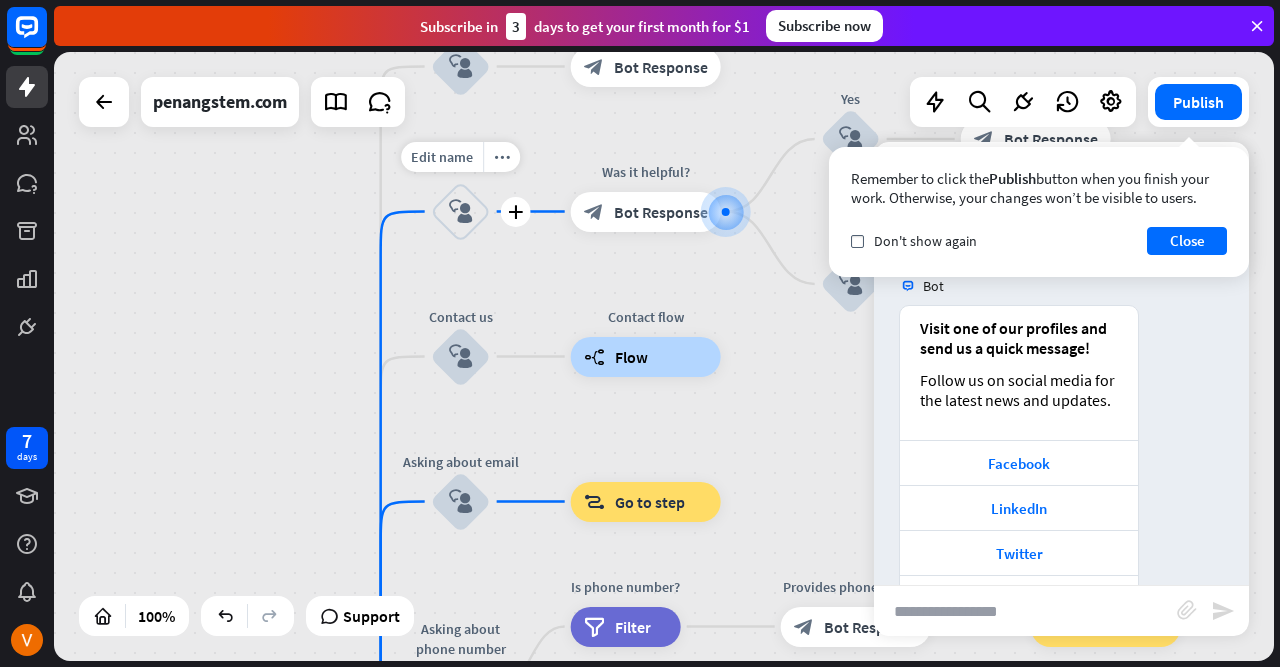 click on "block_user_input" at bounding box center [461, 212] 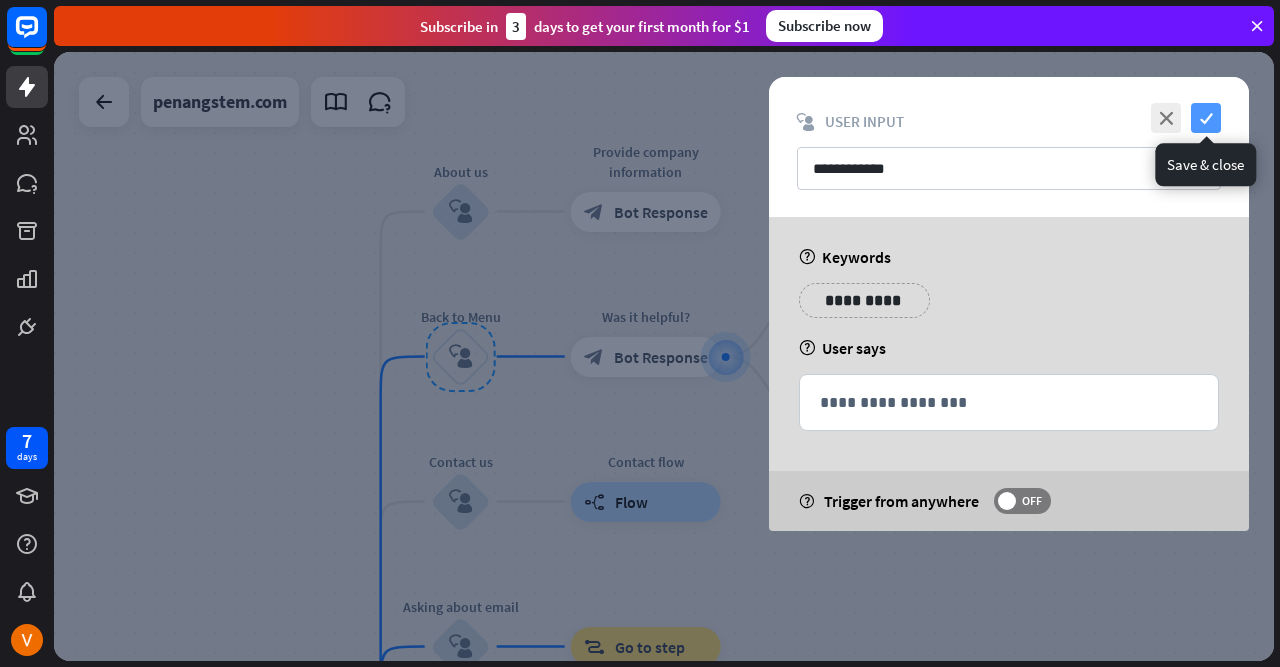 click on "check" at bounding box center [1206, 118] 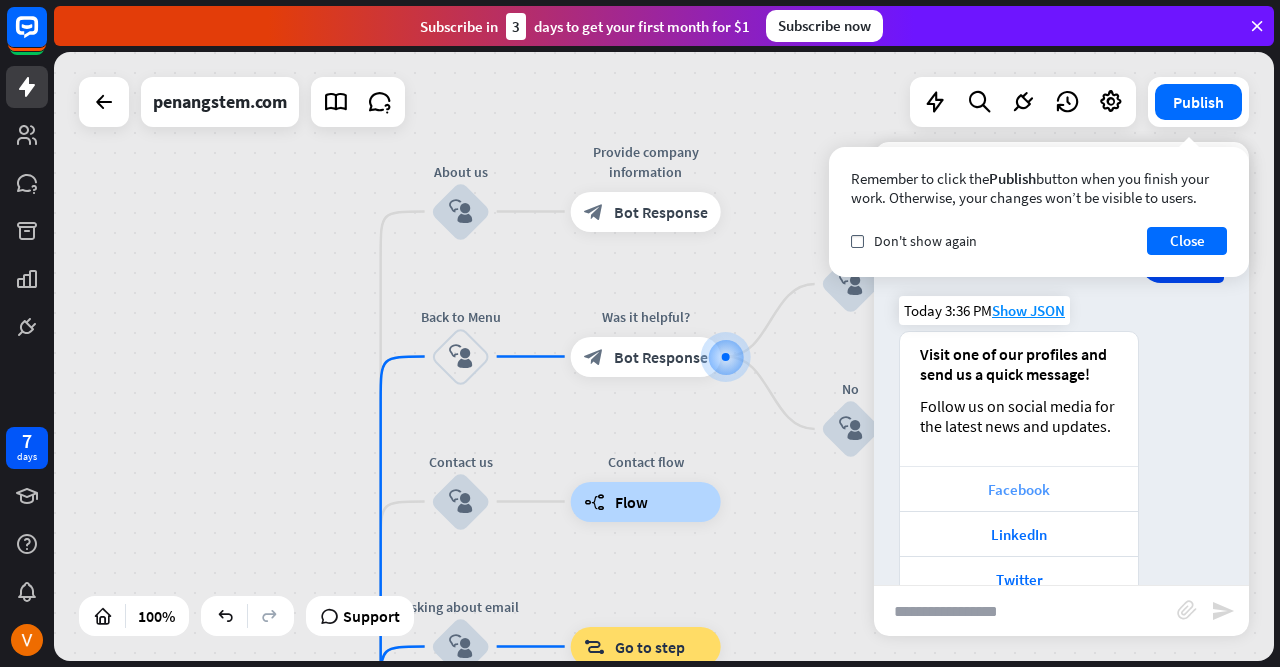 scroll, scrollTop: 638, scrollLeft: 0, axis: vertical 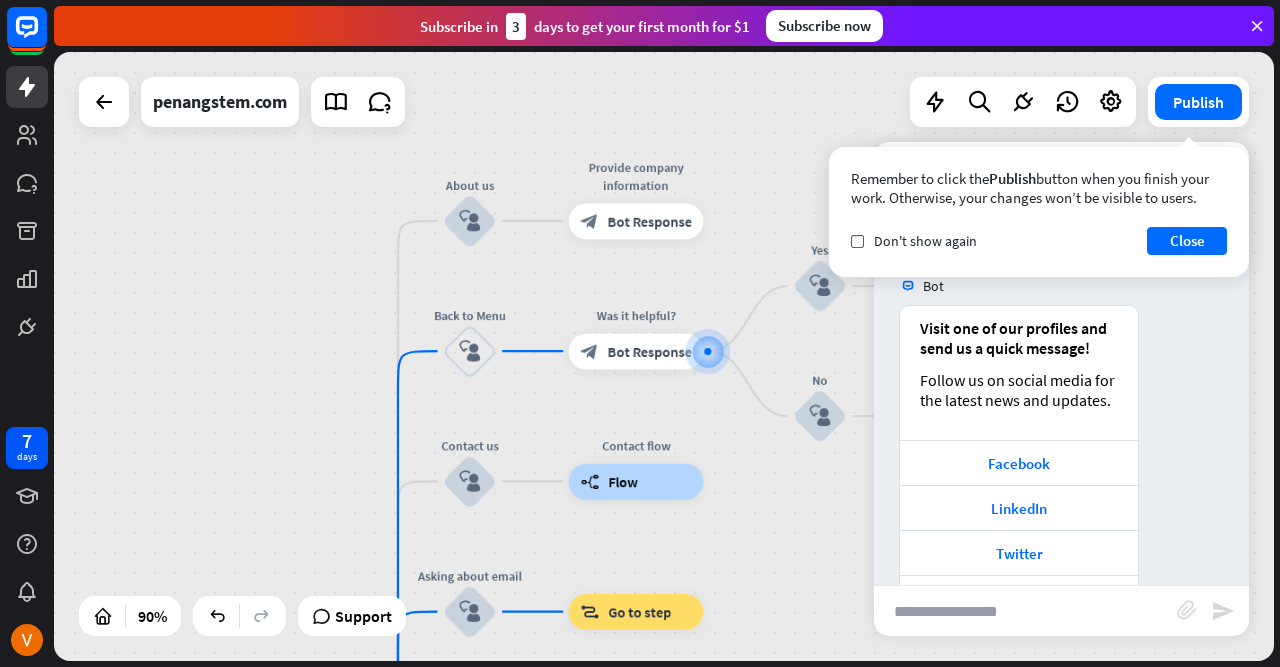 drag, startPoint x: 751, startPoint y: 565, endPoint x: 679, endPoint y: 507, distance: 92.45539 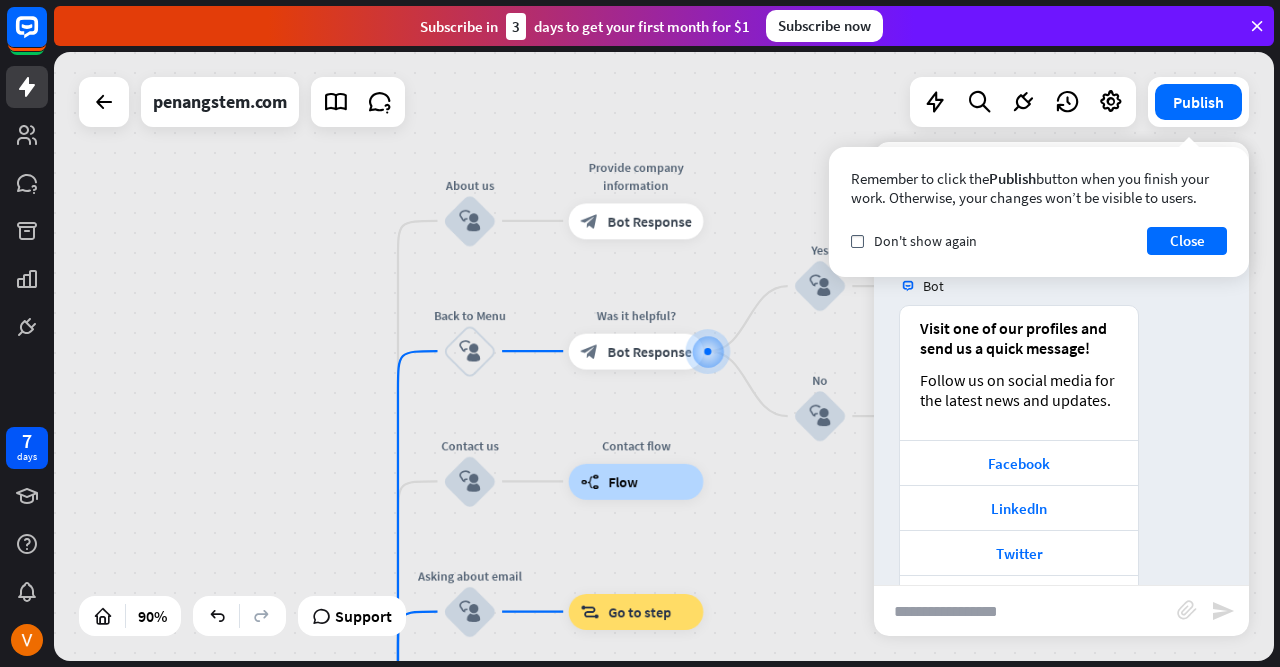 click on "home_2   Start point                 Welcome message   block_bot_response   Bot Response                 About us   block_user_input                 Provide company information   block_bot_response   Bot Response                 Back to Menu   block_user_input                 Was it helpful?   block_bot_response   Bot Response                     Yes   block_user_input                 Thank you!   block_bot_response   Bot Response                 No   block_user_input                 Back to Menu   block_goto   Go to step                 Contact us   block_user_input                 Contact flow   builder_tree   Flow                 Asking about email   block_user_input                   block_goto   Go to step                 Asking about phone number   block_user_input                 Is phone number?   filter   Filter                 Provides phone number   block_bot_response   Bot Response                 Back to Menu   block_goto   Go to step                 Else   filter   Filter" at bounding box center (664, 356) 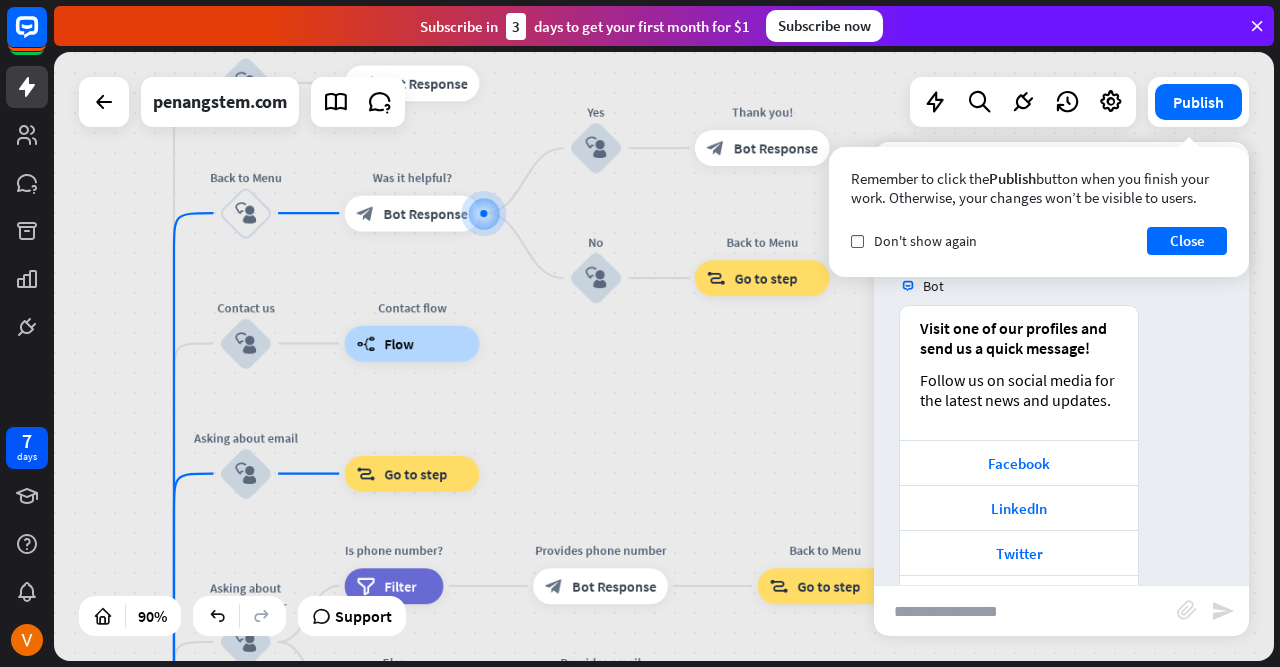 drag, startPoint x: 517, startPoint y: 424, endPoint x: 552, endPoint y: 357, distance: 75.591 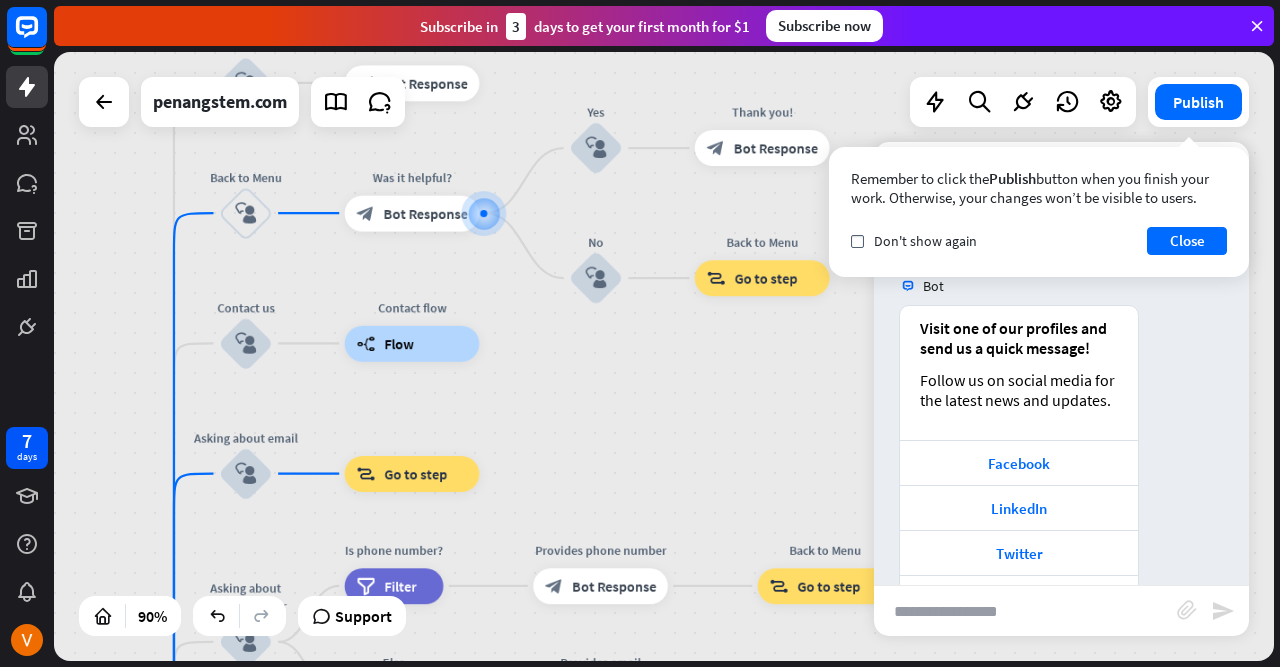 click on "home_2   Start point                 Welcome message   block_bot_response   Bot Response                 About us   block_user_input                 Provide company information   block_bot_response   Bot Response                 Back to Menu   block_user_input                 Was it helpful?   block_bot_response   Bot Response                     Yes   block_user_input                 Thank you!   block_bot_response   Bot Response                 No   block_user_input                 Back to Menu   block_goto   Go to step                 Contact us   block_user_input                 Contact flow   builder_tree   Flow                 Asking about email   block_user_input                   block_goto   Go to step                 Asking about phone number   block_user_input                 Is phone number?   filter   Filter                 Provides phone number   block_bot_response   Bot Response                 Back to Menu   block_goto   Go to step                 Else   filter   Filter" at bounding box center [664, 356] 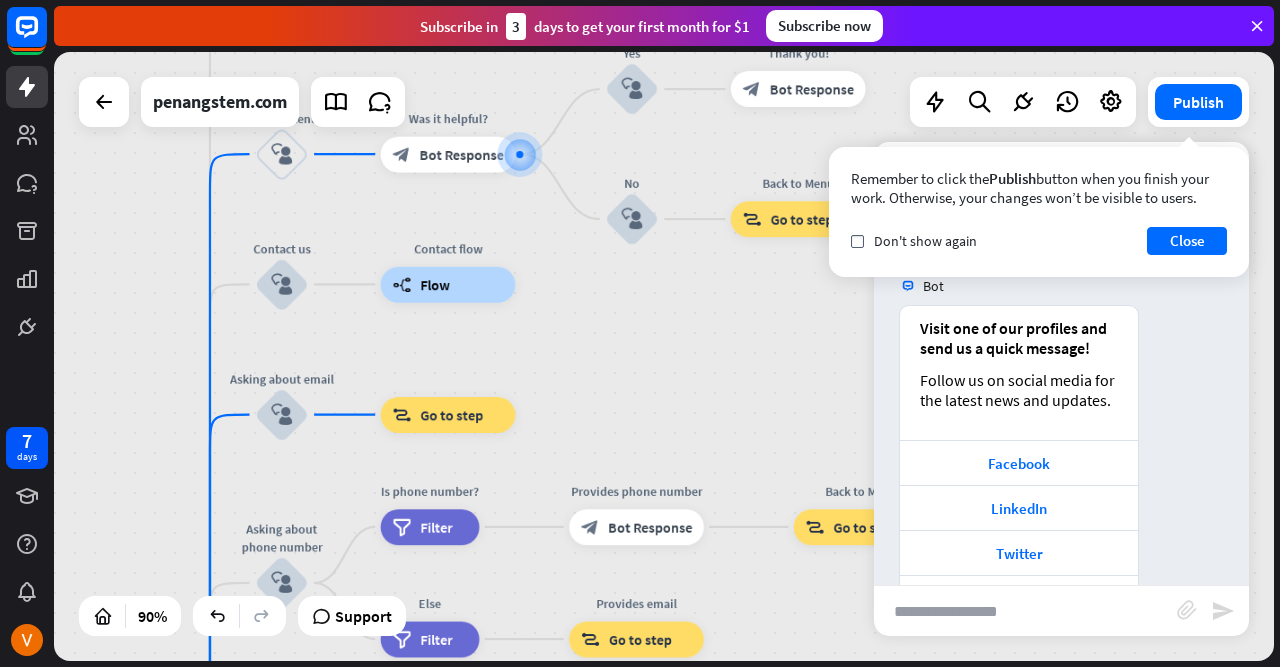 drag, startPoint x: 552, startPoint y: 357, endPoint x: 503, endPoint y: 403, distance: 67.20863 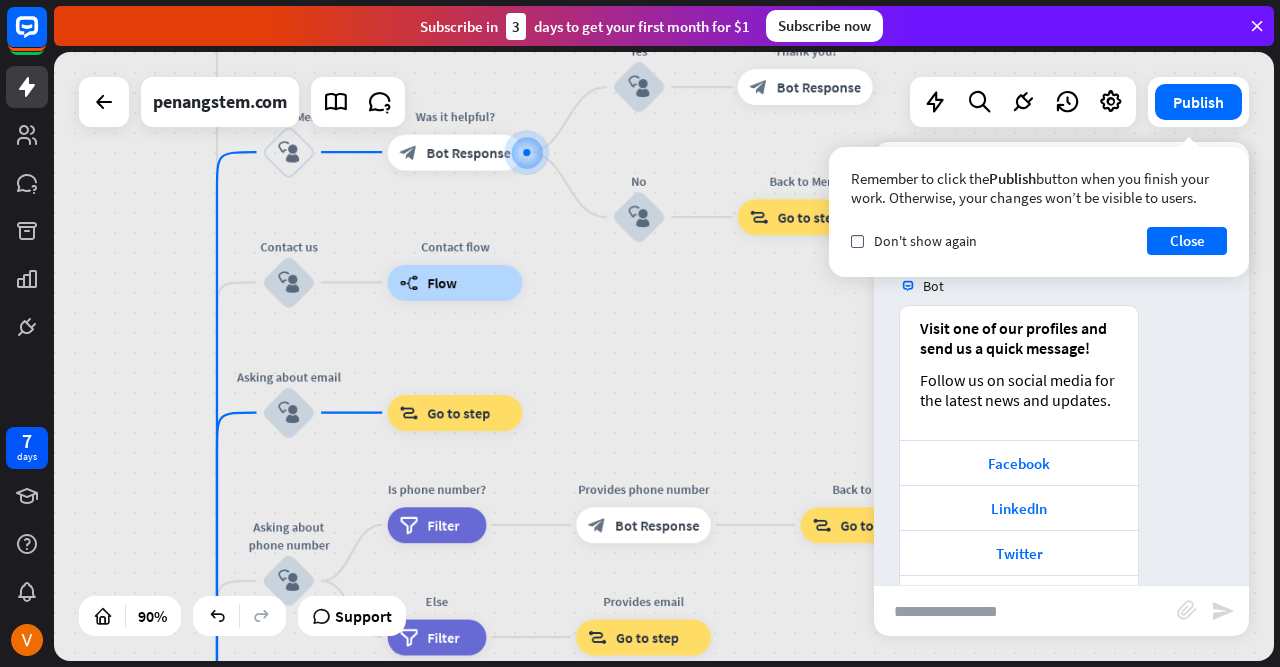 click at bounding box center (1025, 611) 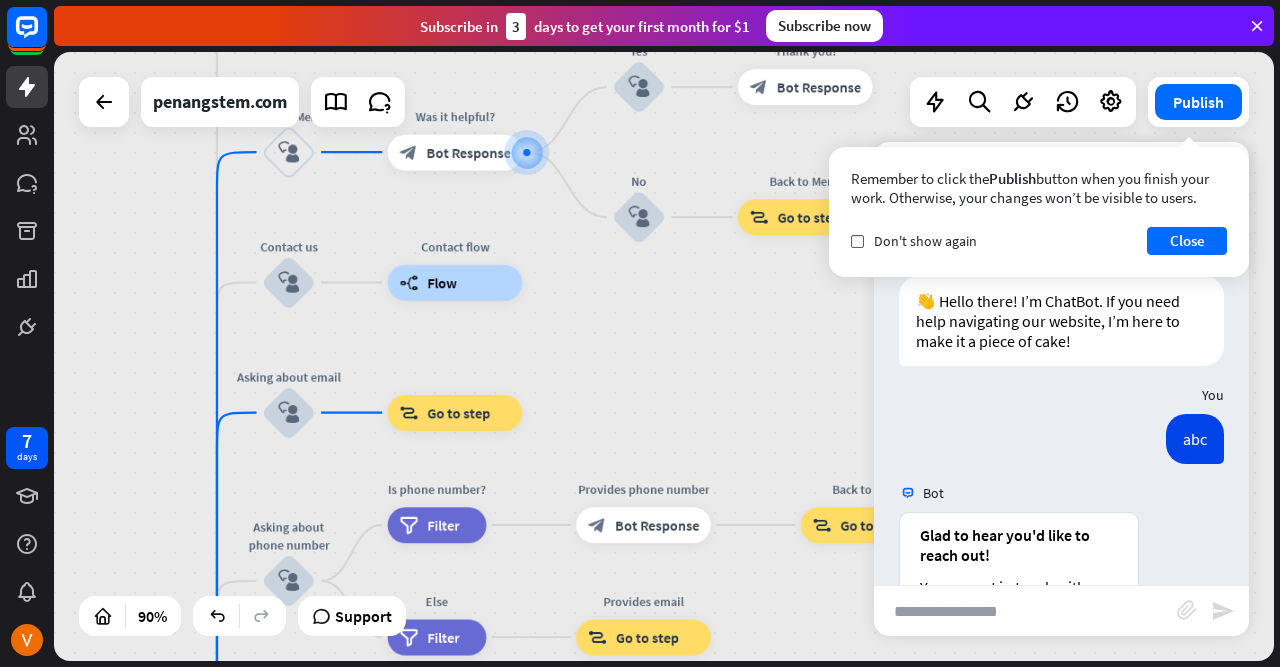 scroll, scrollTop: 0, scrollLeft: 0, axis: both 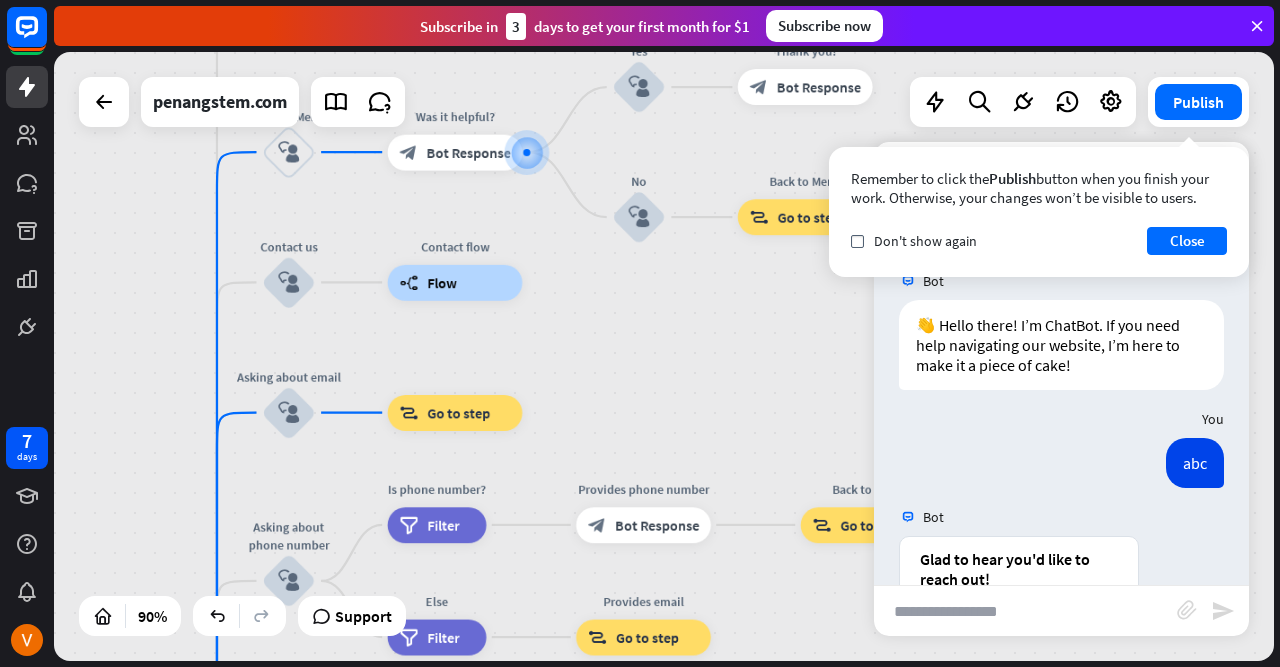 click on "home_2   Start point                 Welcome message   block_bot_response   Bot Response                 About us   block_user_input                 Provide company information   block_bot_response   Bot Response                 Back to Menu   block_user_input                 Was it helpful?   block_bot_response   Bot Response                     Yes   block_user_input                 Thank you!   block_bot_response   Bot Response                 No   block_user_input                 Back to Menu   block_goto   Go to step                 Contact us   block_user_input                 Contact flow   builder_tree   Flow                 Asking about email   block_user_input                   block_goto   Go to step                 Asking about phone number   block_user_input                 Is phone number?   filter   Filter                 Provides phone number   block_bot_response   Bot Response                 Back to Menu   block_goto   Go to step                 Else   filter   Filter" at bounding box center [664, 356] 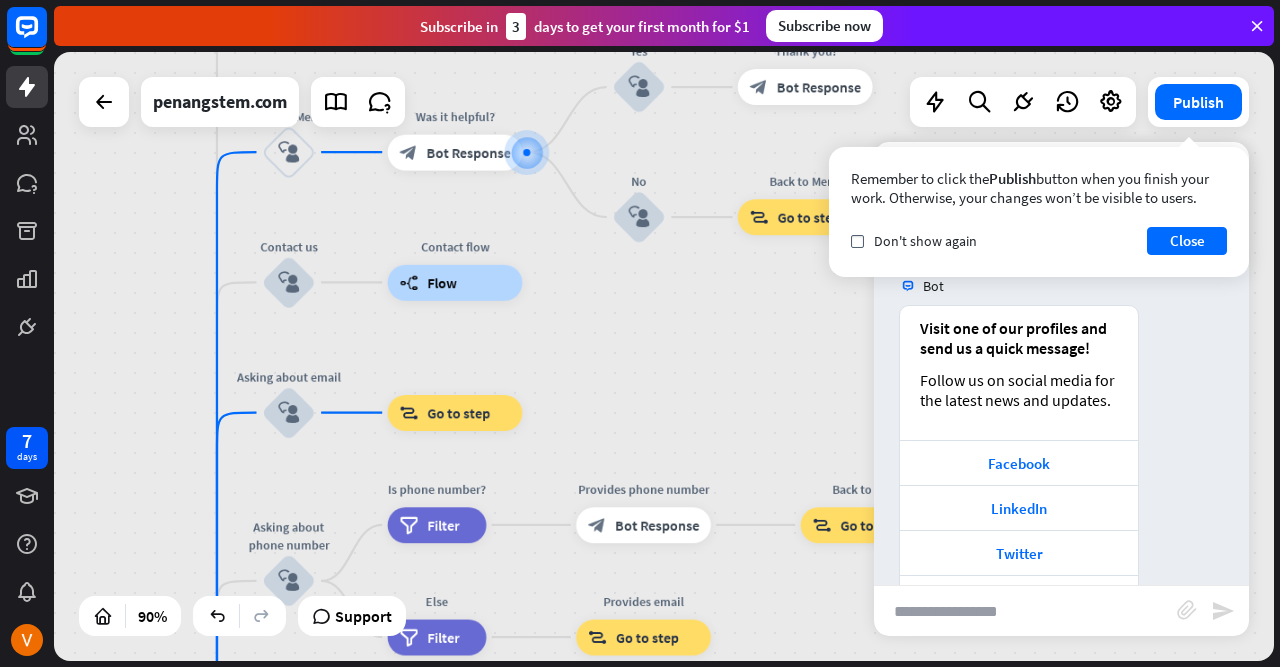 scroll, scrollTop: 750, scrollLeft: 0, axis: vertical 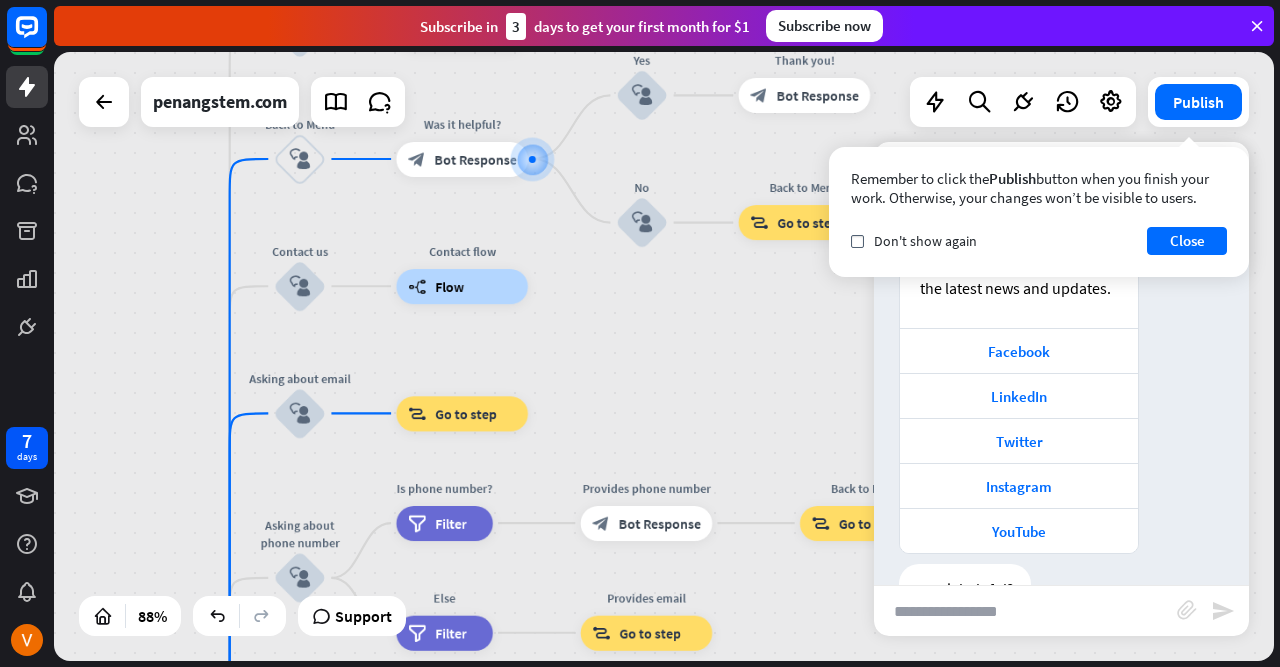 drag, startPoint x: 819, startPoint y: 411, endPoint x: 860, endPoint y: 415, distance: 41.19466 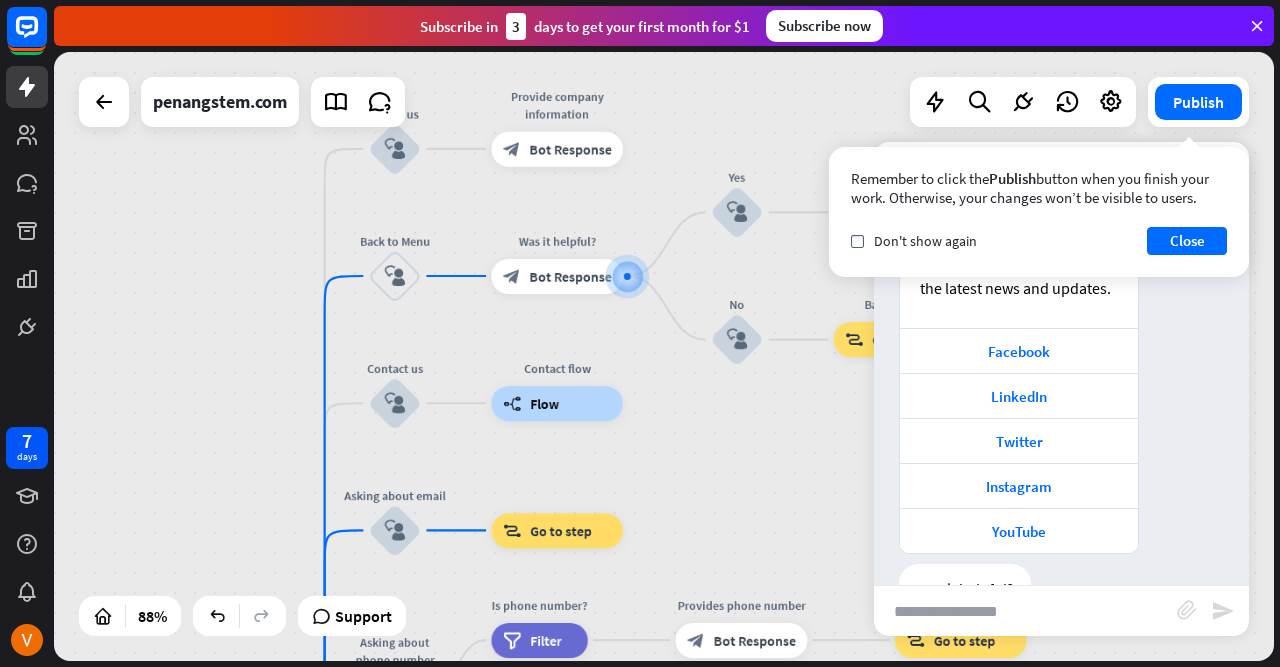 drag, startPoint x: 785, startPoint y: 411, endPoint x: 881, endPoint y: 527, distance: 150.57224 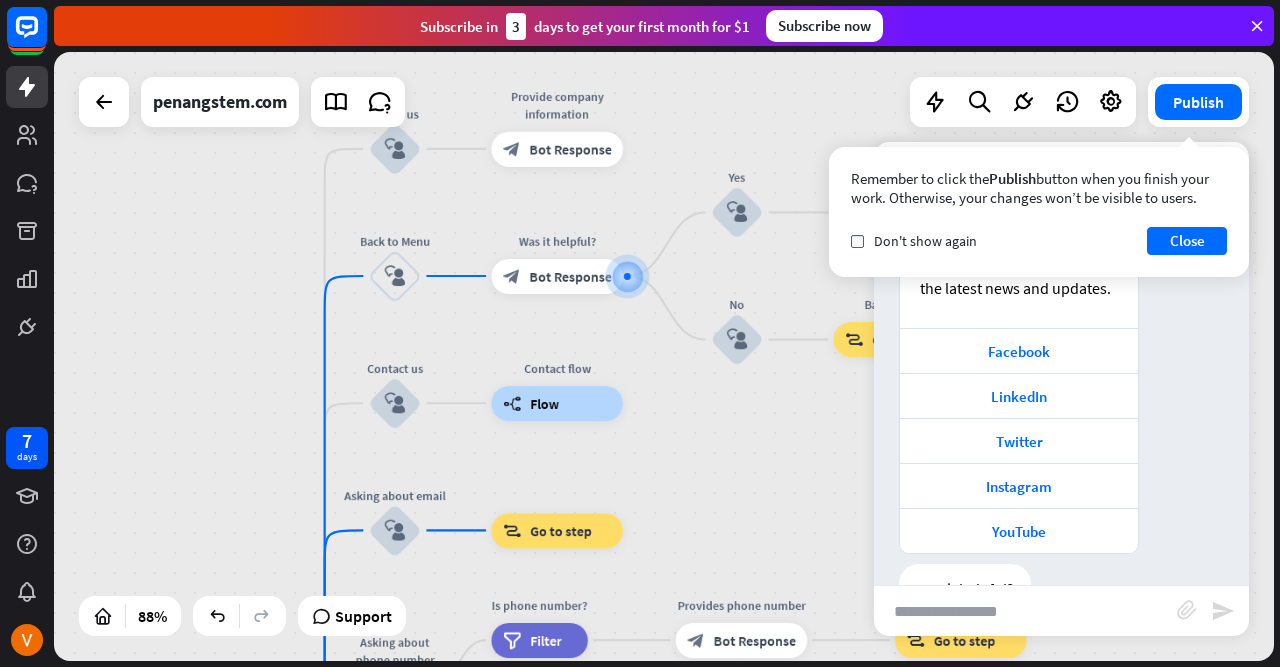 click on "home_2   Start point                 Welcome message   block_bot_response   Bot Response                 About us   block_user_input                 Provide company information   block_bot_response   Bot Response                 Back to Menu   block_user_input                 Was it helpful?   block_bot_response   Bot Response                     Yes   block_user_input                 Thank you!   block_bot_response   Bot Response                 No   block_user_input                 Back to Menu   block_goto   Go to step                 Contact us   block_user_input                 Contact flow   builder_tree   Flow                 Asking about email   block_user_input                   block_goto   Go to step                 Asking about phone number   block_user_input                 Is phone number?   filter   Filter                 Provides phone number   block_bot_response   Bot Response                 Back to Menu   block_goto   Go to step                 Else   filter   Filter" at bounding box center (664, 356) 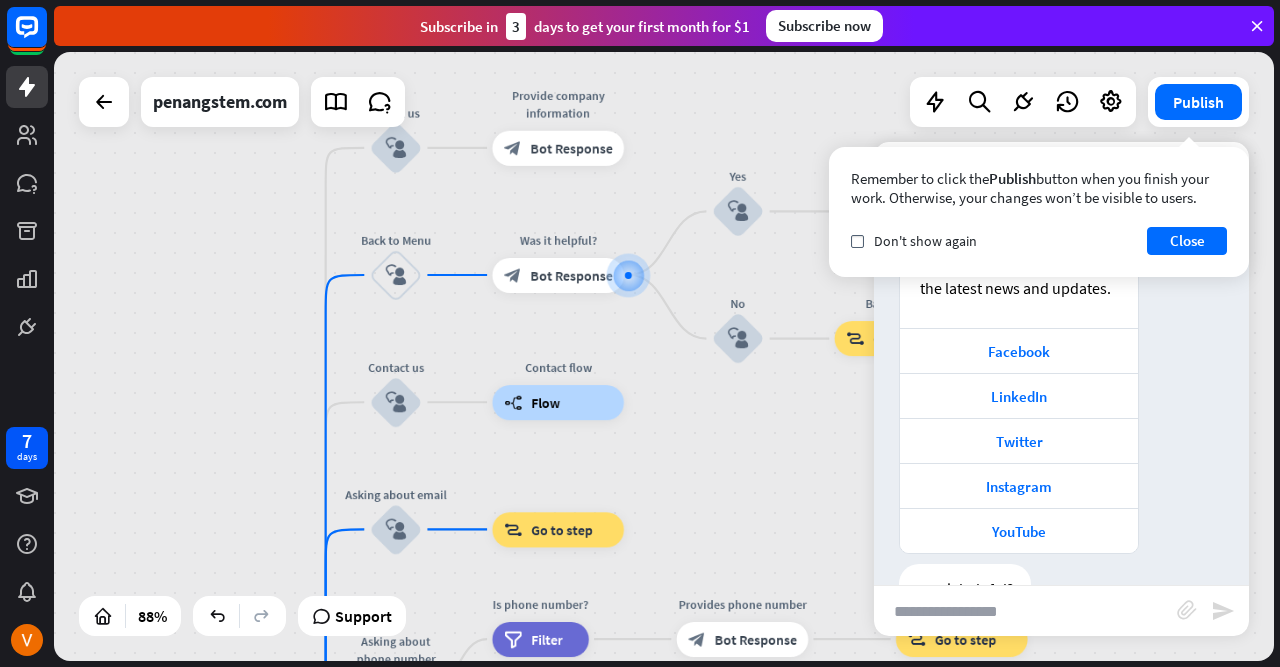 drag, startPoint x: 881, startPoint y: 527, endPoint x: 811, endPoint y: 532, distance: 70.178345 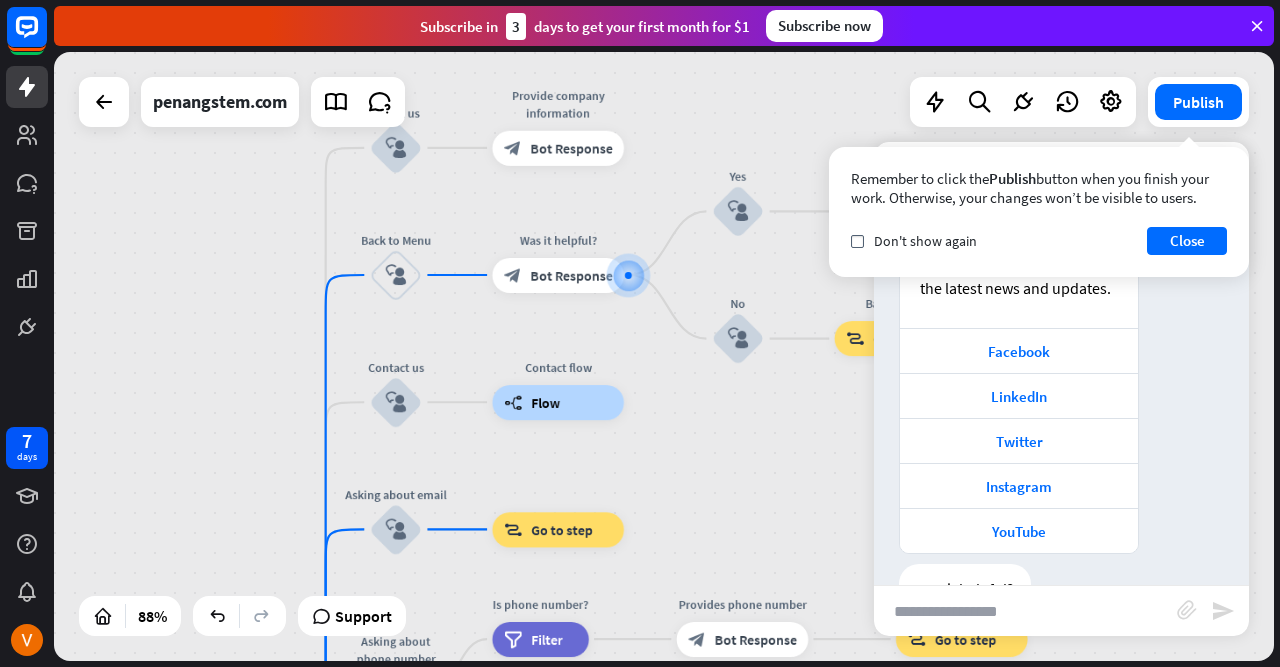 scroll, scrollTop: 862, scrollLeft: 0, axis: vertical 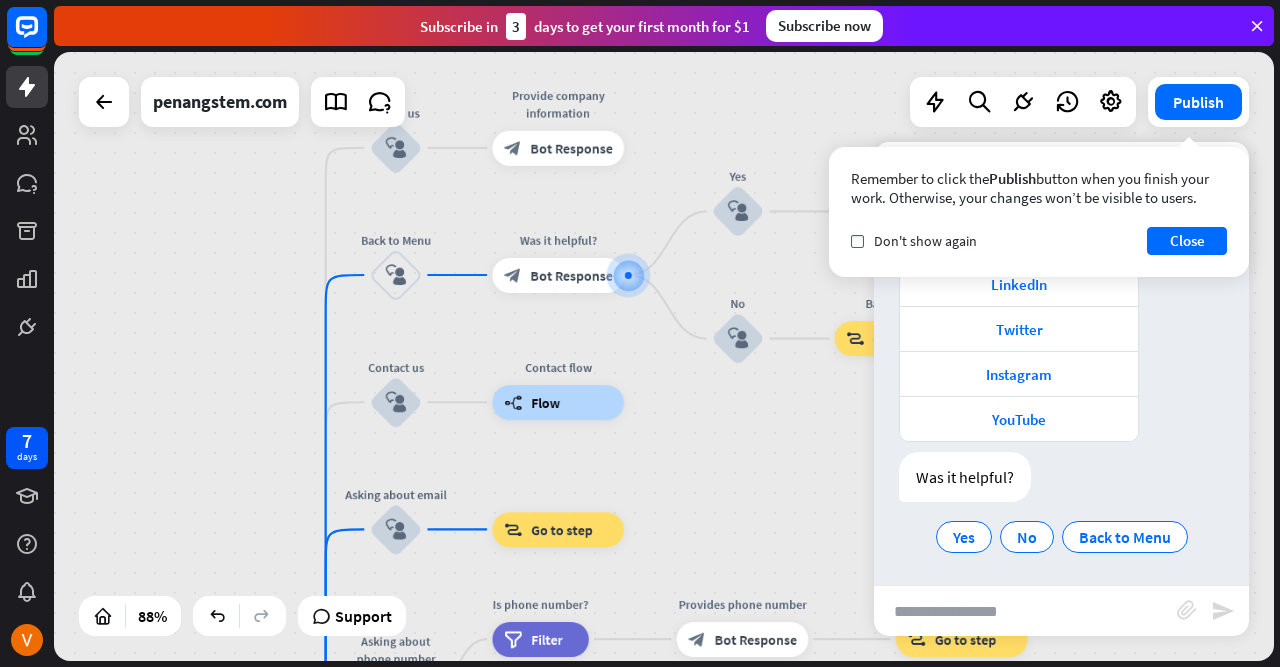 click on "home_2   Start point                 Welcome message   block_bot_response   Bot Response                 About us   block_user_input                 Provide company information   block_bot_response   Bot Response                 Back to Menu   block_user_input                 Was it helpful?   block_bot_response   Bot Response                     Yes   block_user_input                 Thank you!   block_bot_response   Bot Response                 No   block_user_input                 Back to Menu   block_goto   Go to step                 Contact us   block_user_input                 Contact flow   builder_tree   Flow                 Asking about email   block_user_input                   block_goto   Go to step                 Asking about phone number   block_user_input                 Is phone number?   filter   Filter                 Provides phone number   block_bot_response   Bot Response                 Back to Menu   block_goto   Go to step                 Else   filter   Filter" at bounding box center [664, 356] 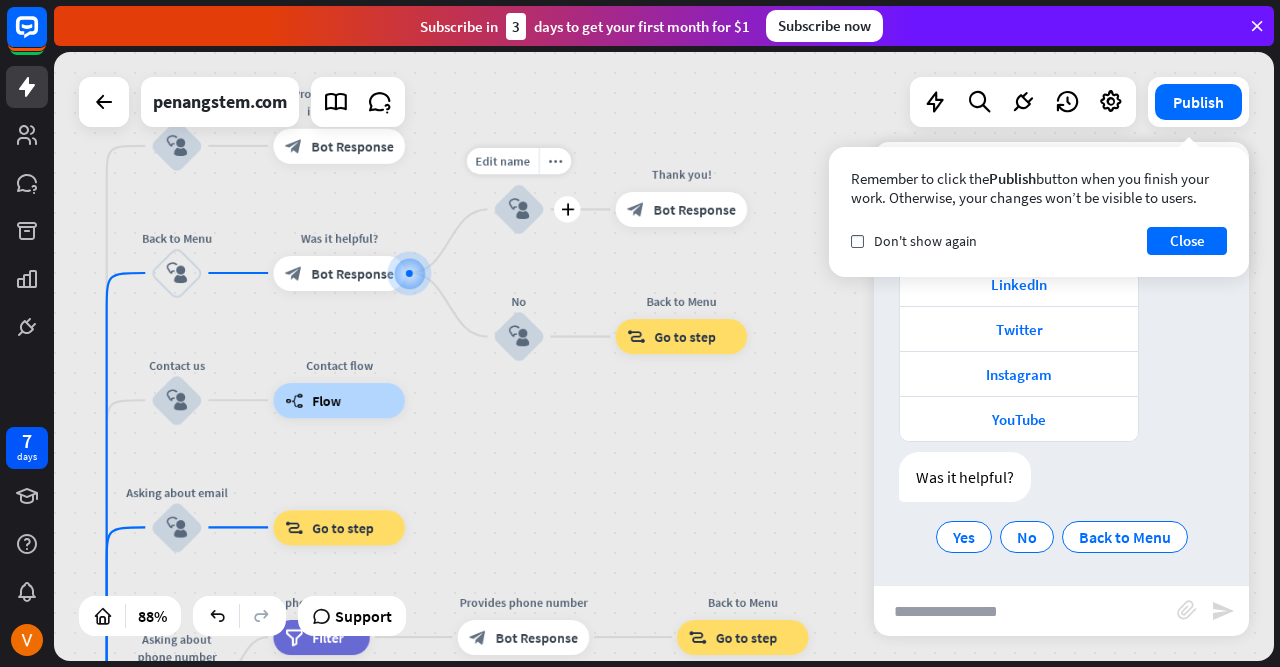 drag, startPoint x: 767, startPoint y: 145, endPoint x: 548, endPoint y: 145, distance: 219 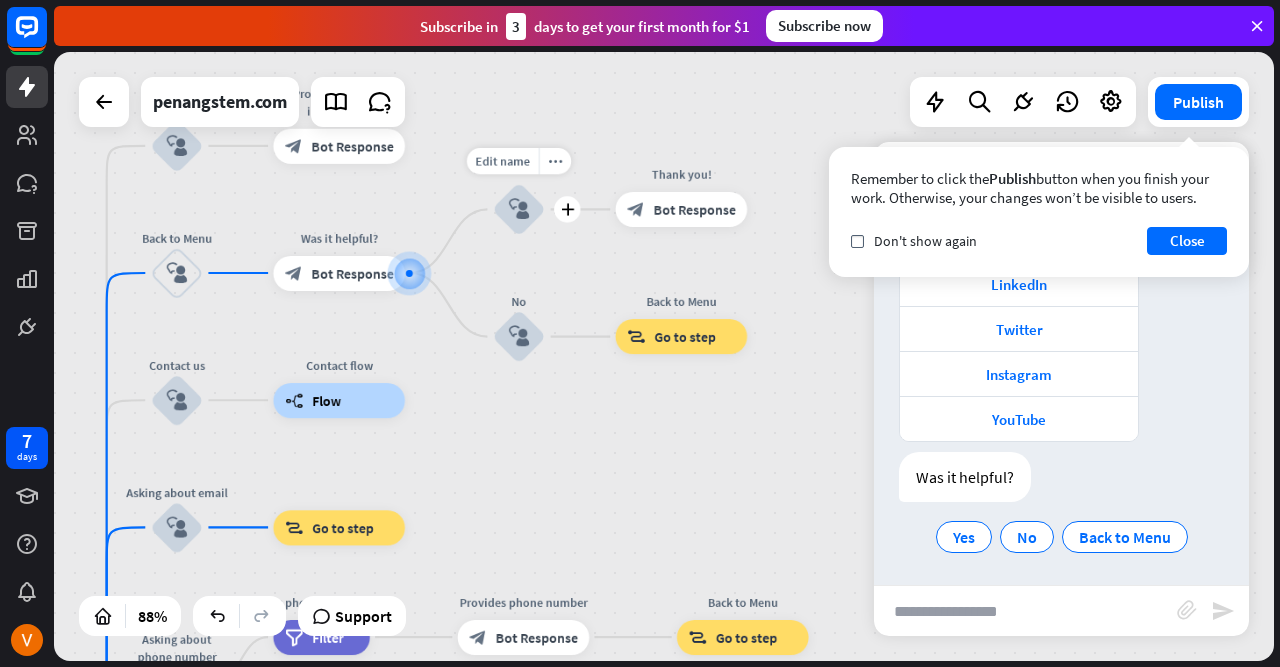 click on "Edit name   more_horiz         plus   Yes   Thank you!   Back to Menu   No   Back to Menu                 Contact us   Contact flow                 Asking about email   Provides phone number   Back to Menu                 Asking about phone number   Is phone number?   Provides phone number   Back to Menu" at bounding box center (664, 356) 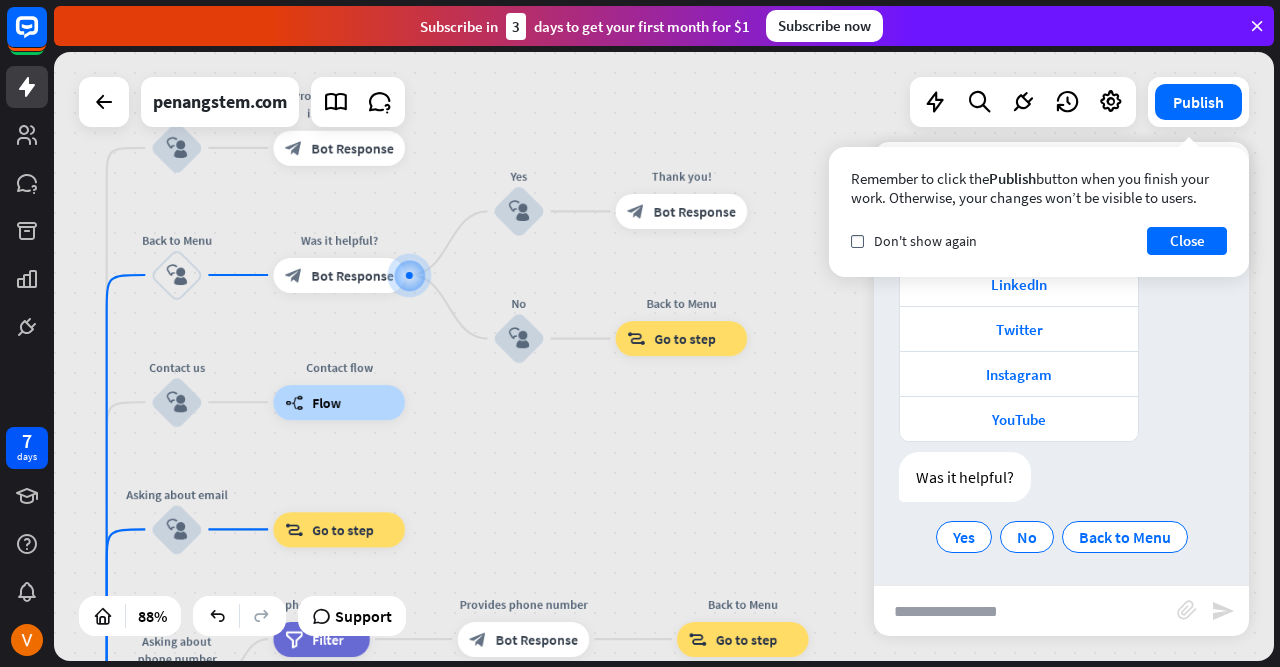 scroll, scrollTop: 861, scrollLeft: 0, axis: vertical 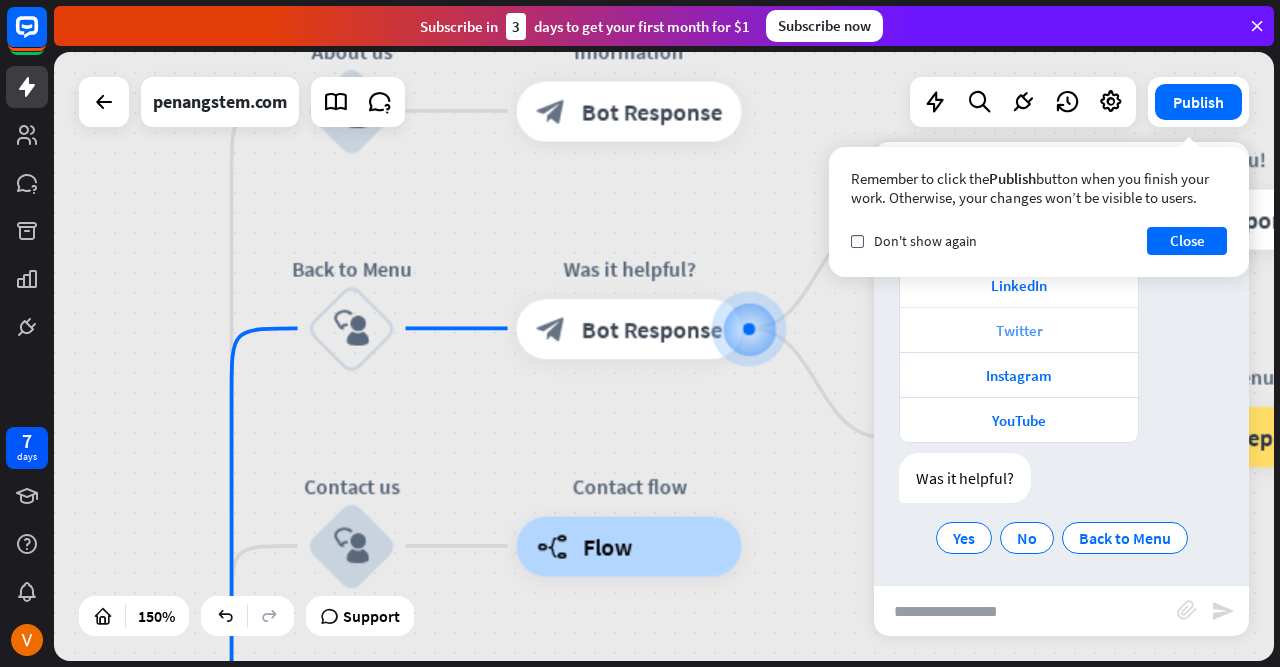 drag, startPoint x: 540, startPoint y: 337, endPoint x: 1098, endPoint y: 342, distance: 558.0224 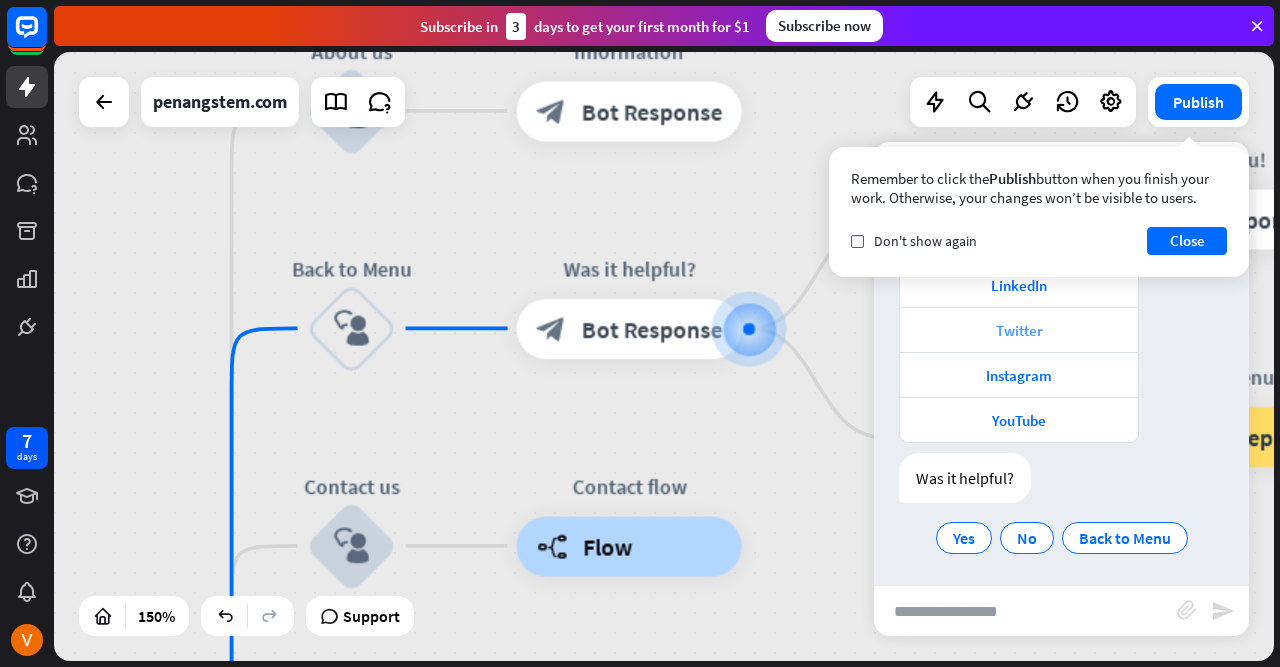 click on "home_2   Start point                 Welcome message   block_bot_response   Bot Response                 About us   block_user_input                 Provide company information   block_bot_response   Bot Response                 Back to Menu   block_user_input                 Was it helpful?   block_bot_response   Bot Response                     Yes   block_user_input                 Thank you!   block_bot_response   Bot Response                 No   block_user_input                 Back to Menu   block_goto   Go to step                 Contact us   block_user_input                 Contact flow   builder_tree   Flow                 Asking about email   block_user_input                   block_goto   Go to step                 Asking about phone number   block_user_input                 Is phone number?   filter   Filter                 Provides phone number   block_bot_response   Bot Response                 Back to Menu   block_goto   Go to step                 Else   filter   Filter" at bounding box center (664, 356) 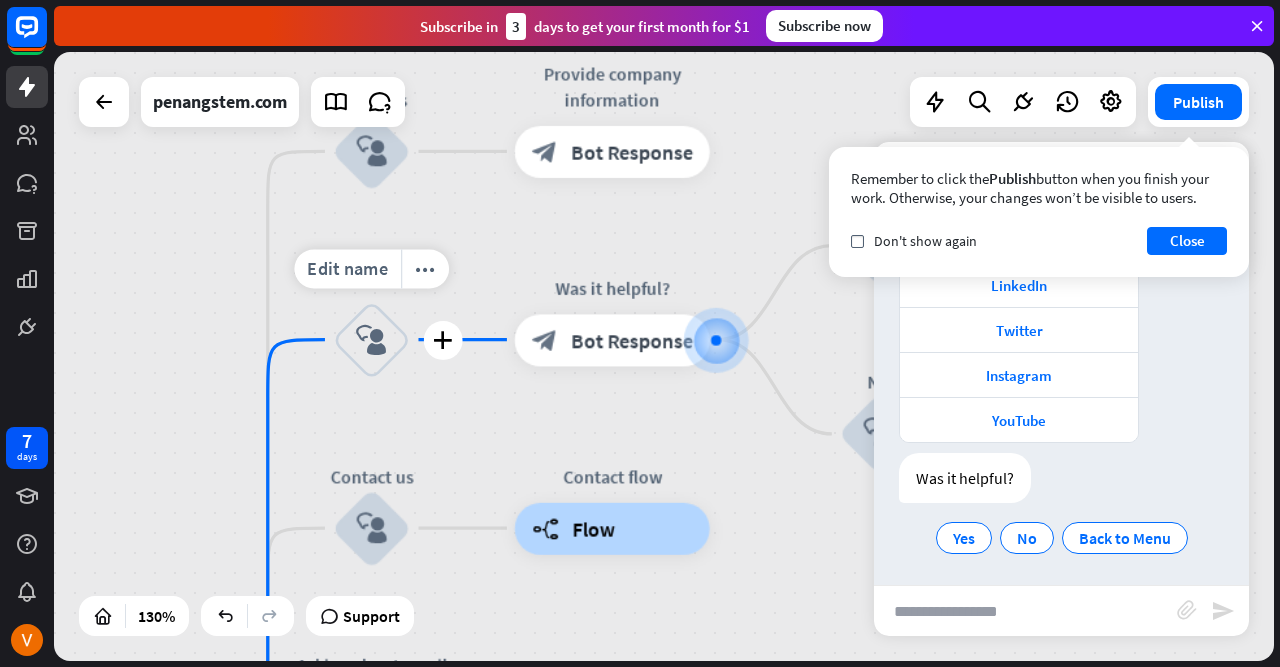 click on "Edit name   more_horiz         plus   Back to Menu" at bounding box center [372, 340] 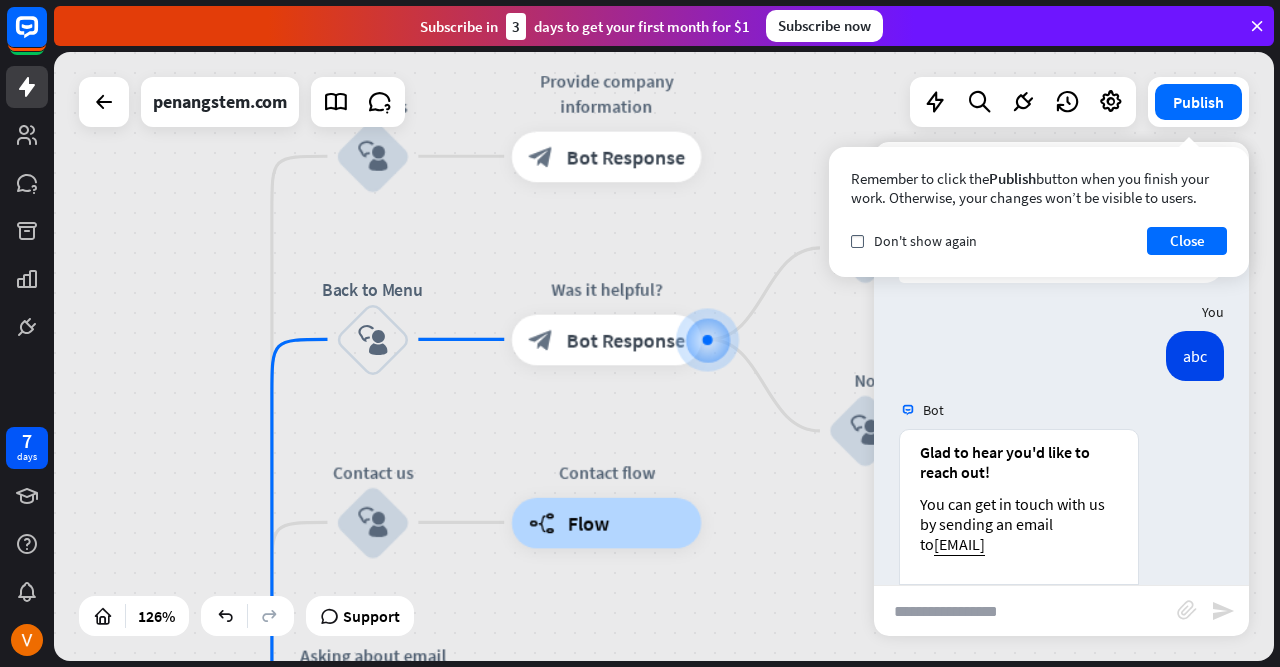 scroll, scrollTop: 0, scrollLeft: 0, axis: both 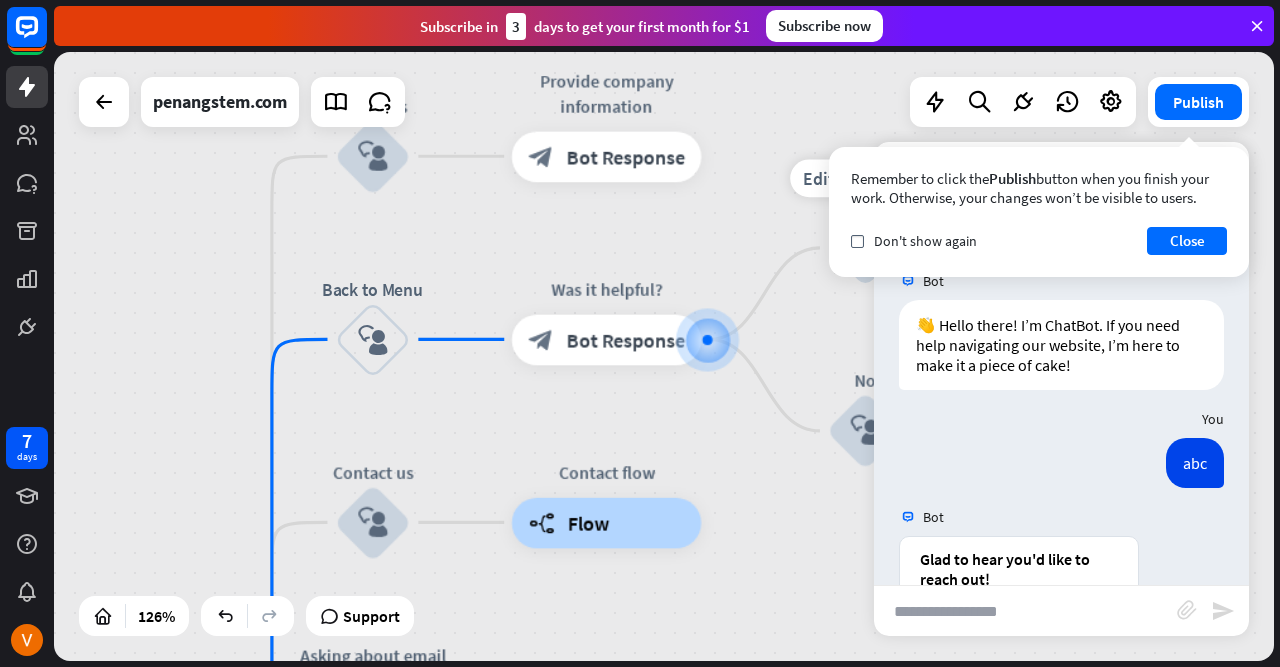 click on "Provide company information   block_bot_response   Bot Response" at bounding box center (606, 156) 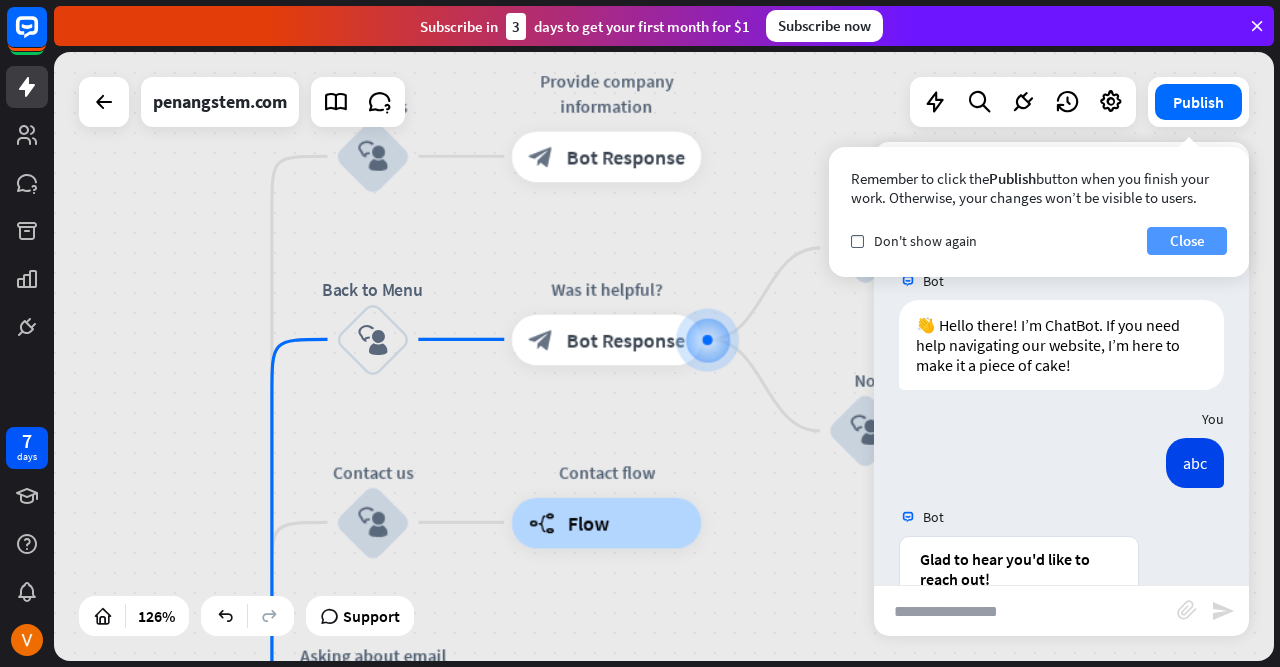 click on "Close" at bounding box center [1187, 241] 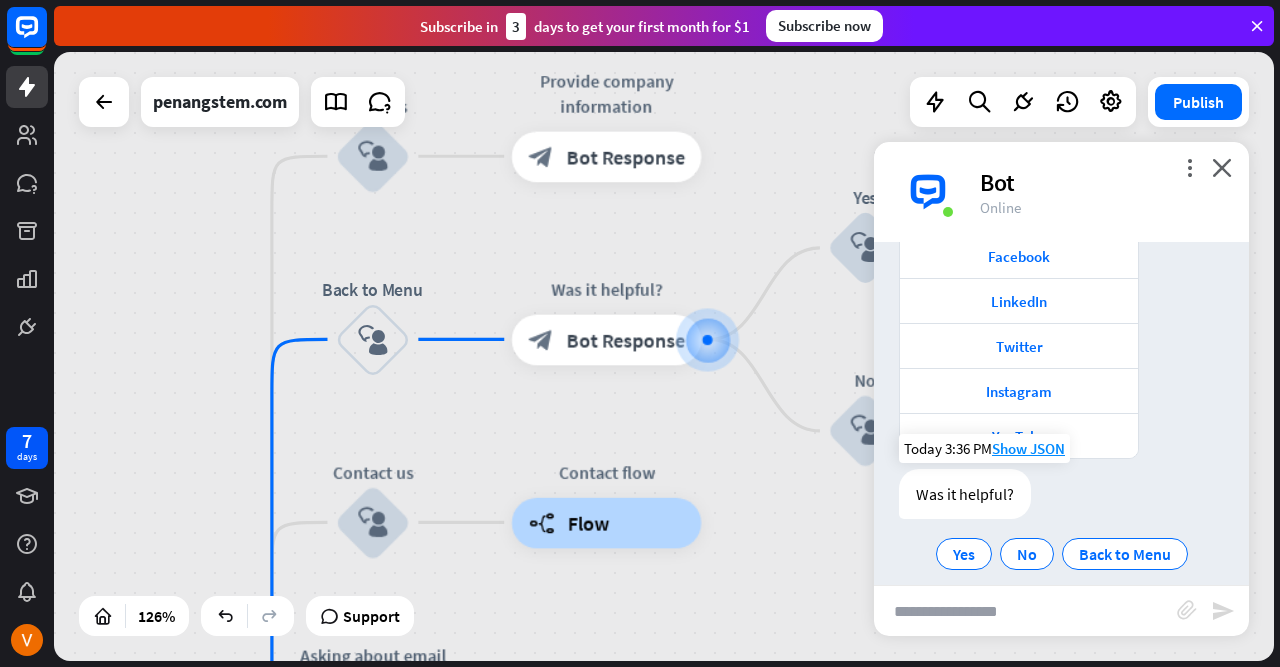 scroll, scrollTop: 862, scrollLeft: 0, axis: vertical 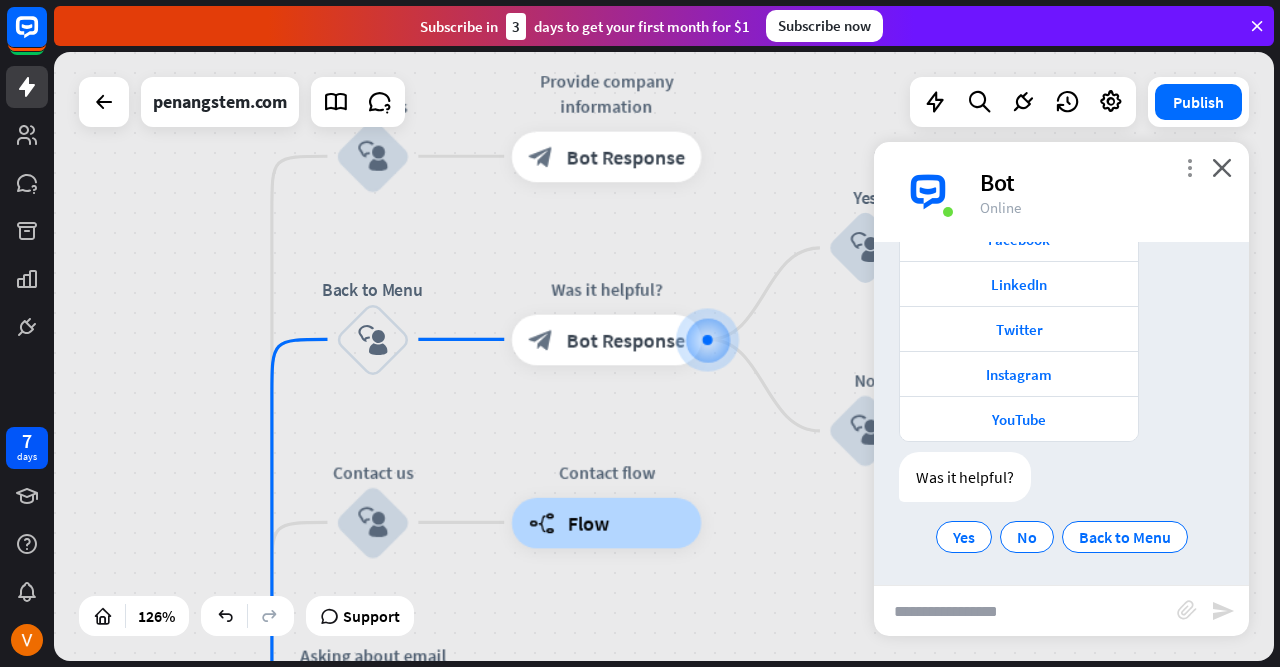 click on "more_vert" at bounding box center (1189, 167) 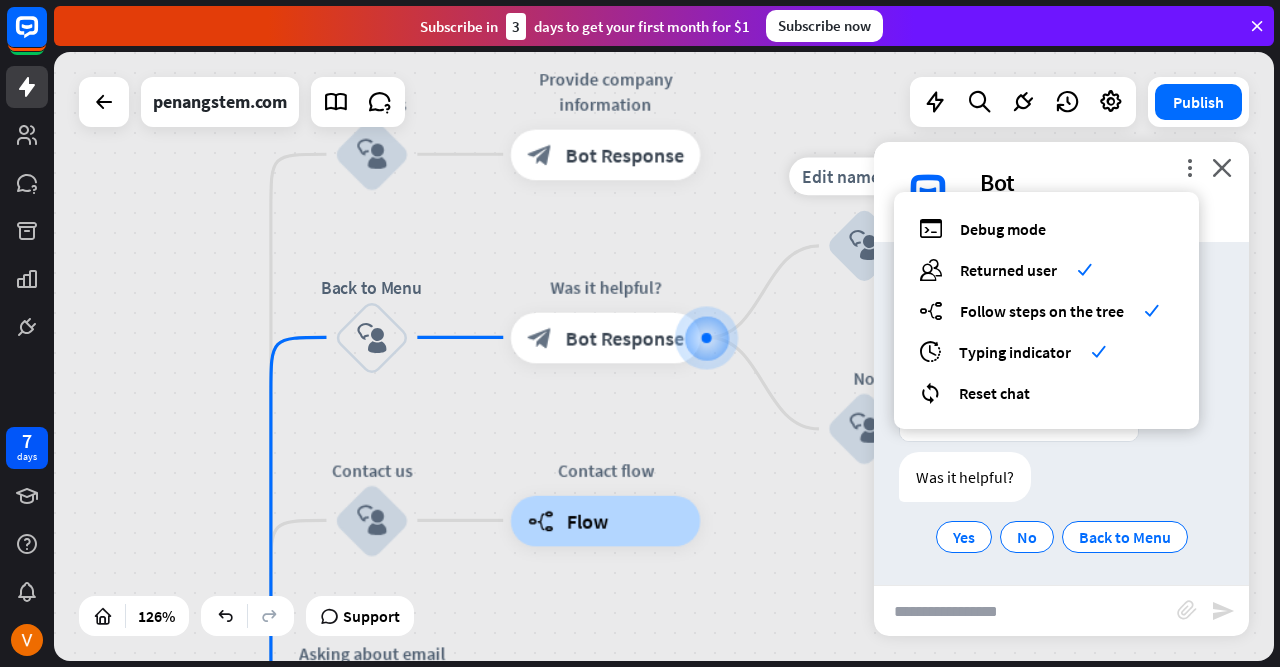 click on "Edit name   more_horiz         plus     block_user_input" at bounding box center (864, 246) 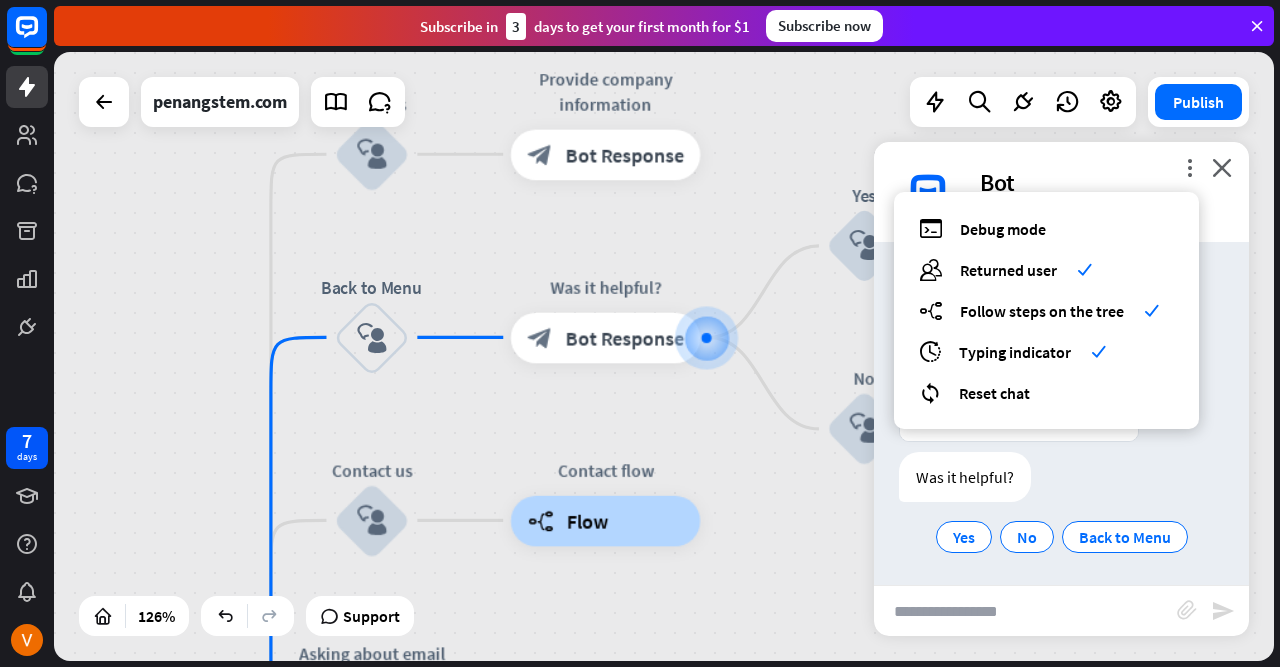 click on "Bot" at bounding box center [1102, 182] 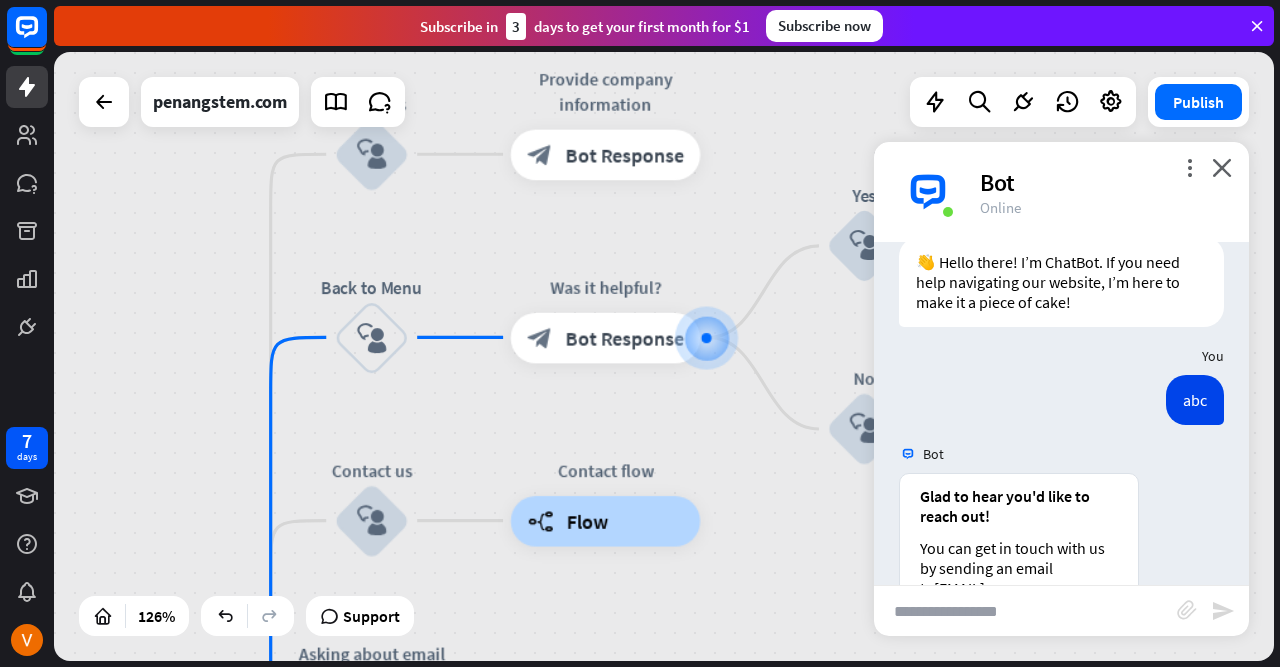 scroll, scrollTop: 0, scrollLeft: 0, axis: both 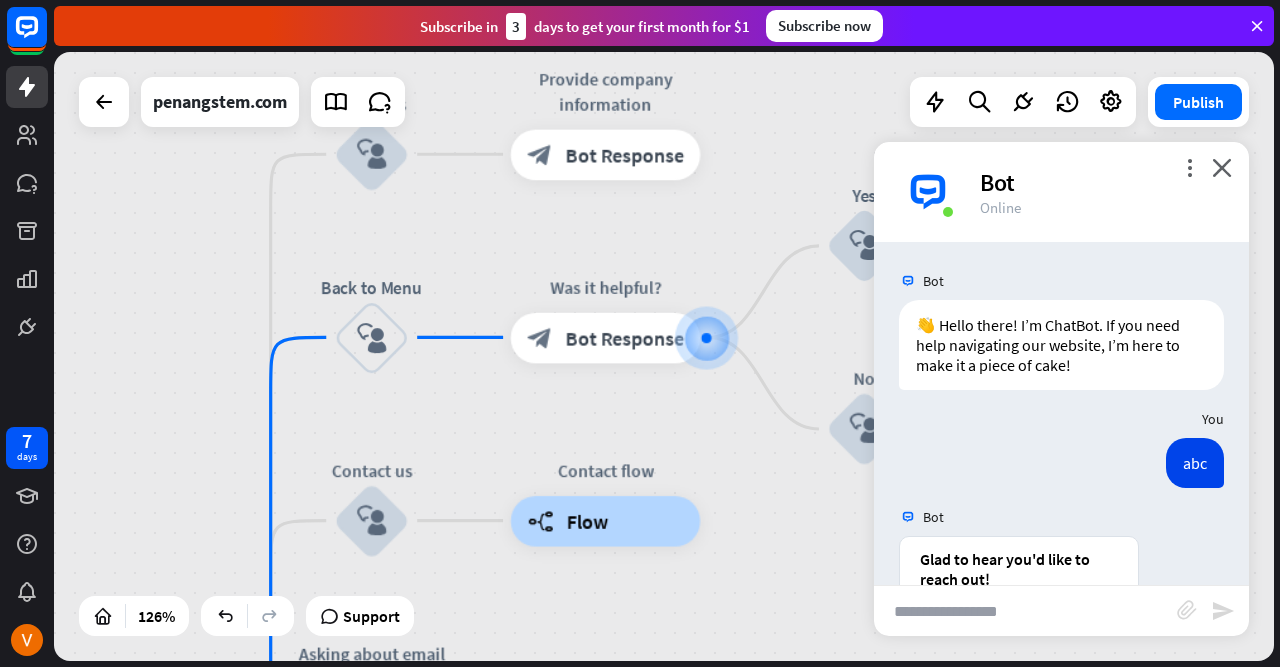 click at bounding box center [1025, 611] 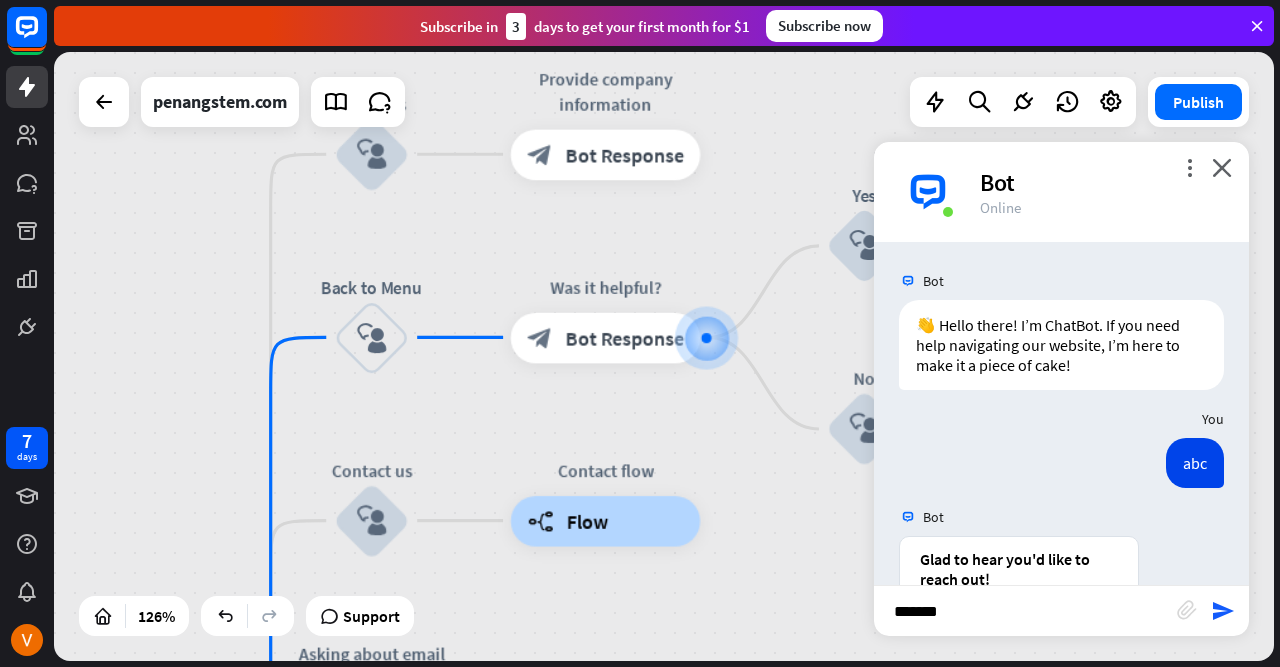 type on "********" 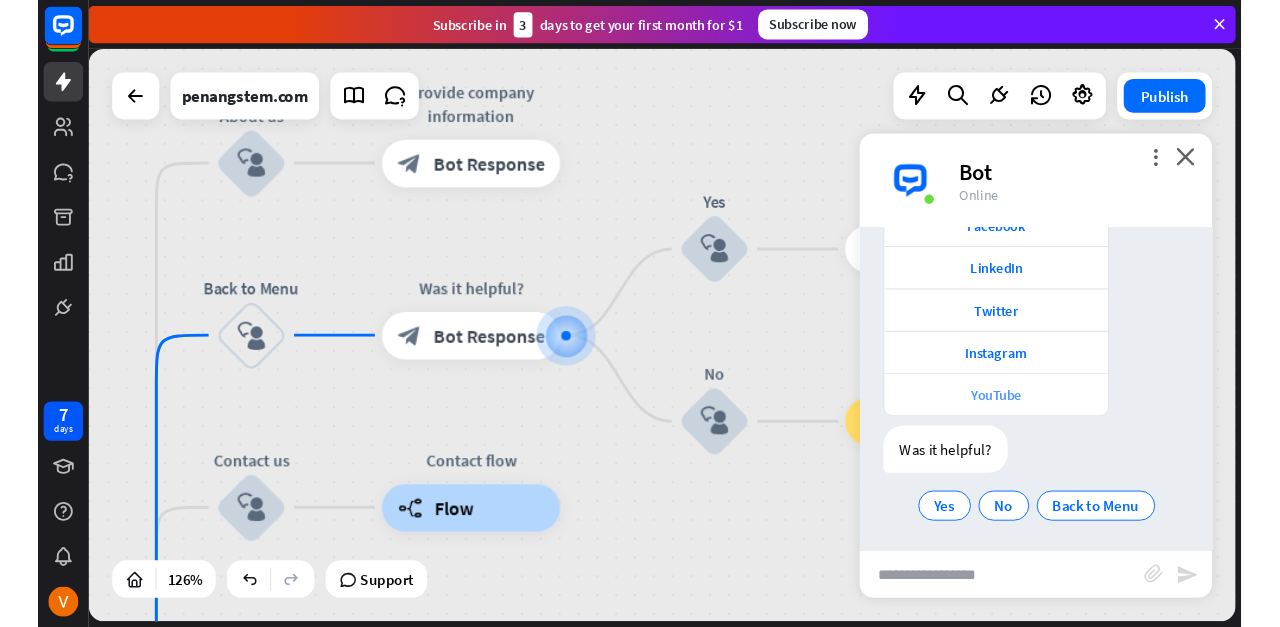 scroll, scrollTop: 1428, scrollLeft: 0, axis: vertical 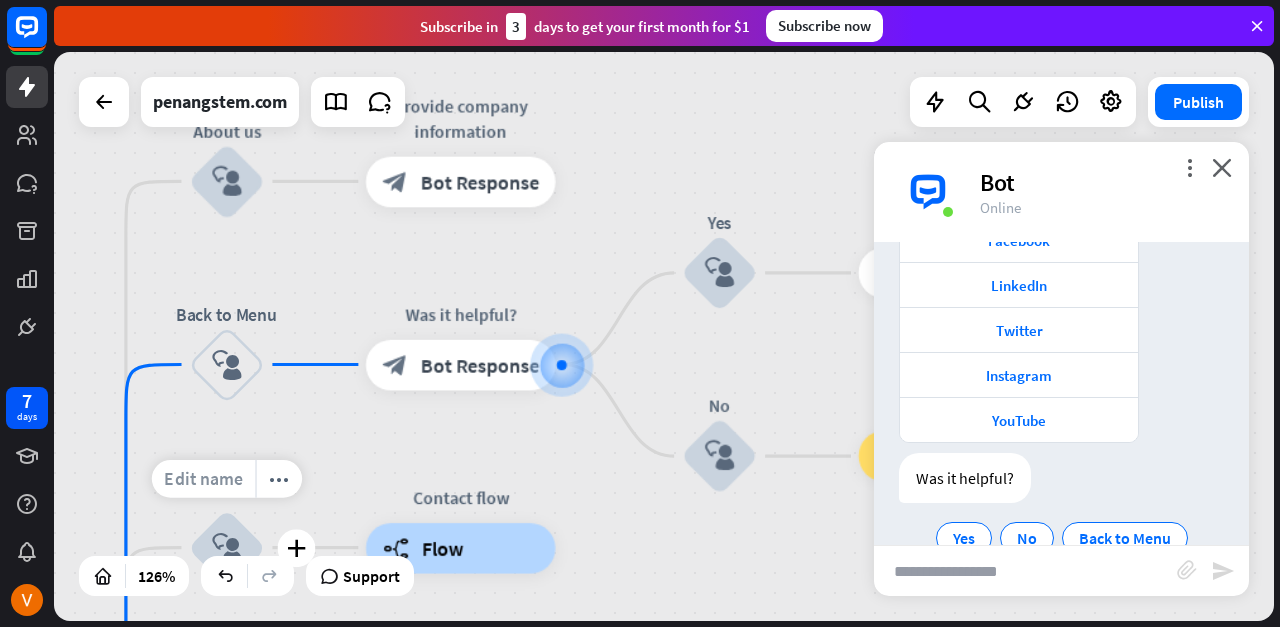 click on "Edit name" at bounding box center (204, 478) 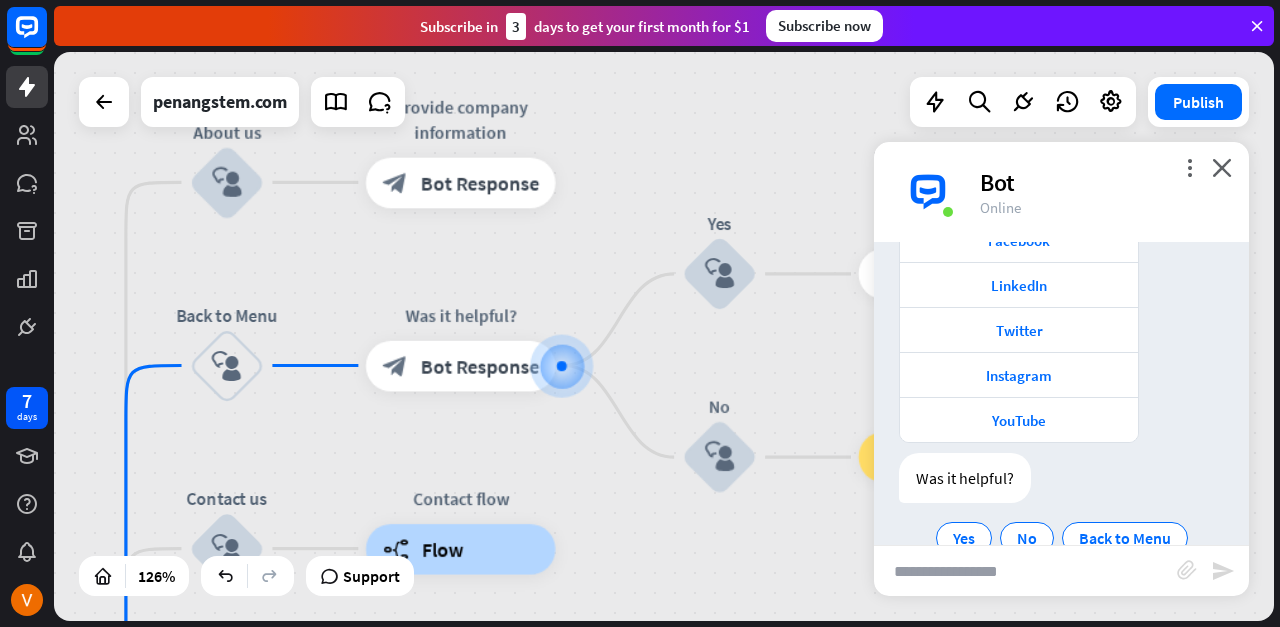 click at bounding box center (1025, 571) 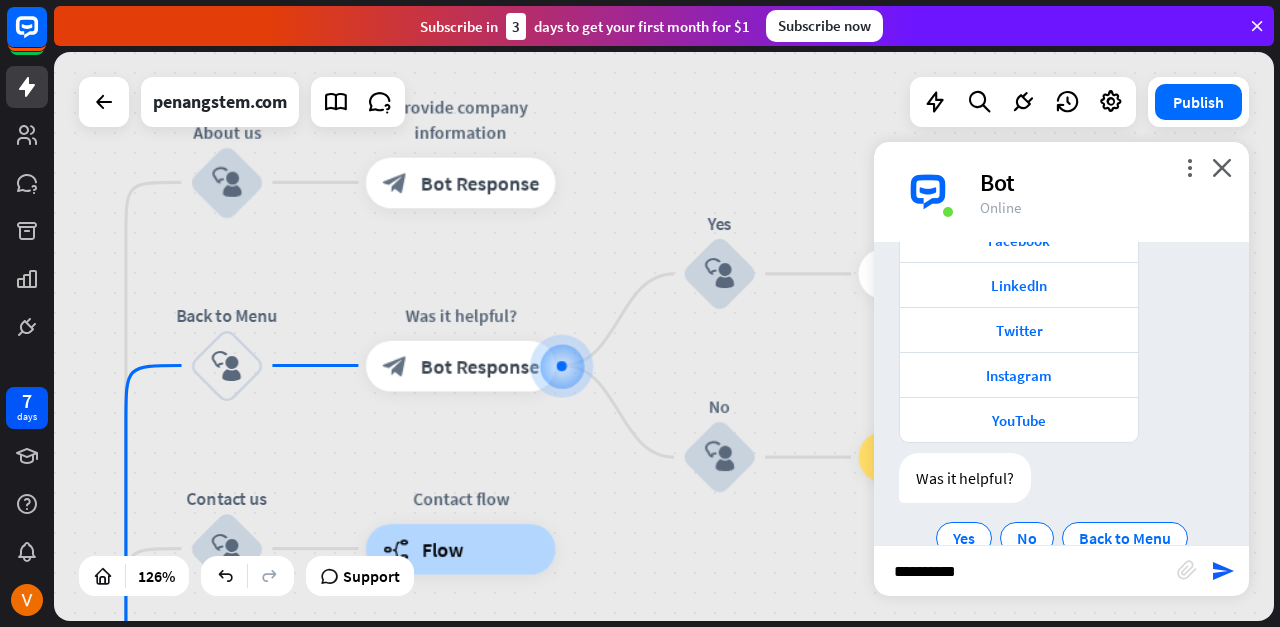 type on "**********" 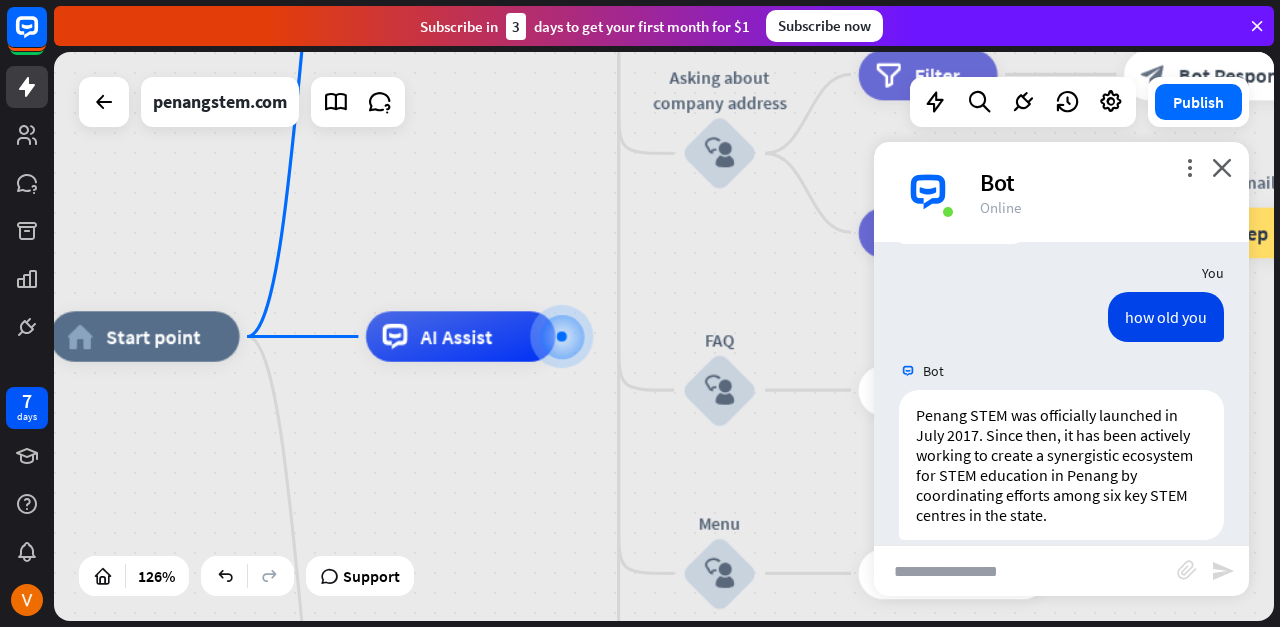 scroll, scrollTop: 1710, scrollLeft: 0, axis: vertical 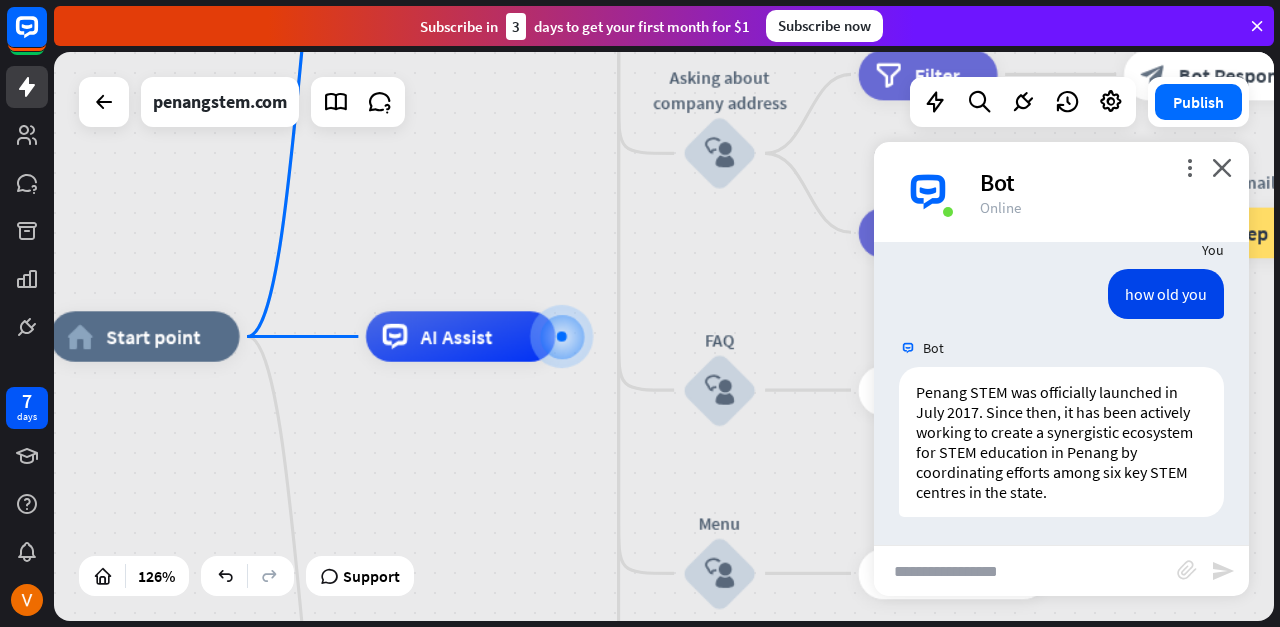 click at bounding box center [1025, 571] 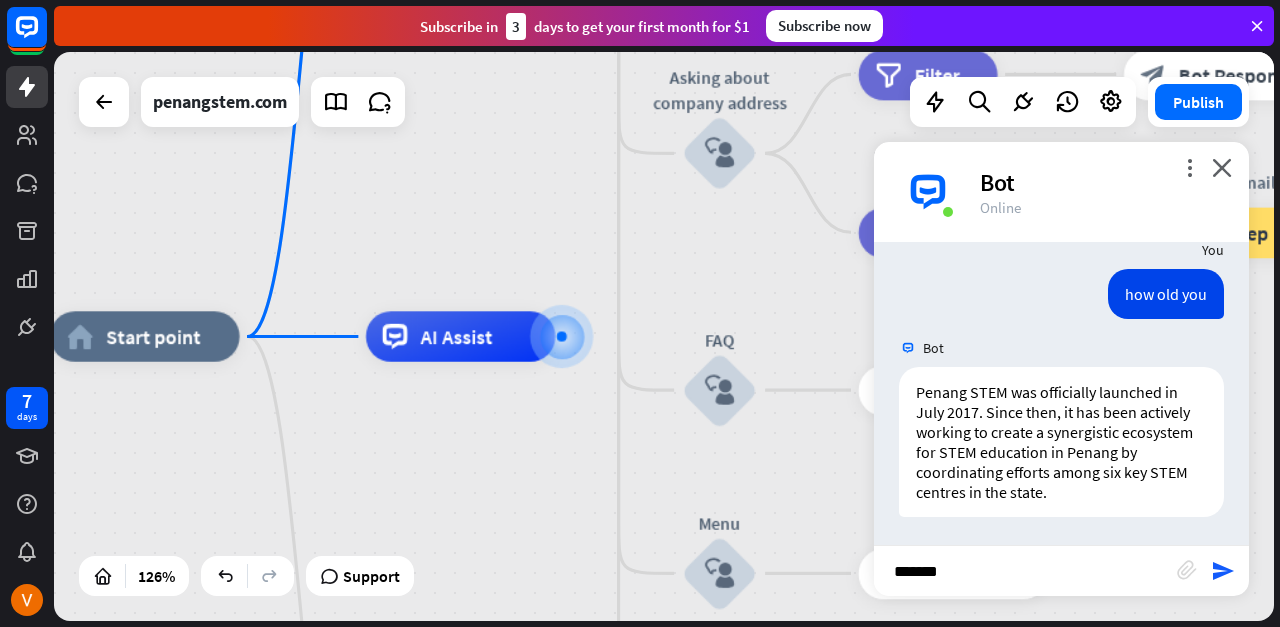type on "********" 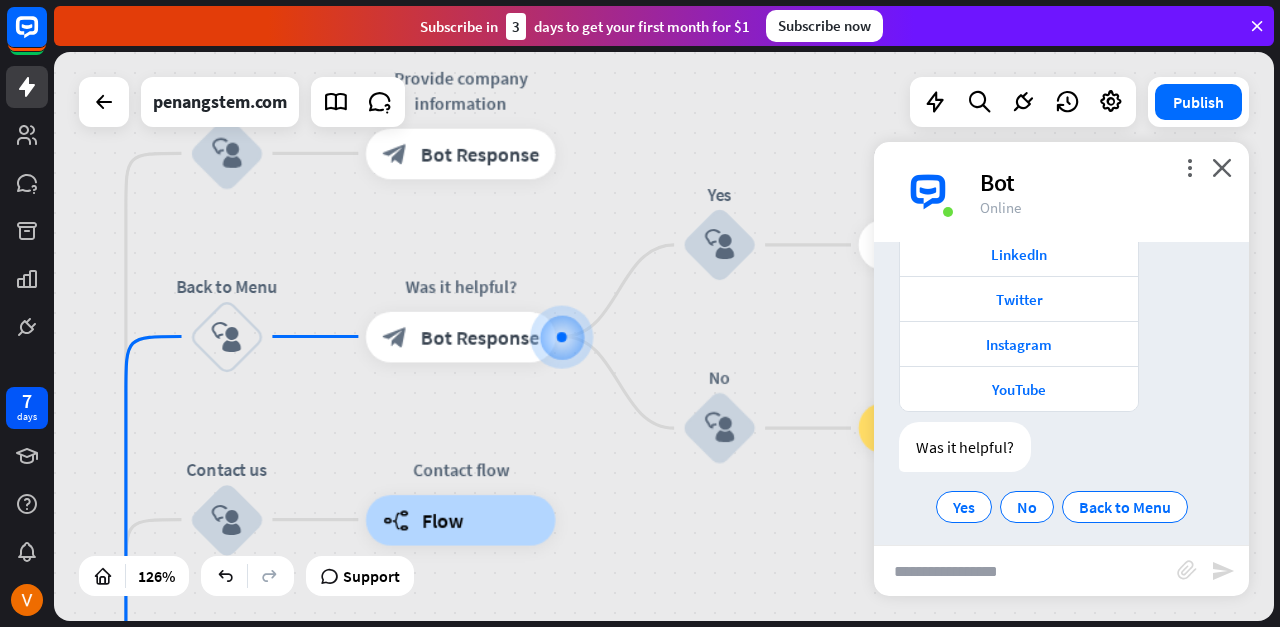 scroll, scrollTop: 2331, scrollLeft: 0, axis: vertical 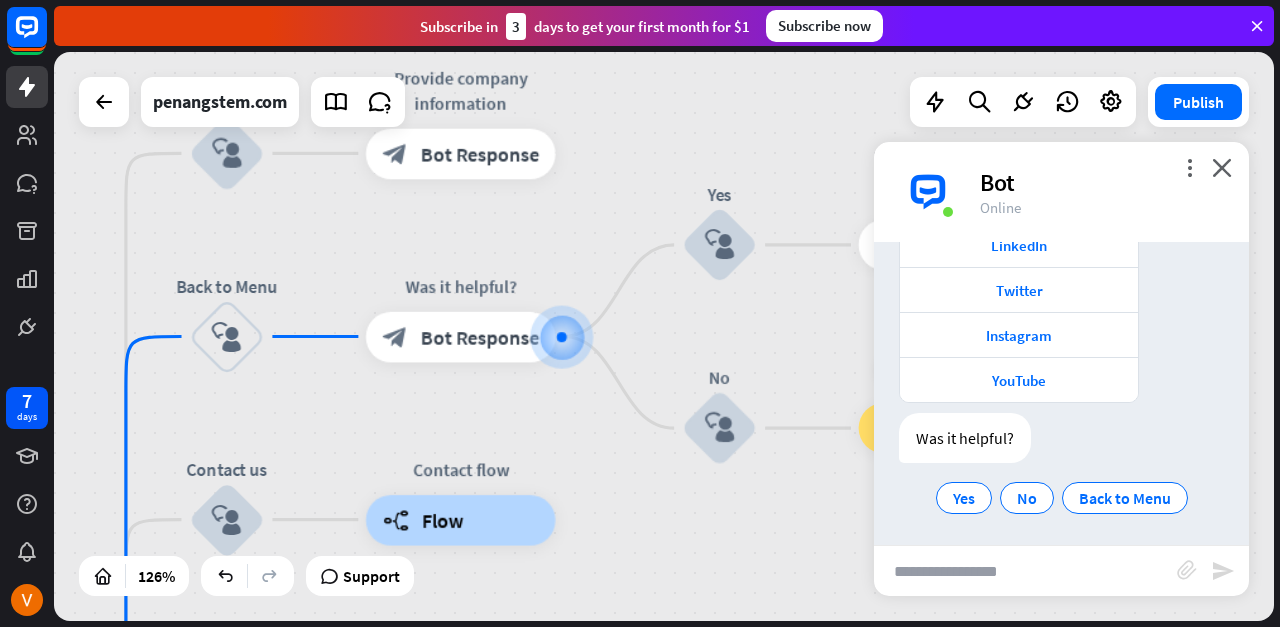 click on "Edit name   more_horiz           Back to Menu   block_goto   Go to step" at bounding box center (953, 428) 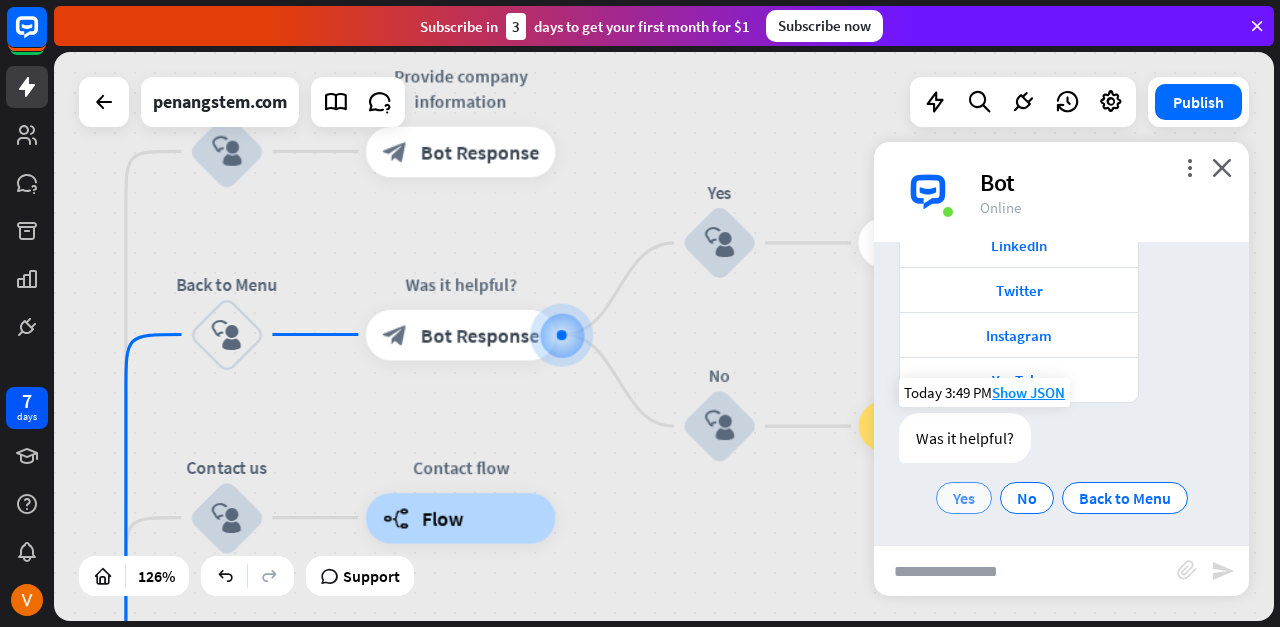click on "Yes" at bounding box center [964, 498] 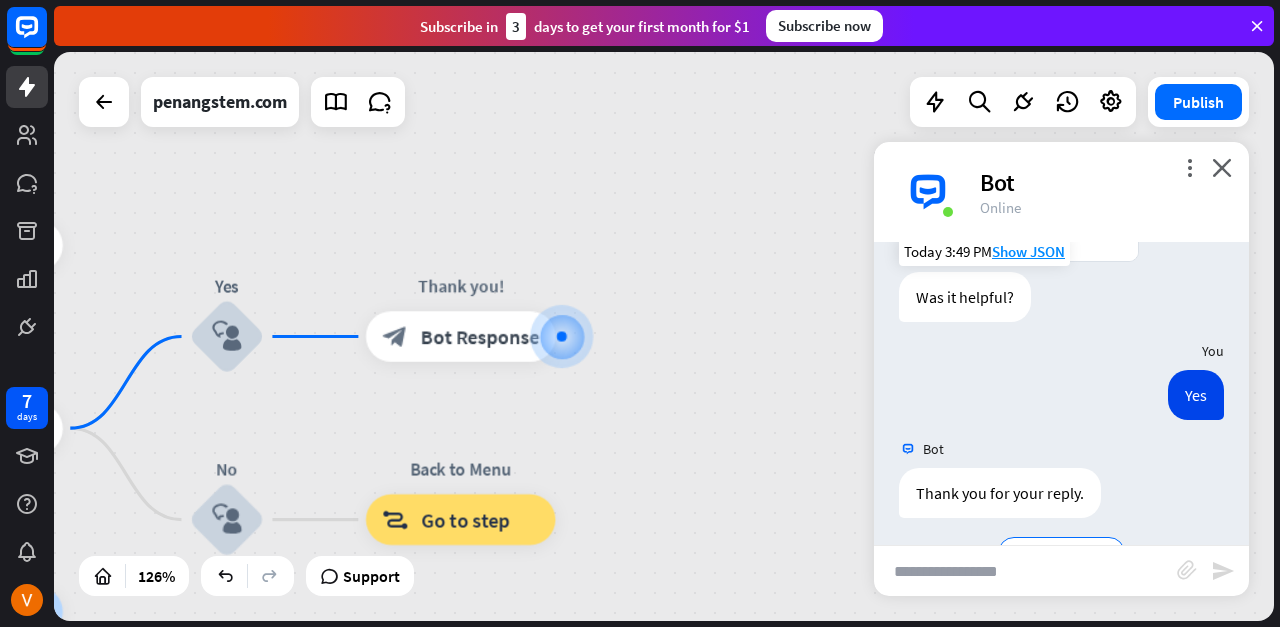 scroll, scrollTop: 2527, scrollLeft: 0, axis: vertical 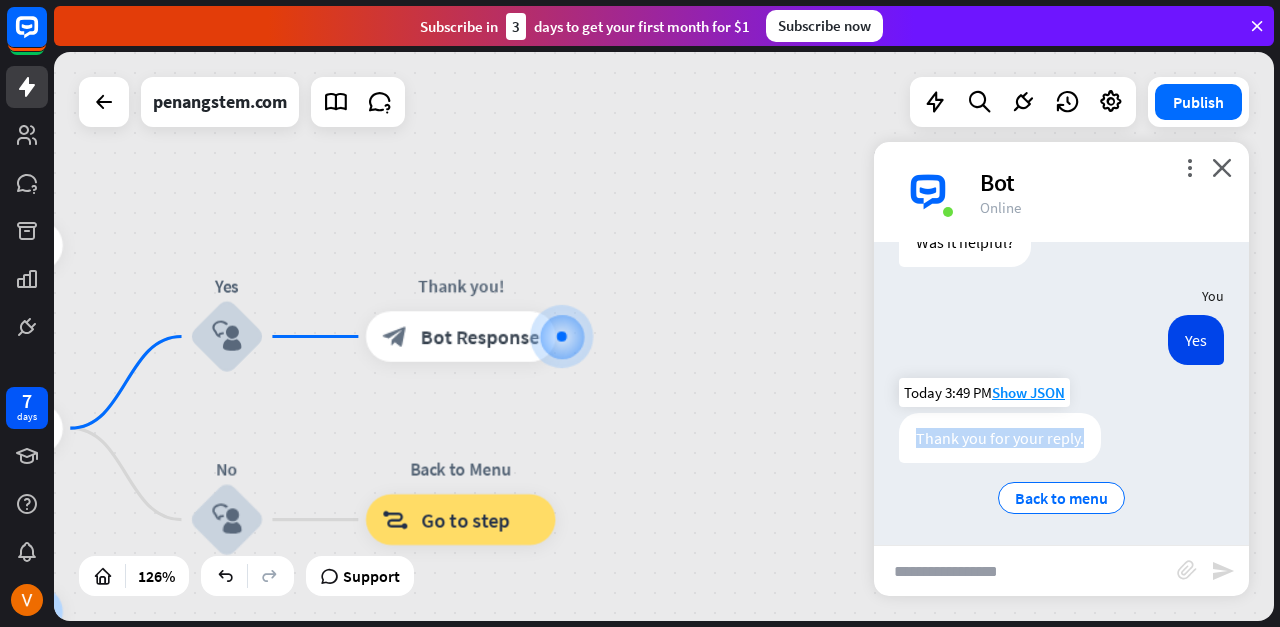 drag, startPoint x: 919, startPoint y: 434, endPoint x: 1084, endPoint y: 430, distance: 165.04848 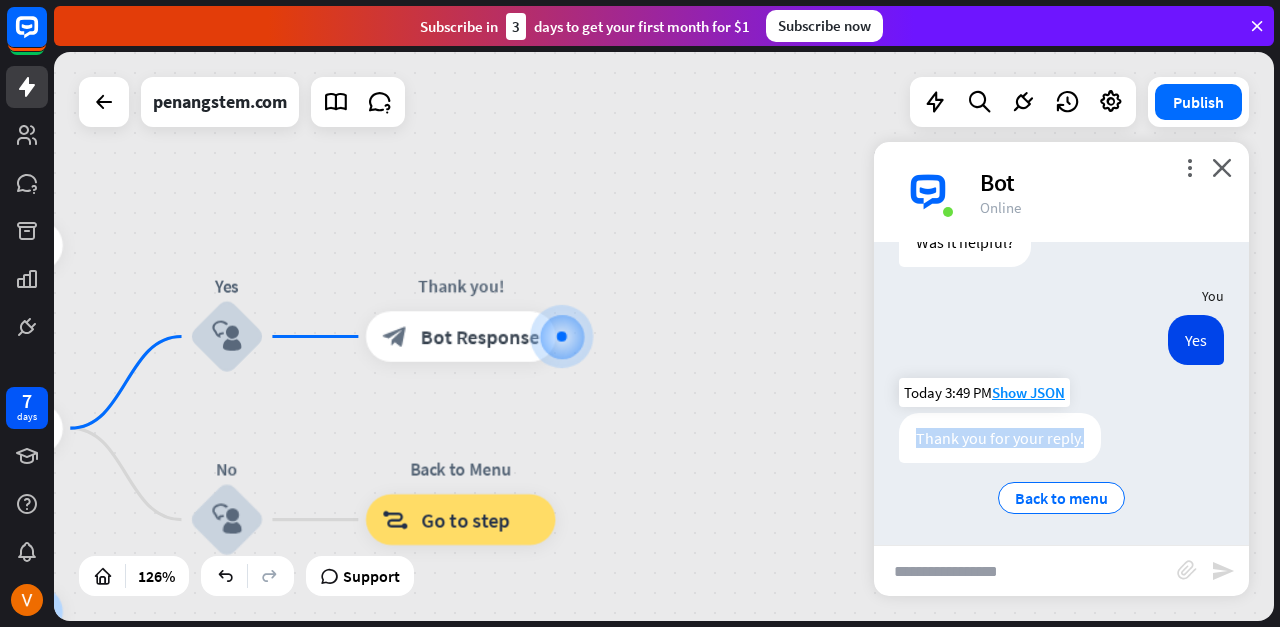 click on "Thank you for your reply." at bounding box center [1000, 438] 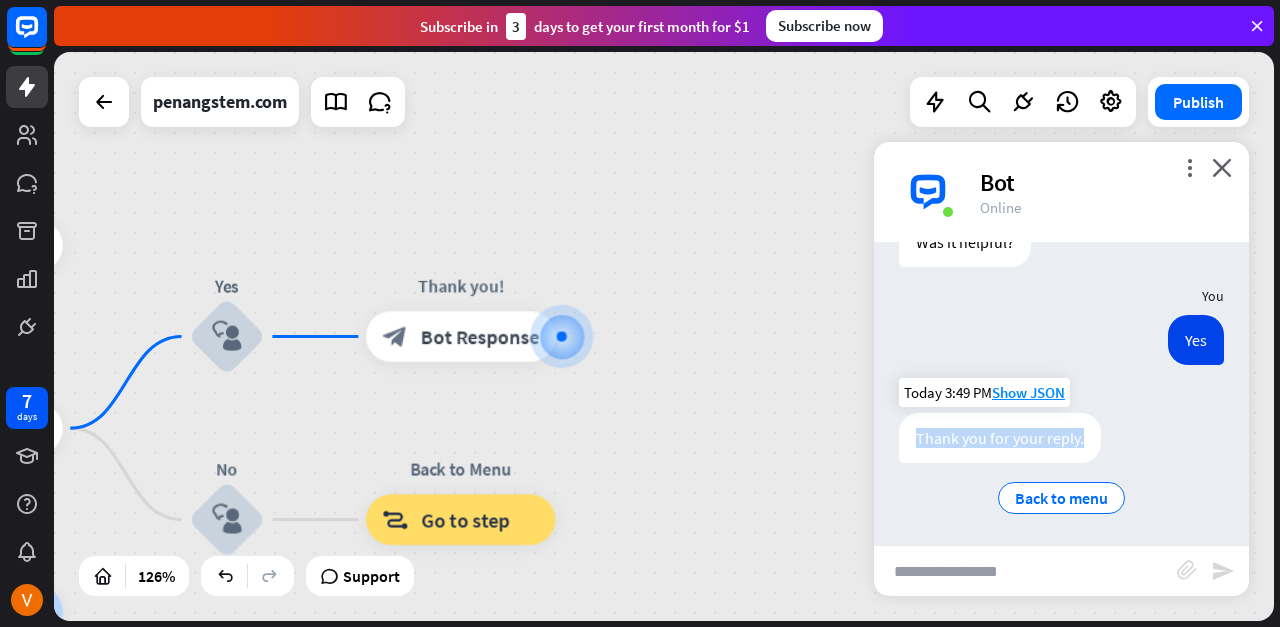 copy on "Thank you for your reply." 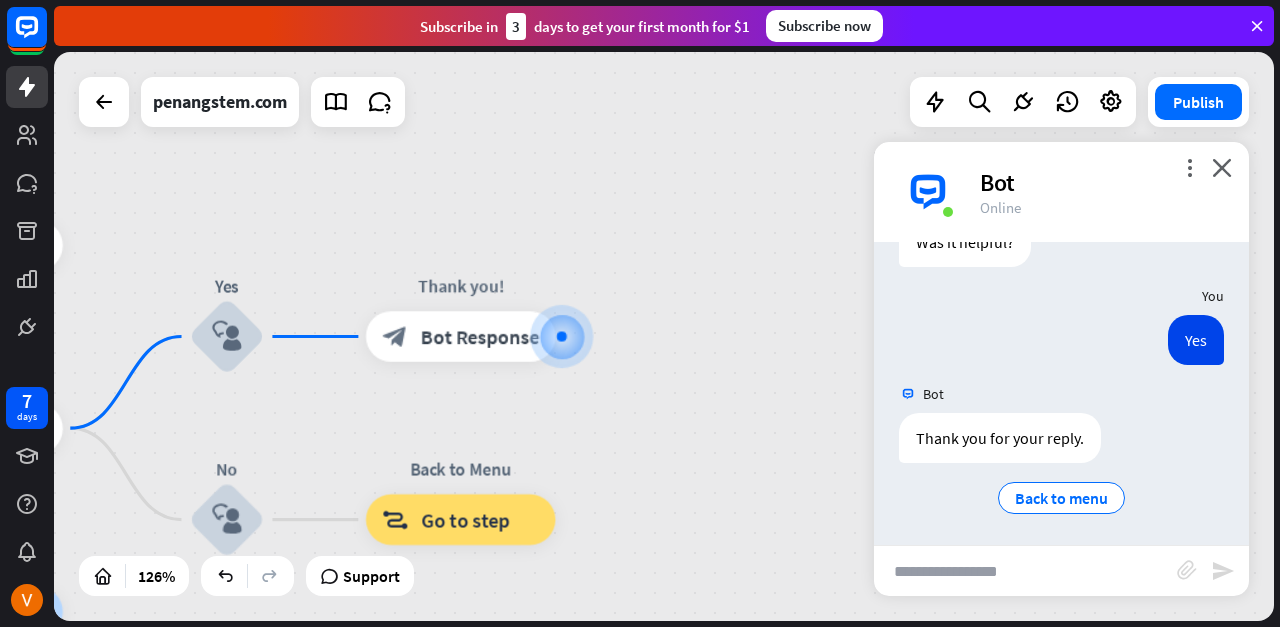 paste on "**********" 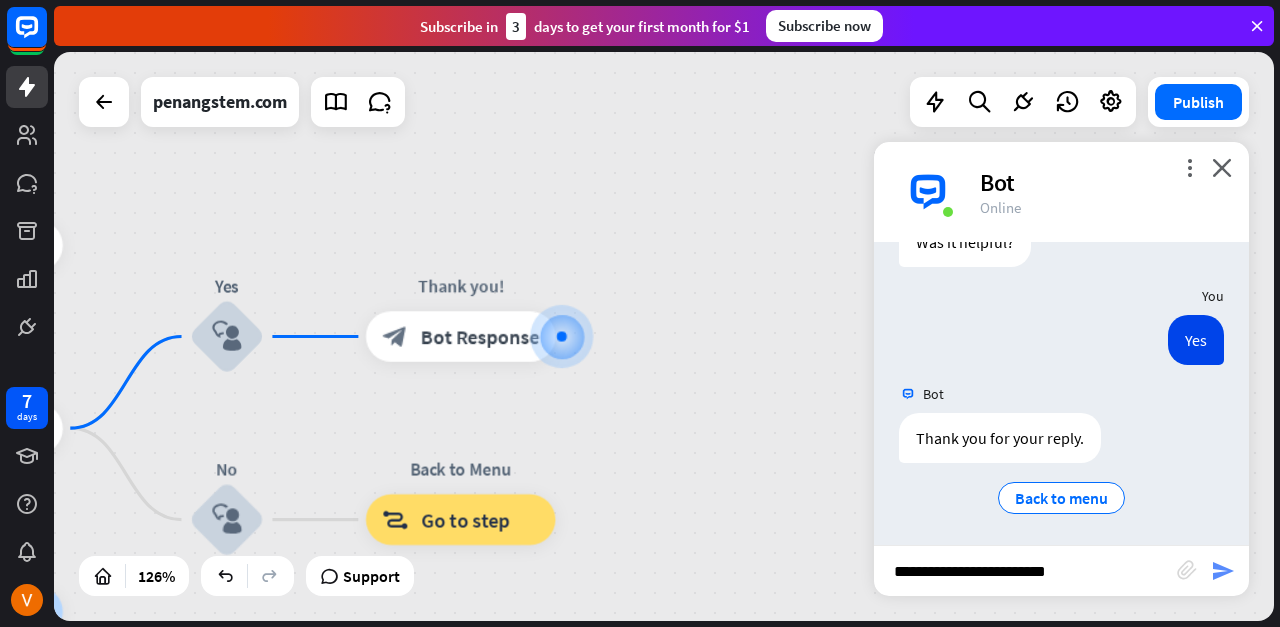 type on "**********" 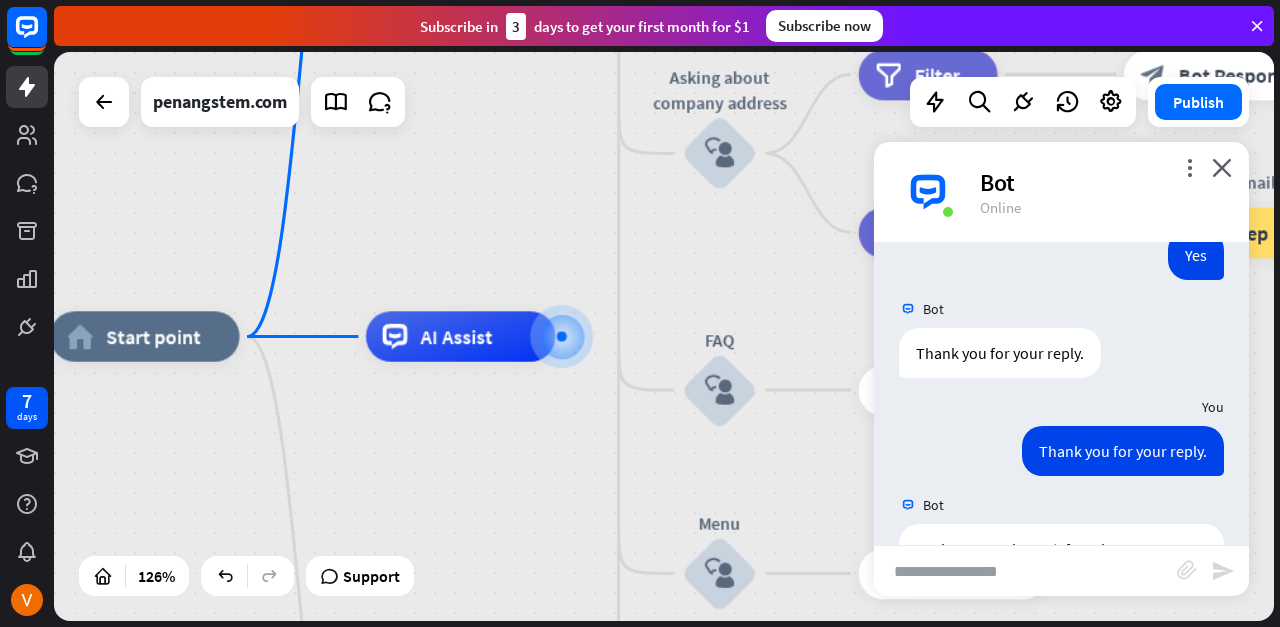 scroll, scrollTop: 2728, scrollLeft: 0, axis: vertical 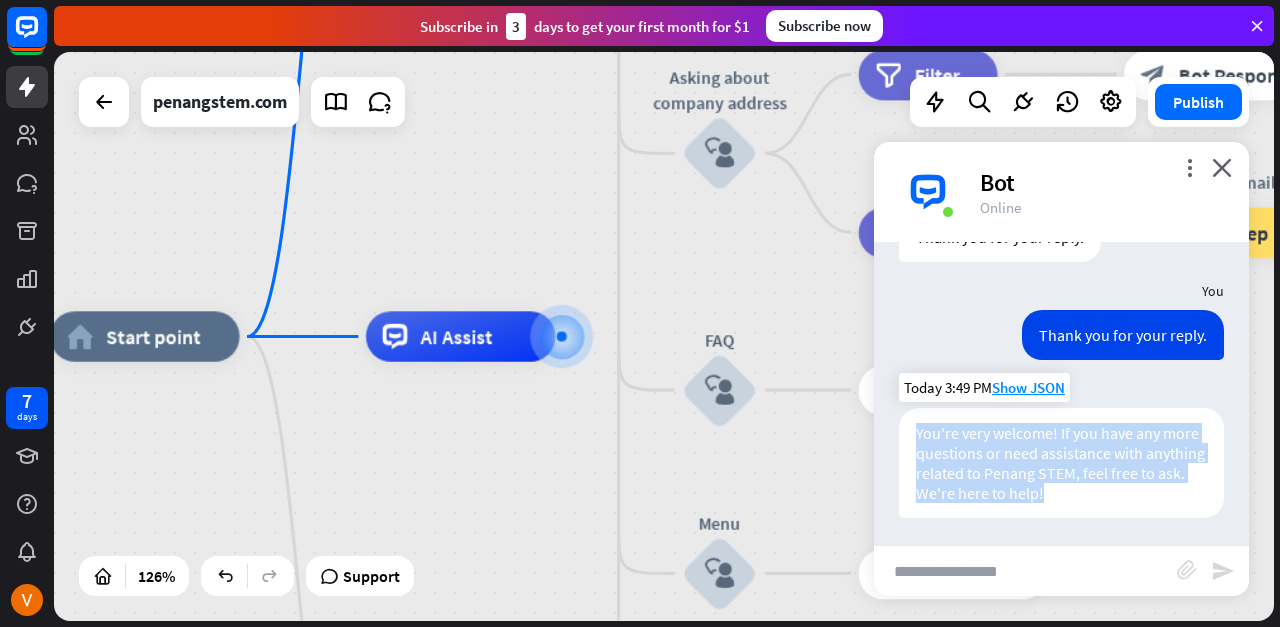 drag, startPoint x: 915, startPoint y: 425, endPoint x: 1080, endPoint y: 485, distance: 175.5705 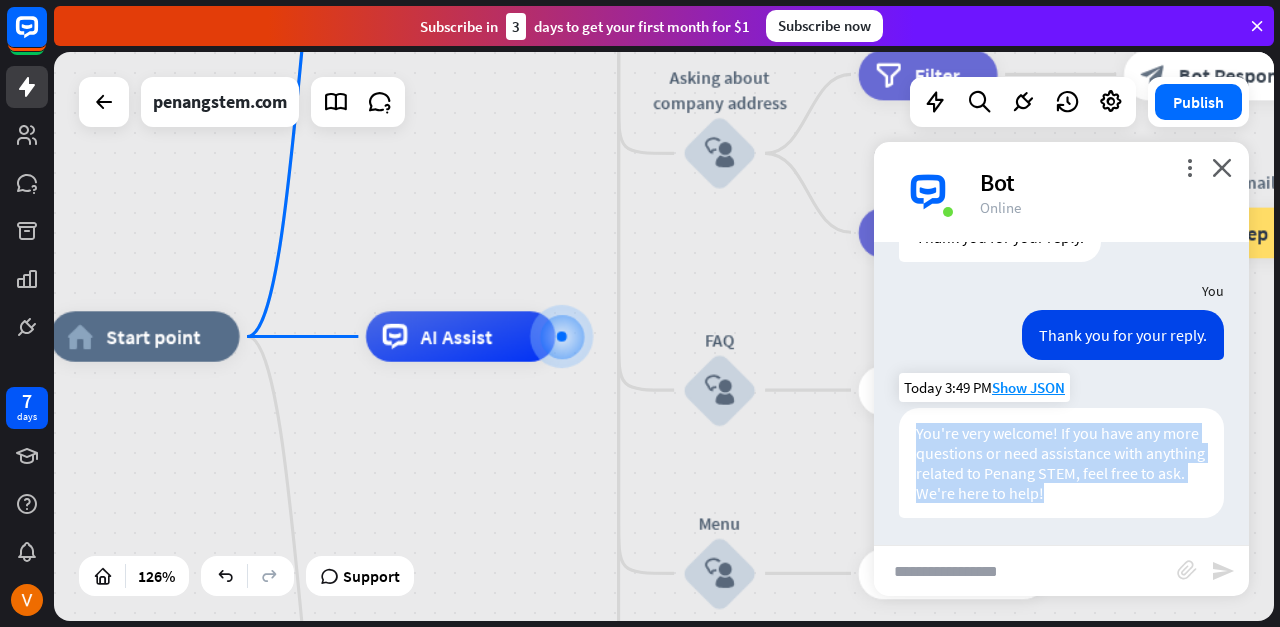 click on "You're very welcome! If you have any more questions or need assistance with anything related to Penang STEM, feel free to ask. We're here to help!" at bounding box center [1061, 463] 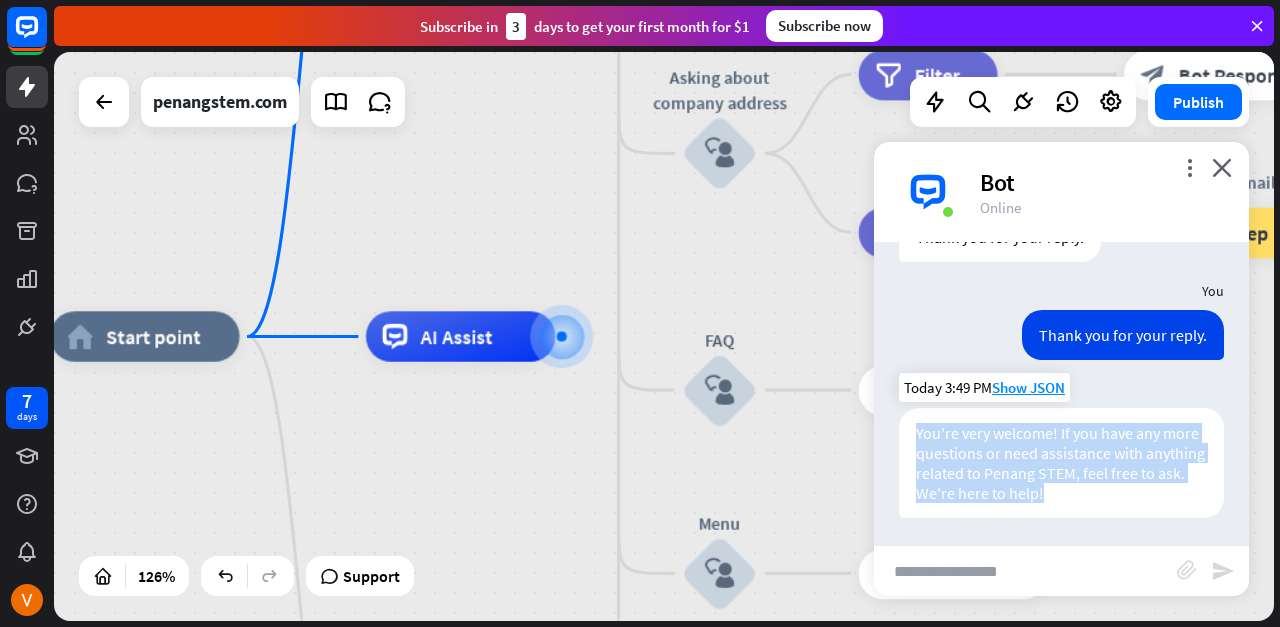 copy on "You're very welcome! If you have any more questions or need assistance with anything related to Penang STEM, feel free to ask. We're here to help!" 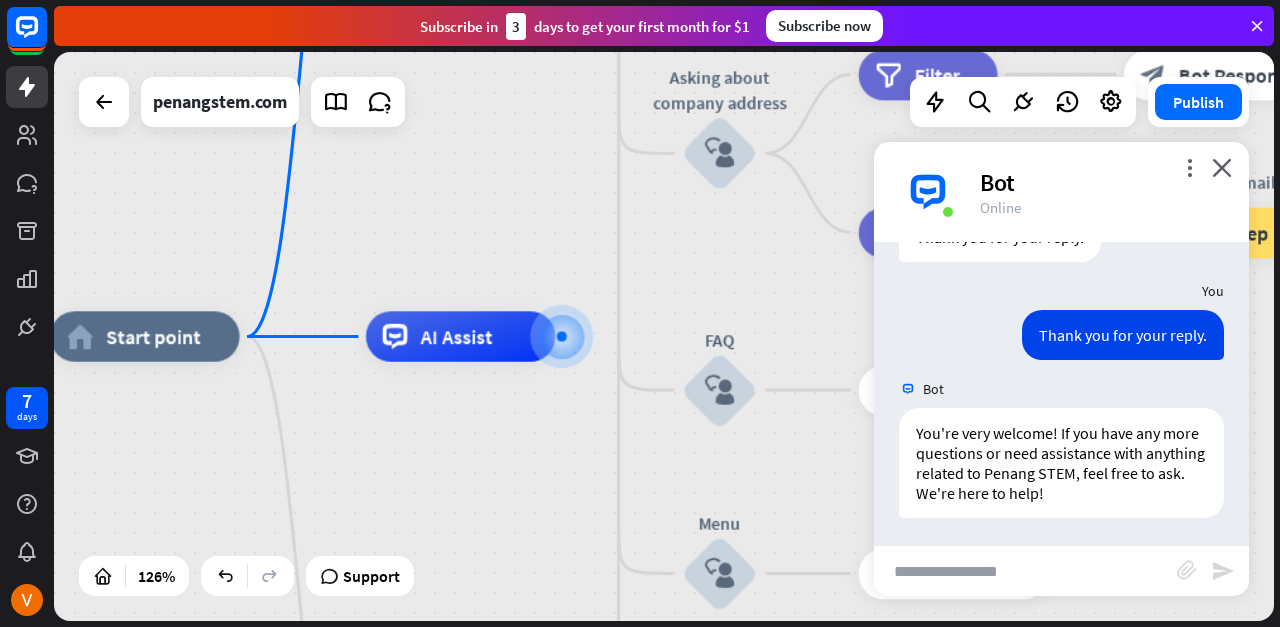paste on "**********" 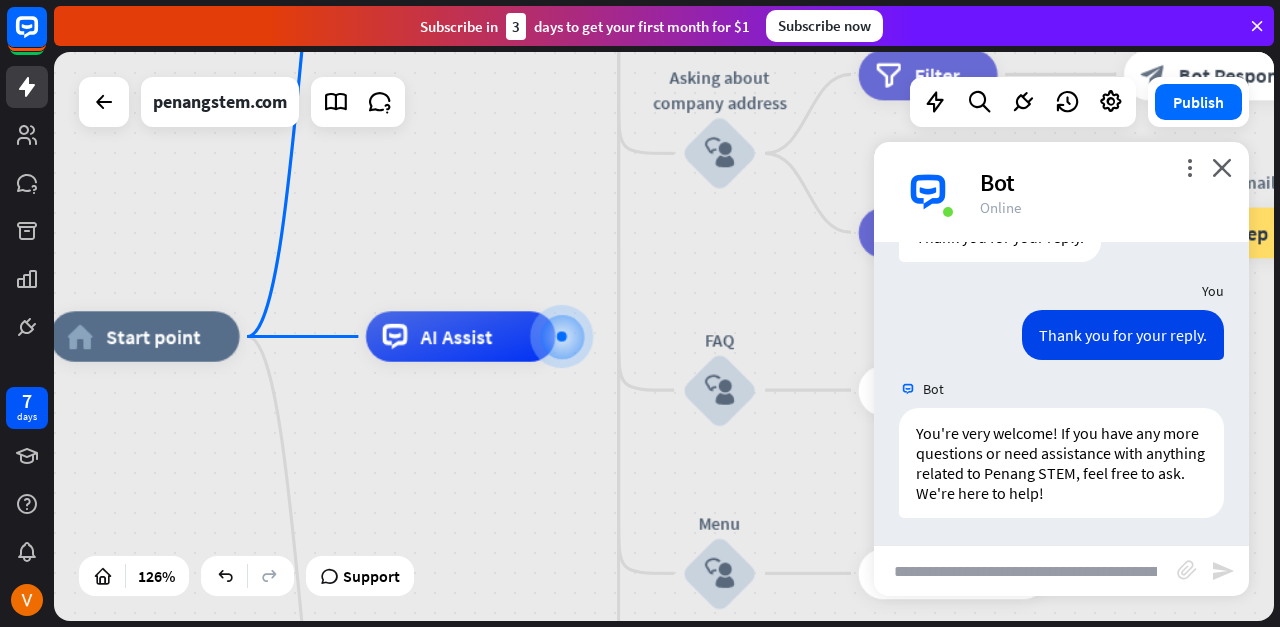 scroll, scrollTop: 0, scrollLeft: 701, axis: horizontal 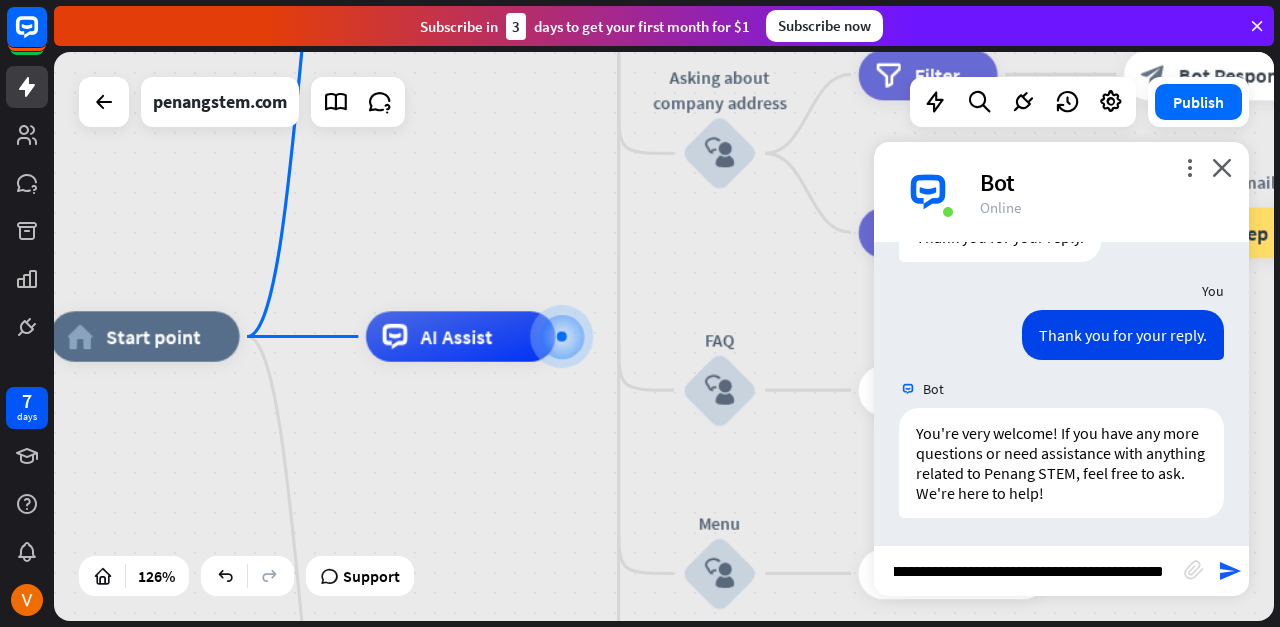 type on "**********" 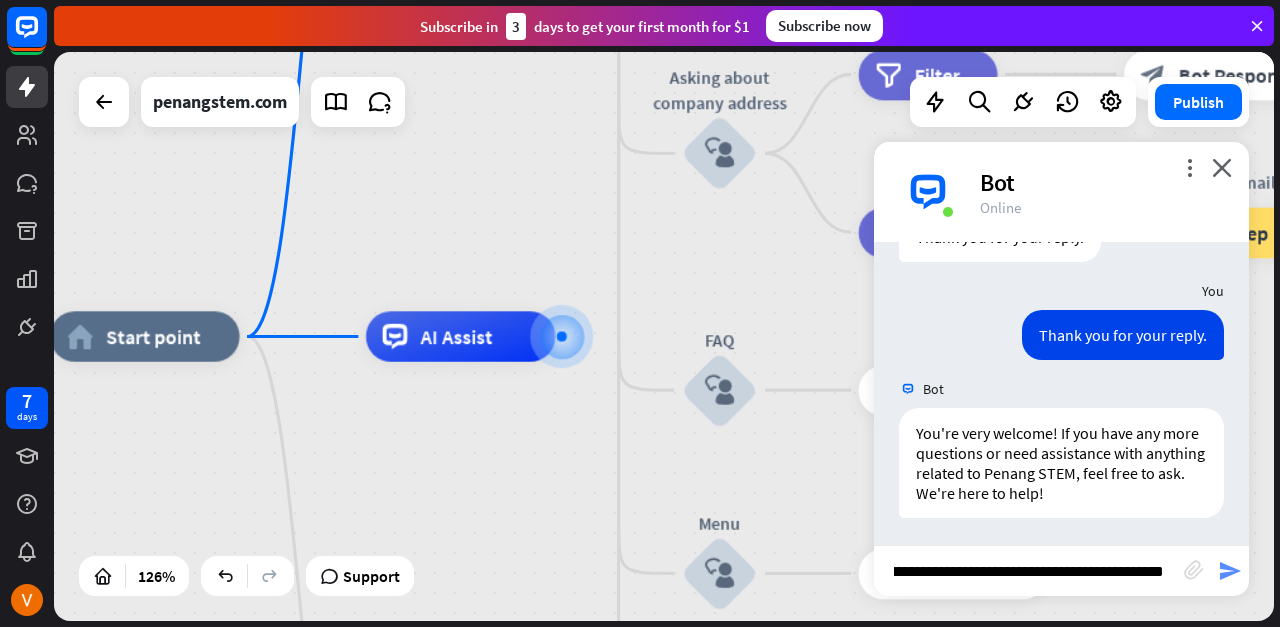 click on "send" at bounding box center (1230, 571) 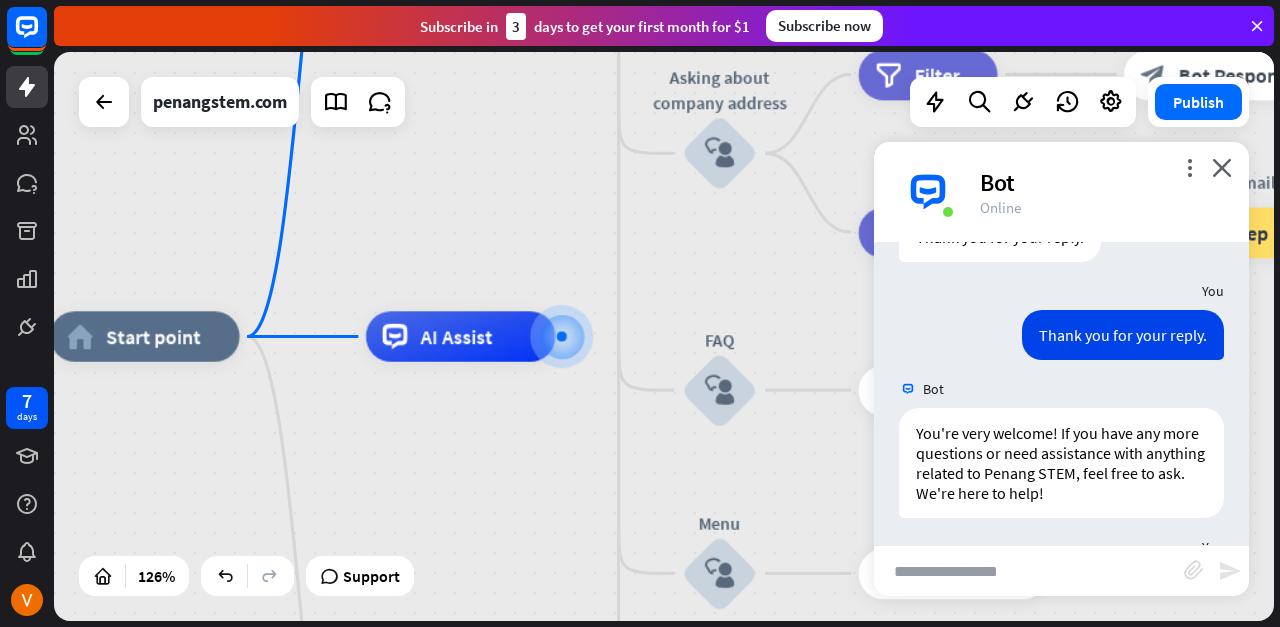 scroll, scrollTop: 0, scrollLeft: 0, axis: both 